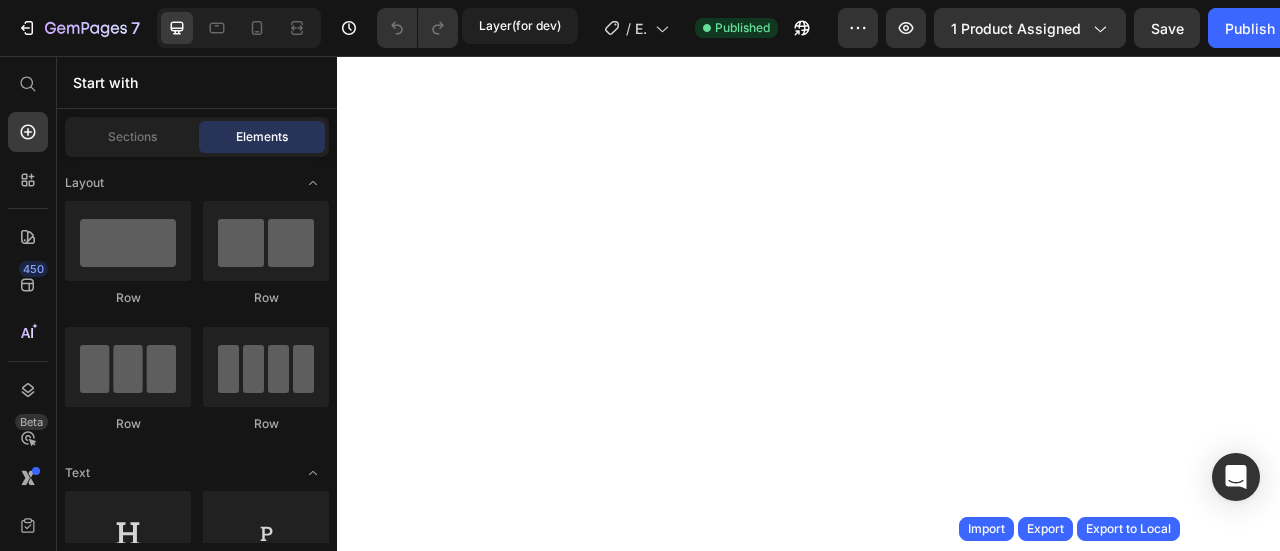 scroll, scrollTop: 0, scrollLeft: 0, axis: both 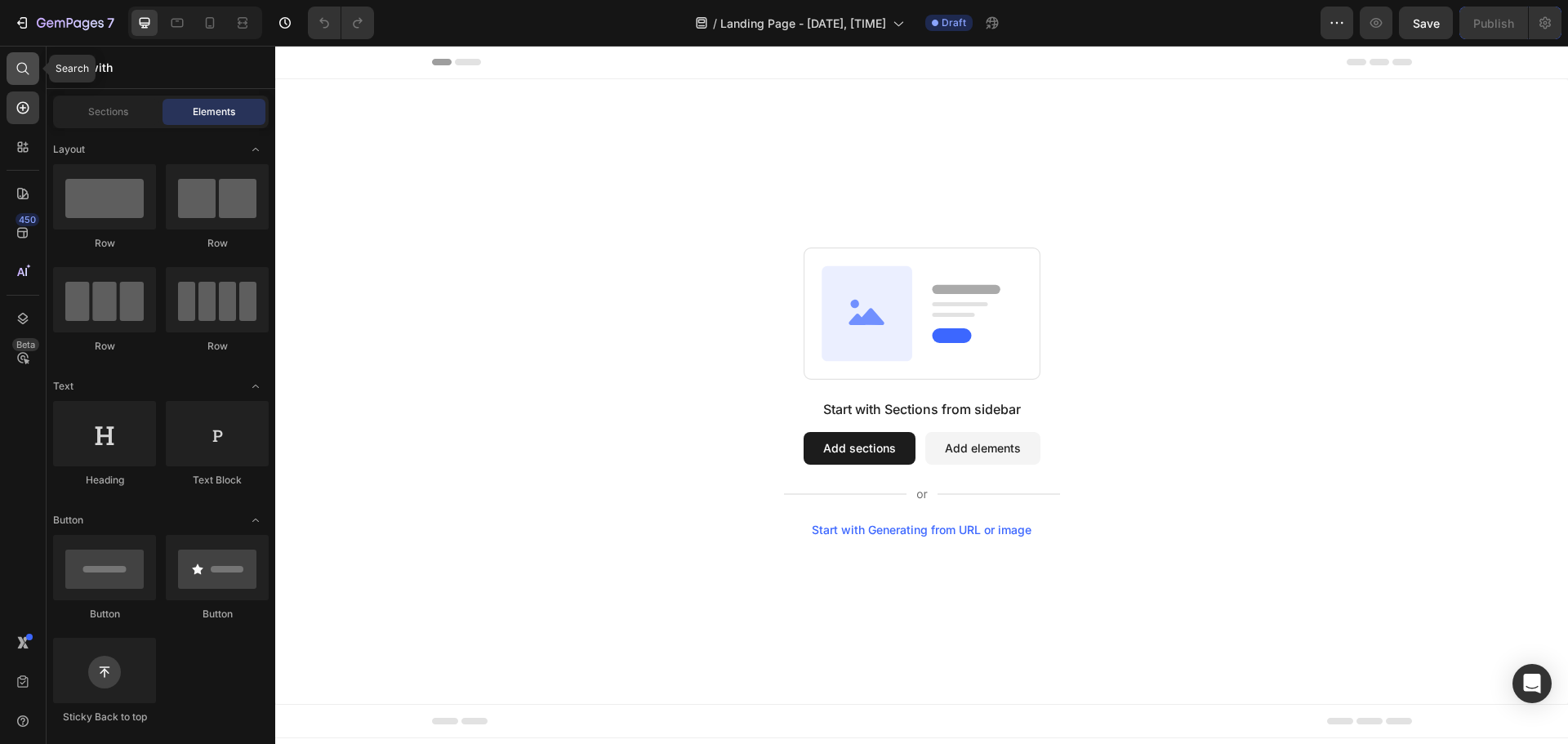 click 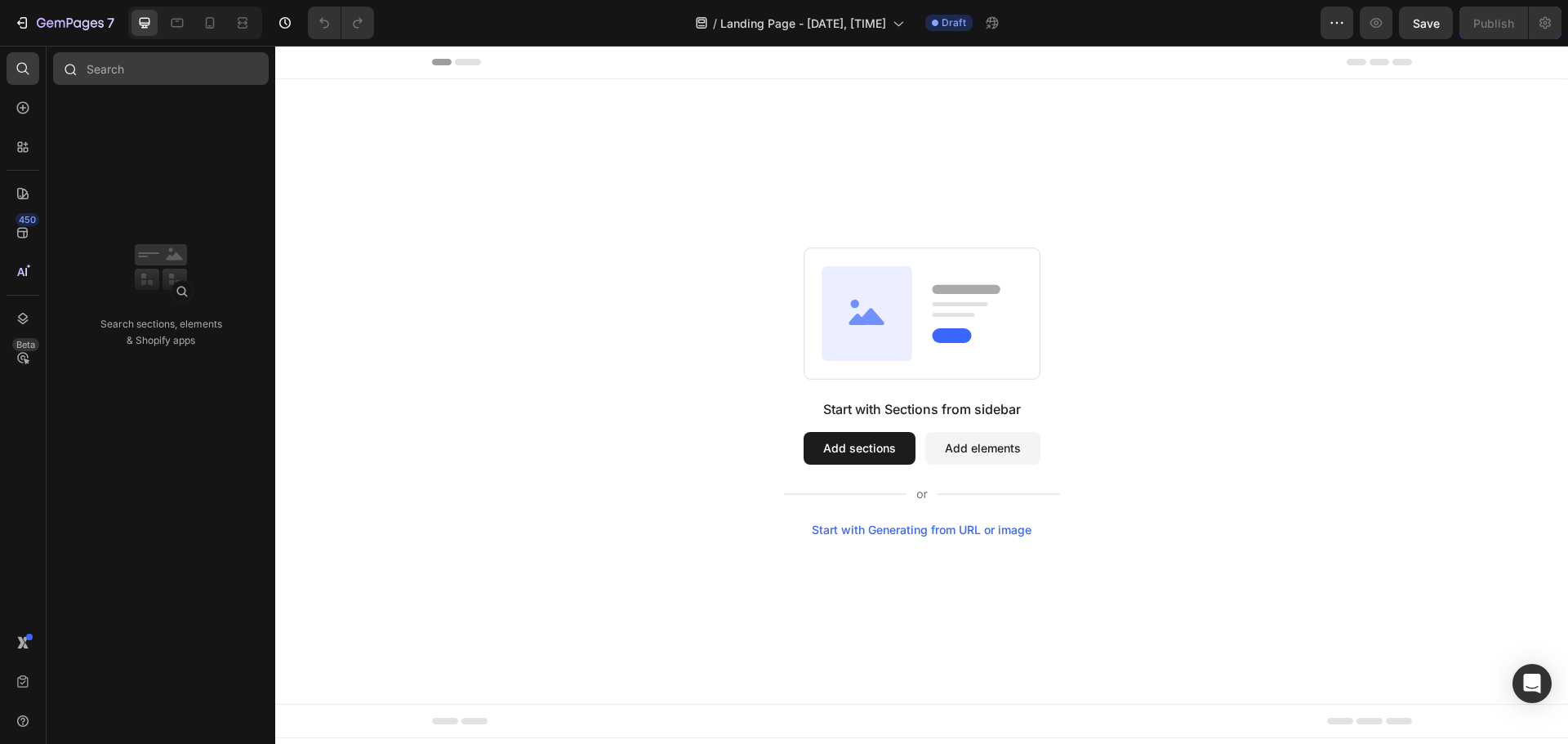 click at bounding box center (161, 69) 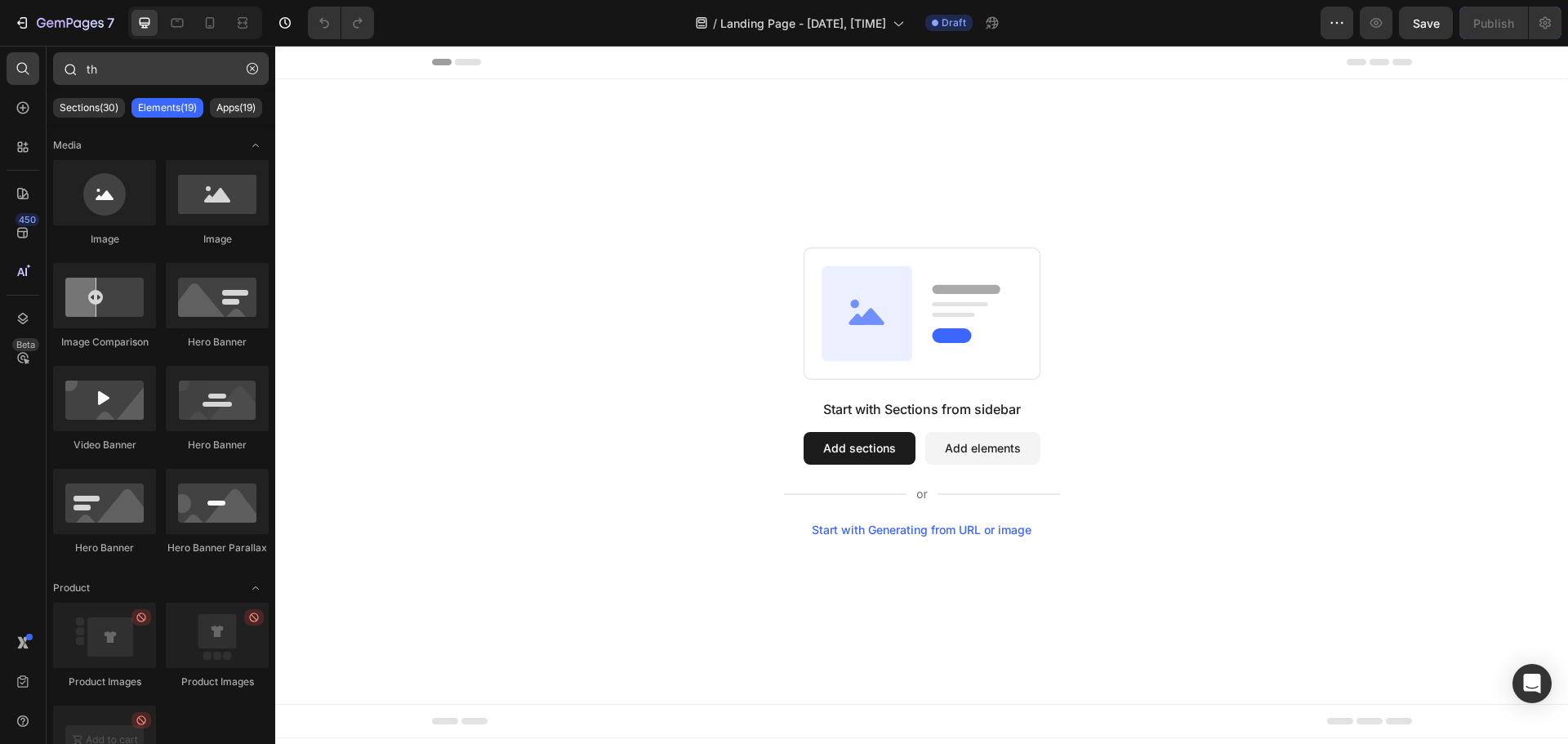 type on "t" 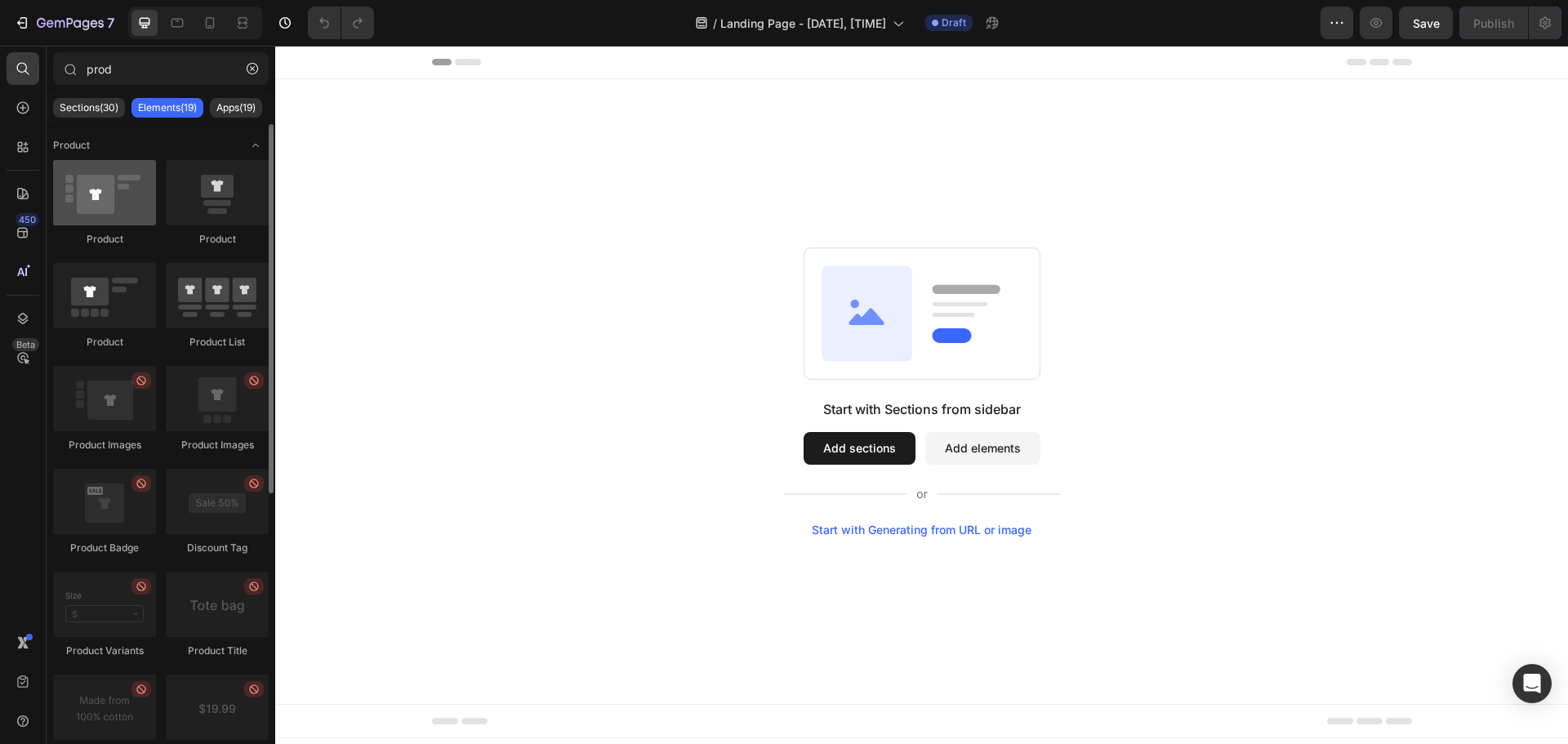 type on "prod" 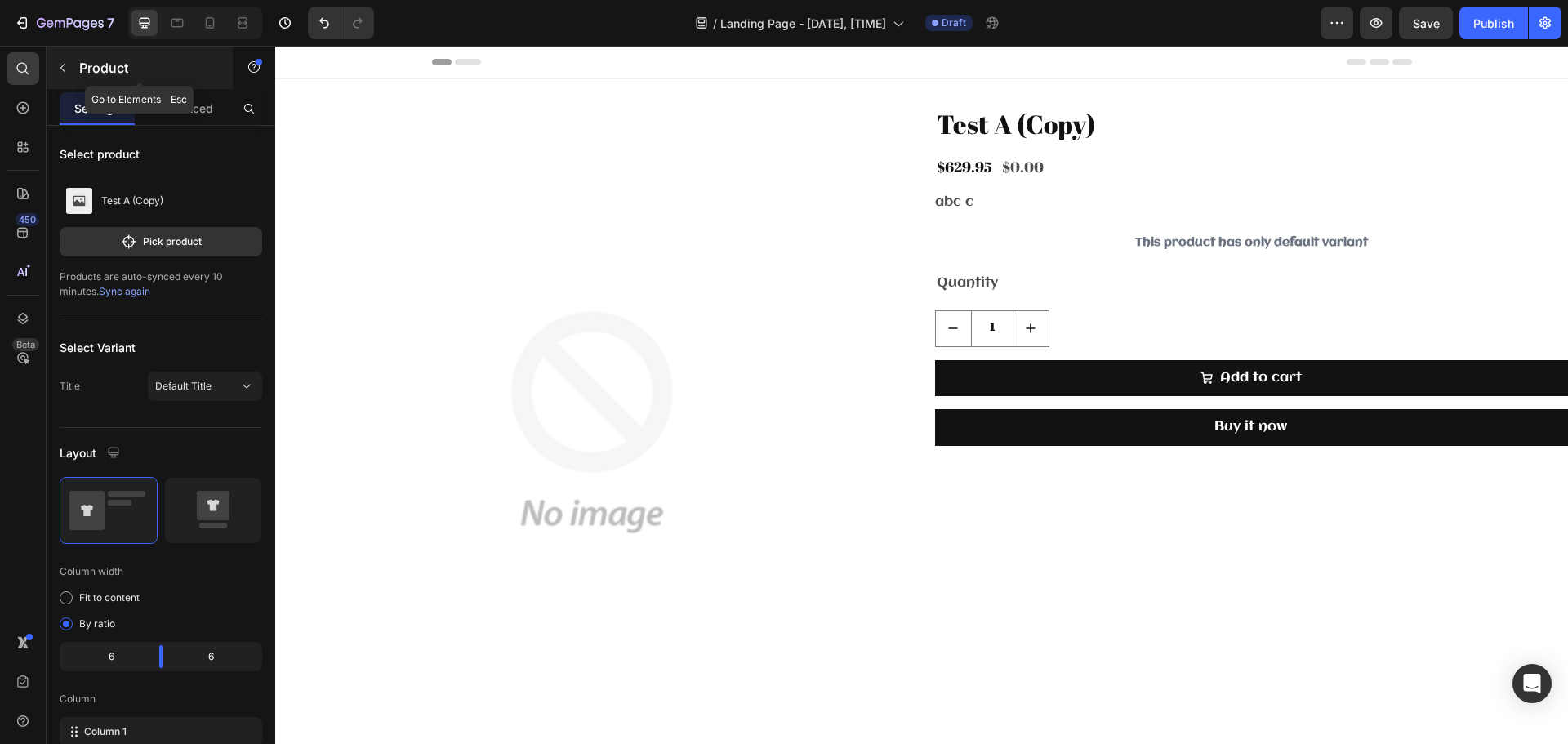 click 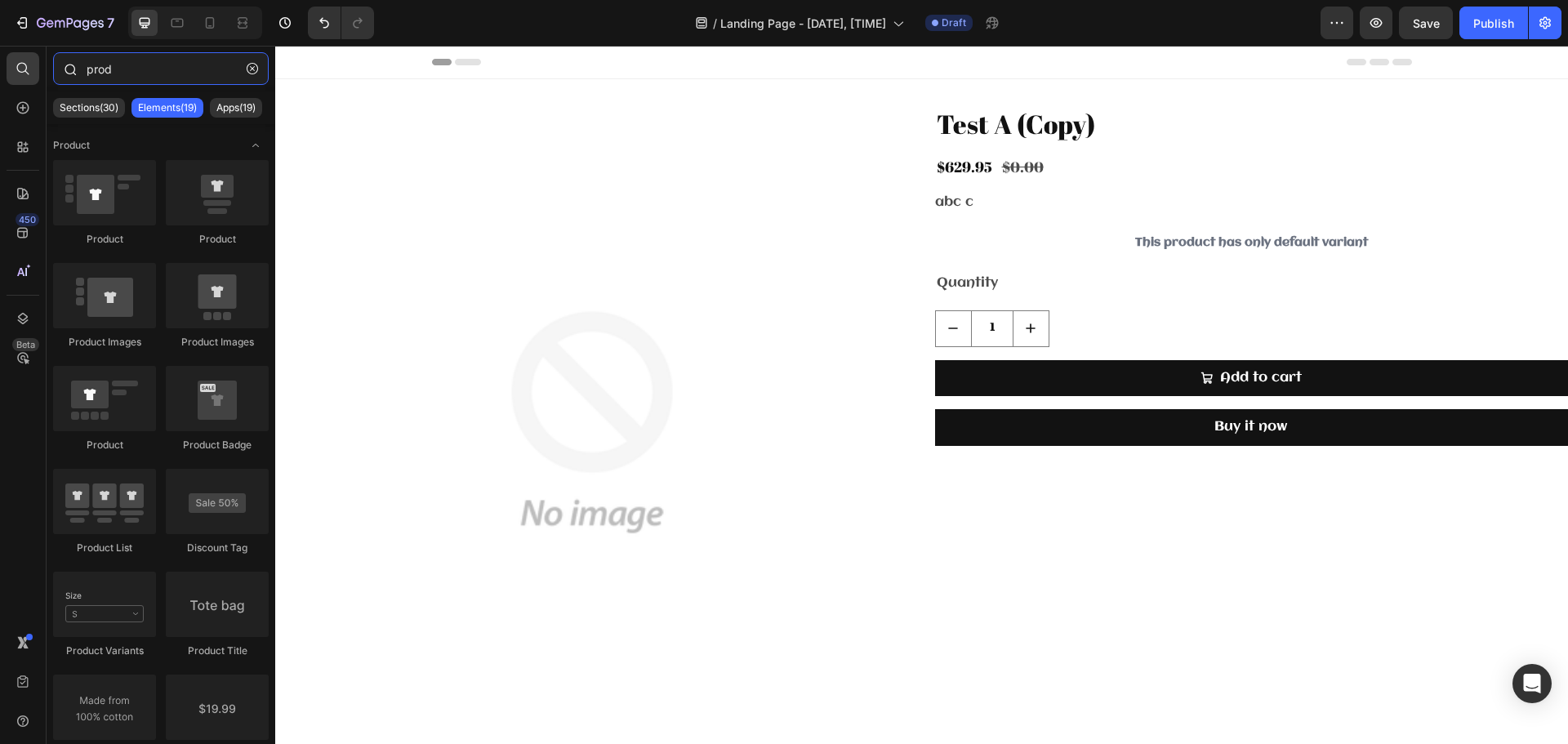 click on "prod" at bounding box center [161, 69] 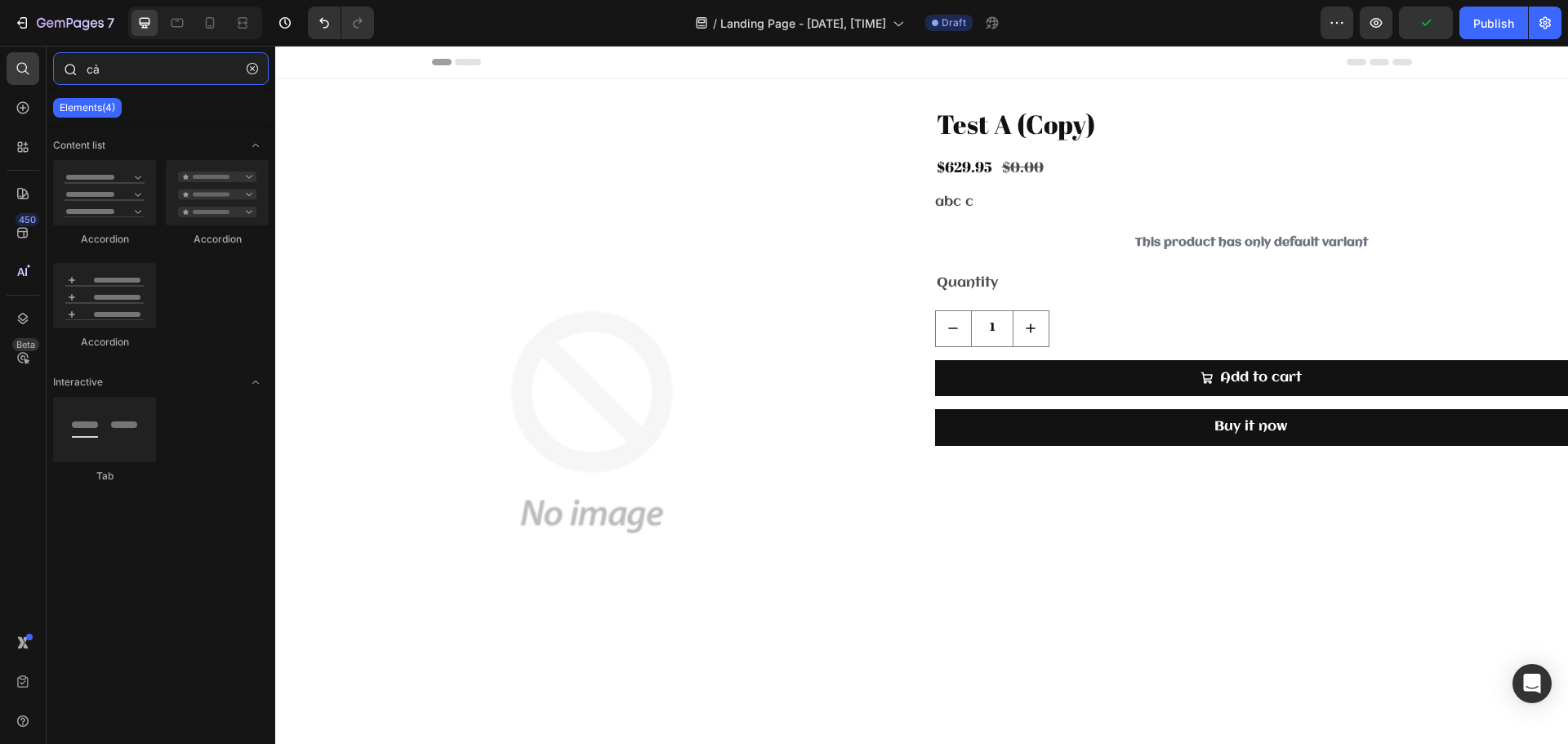 type on "c" 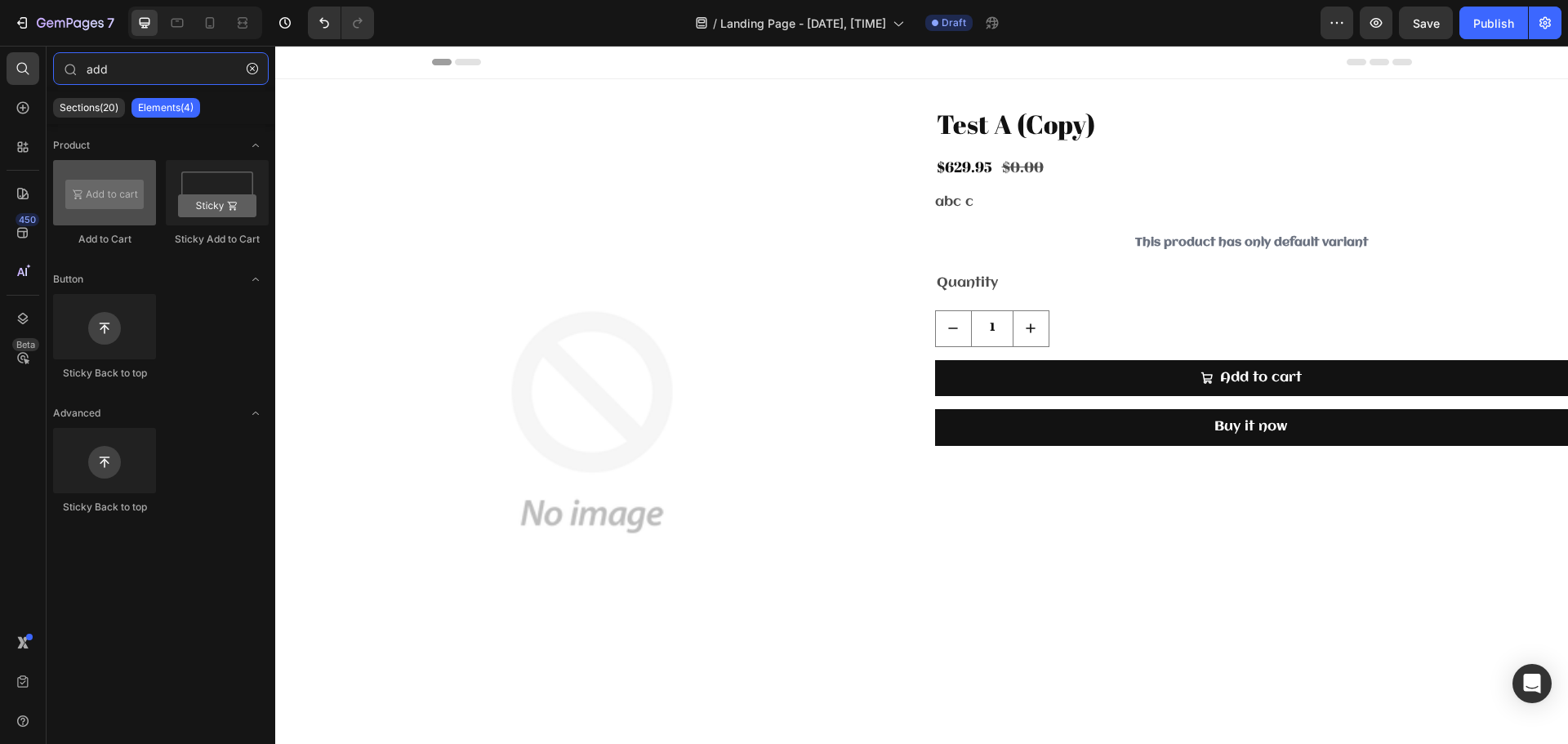 type on "add" 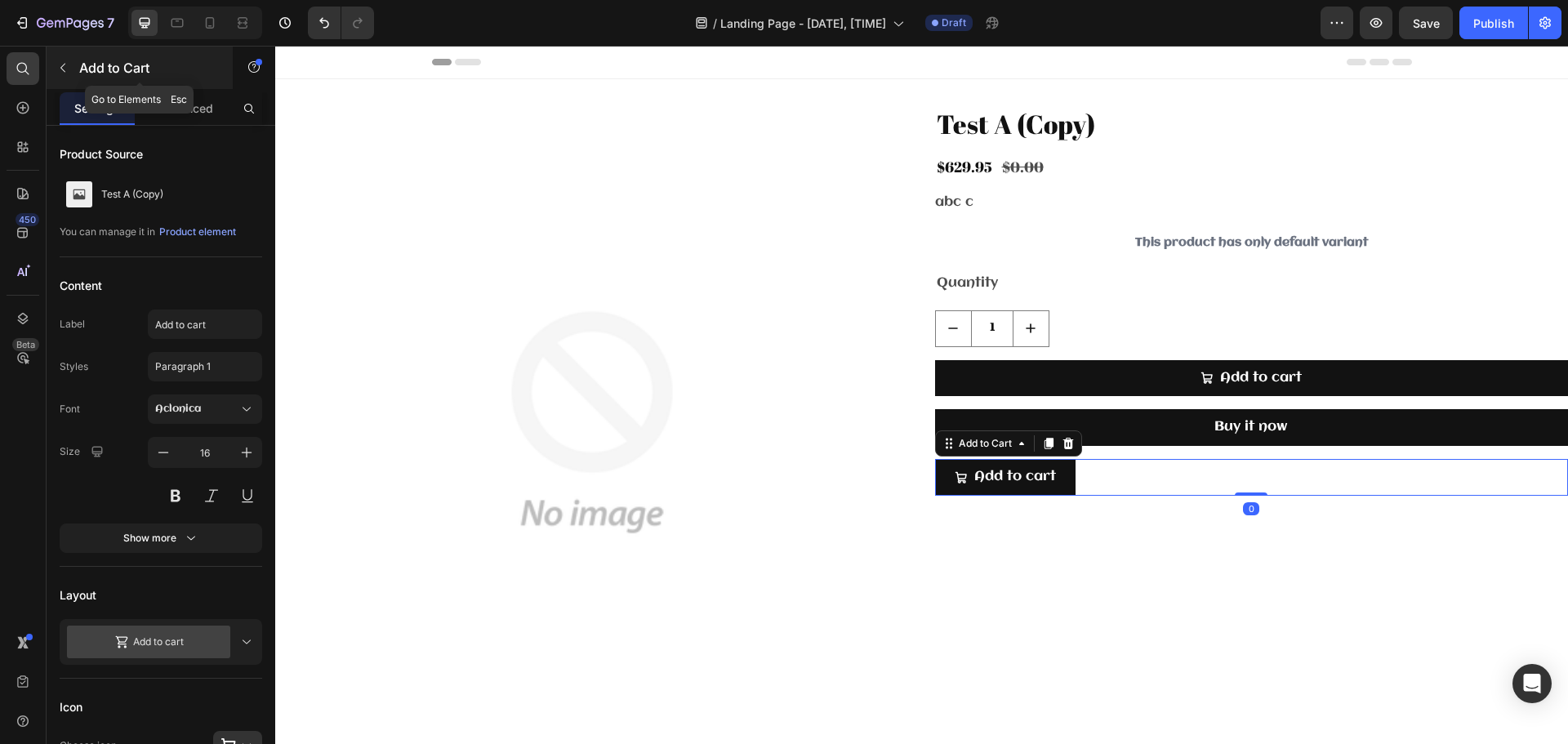 click 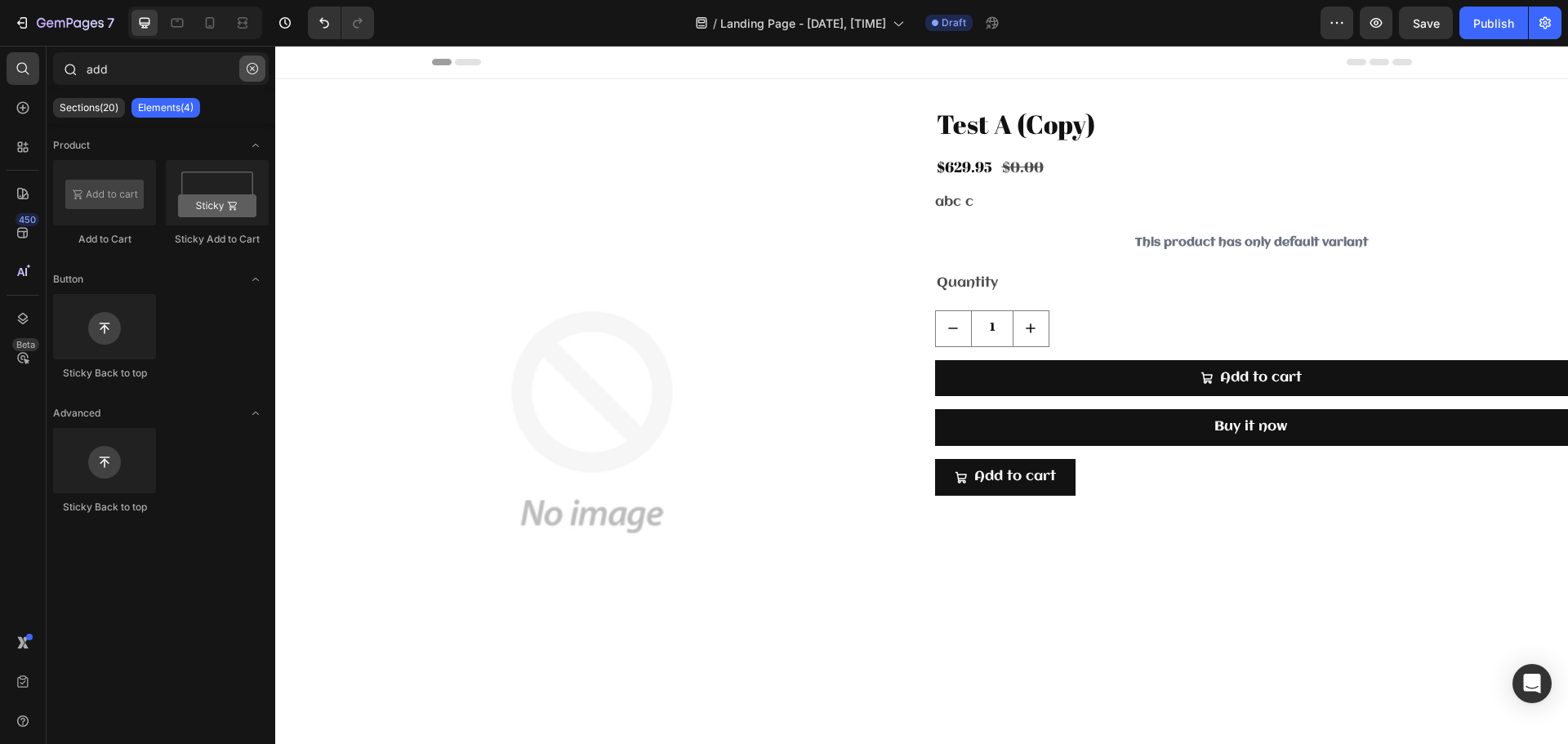 click at bounding box center [252, 69] 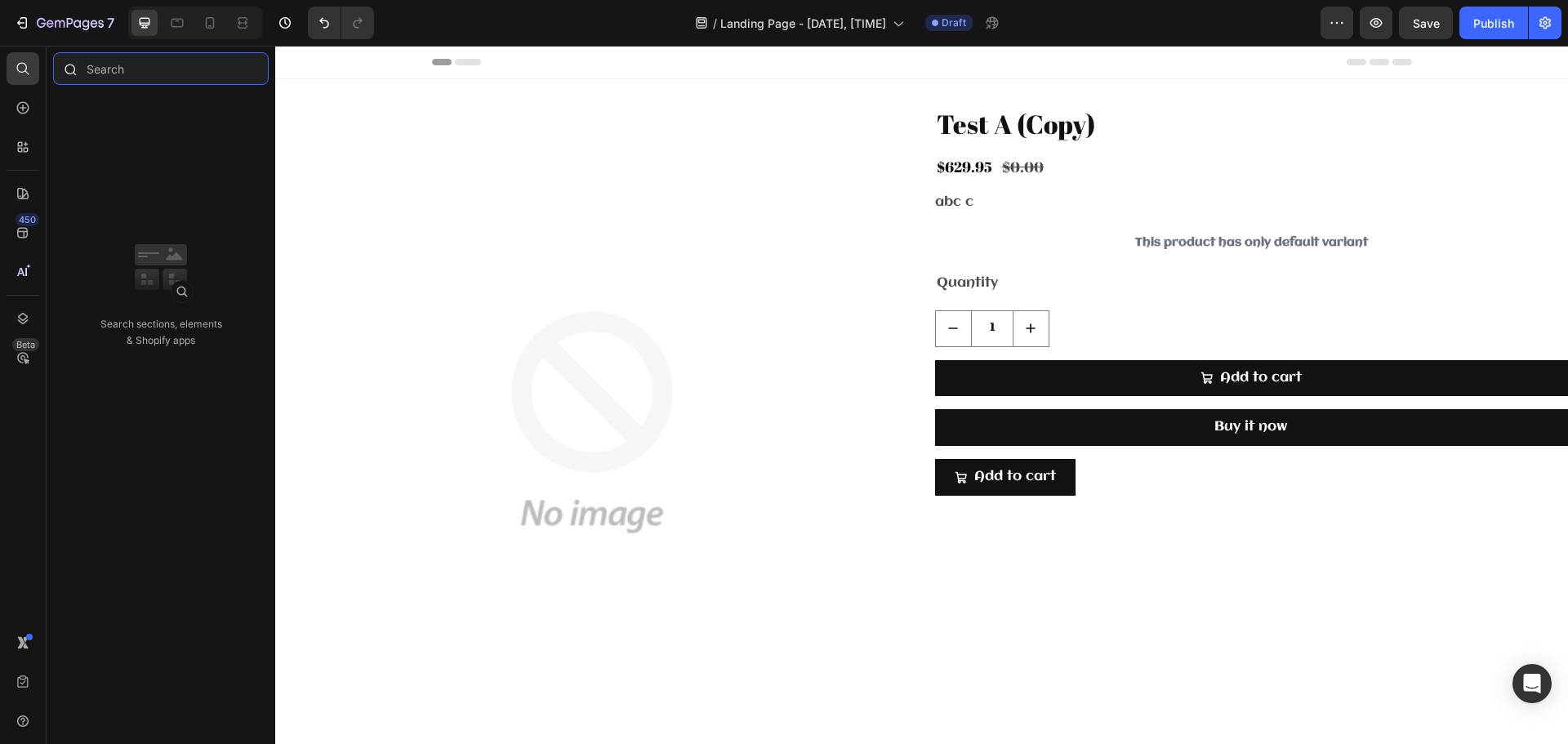 click at bounding box center (161, 69) 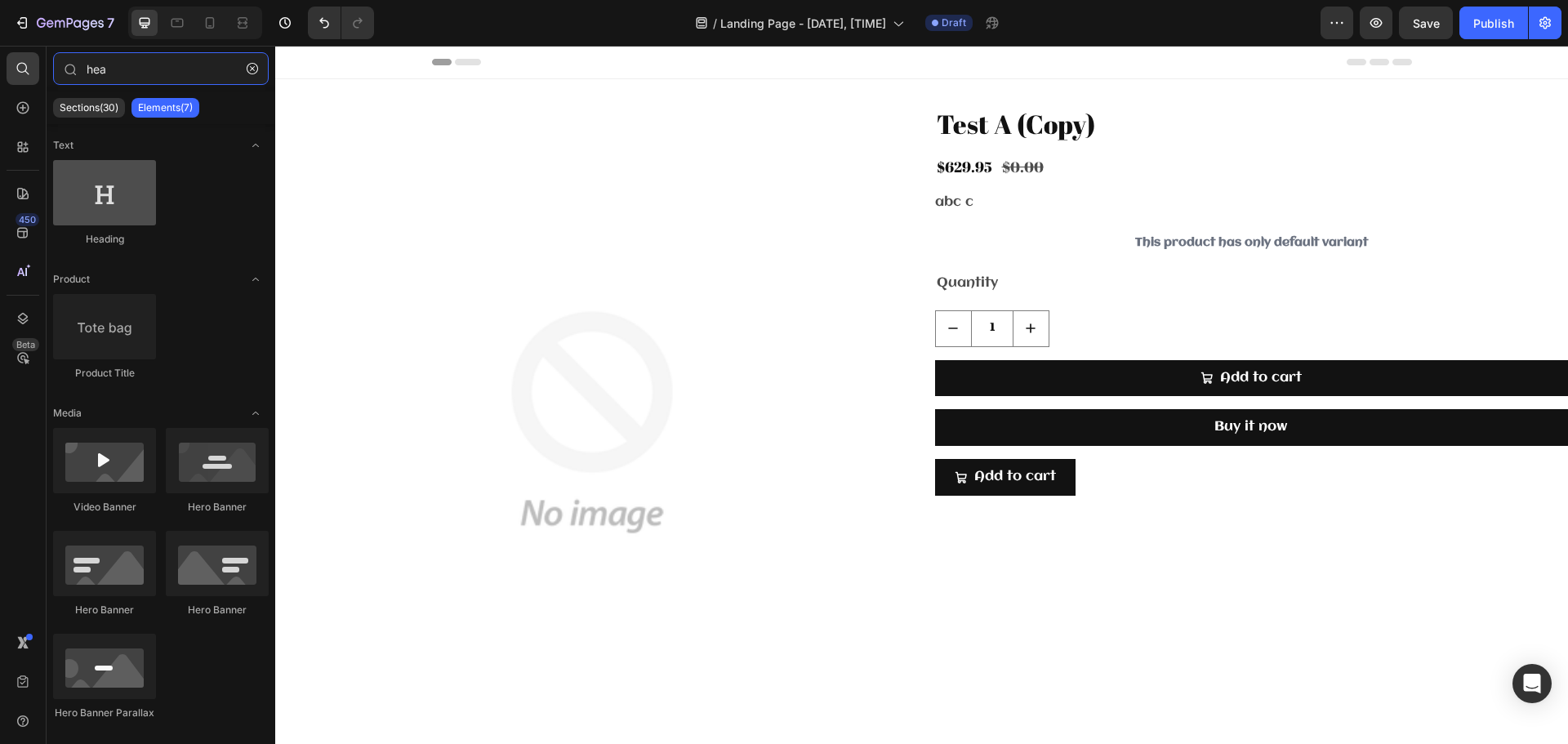 type on "hea" 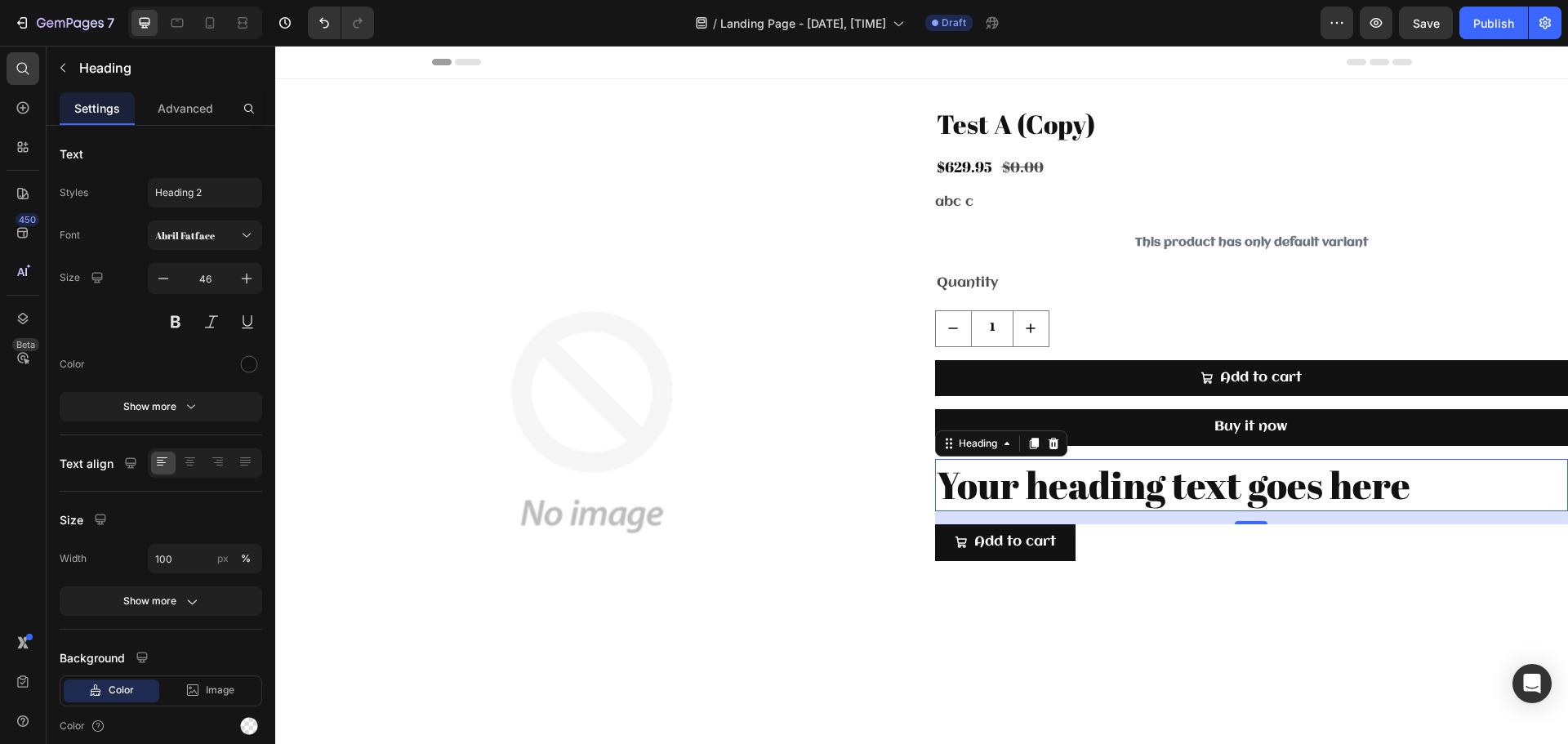 click on "Your heading text goes here" at bounding box center (1252, 485) 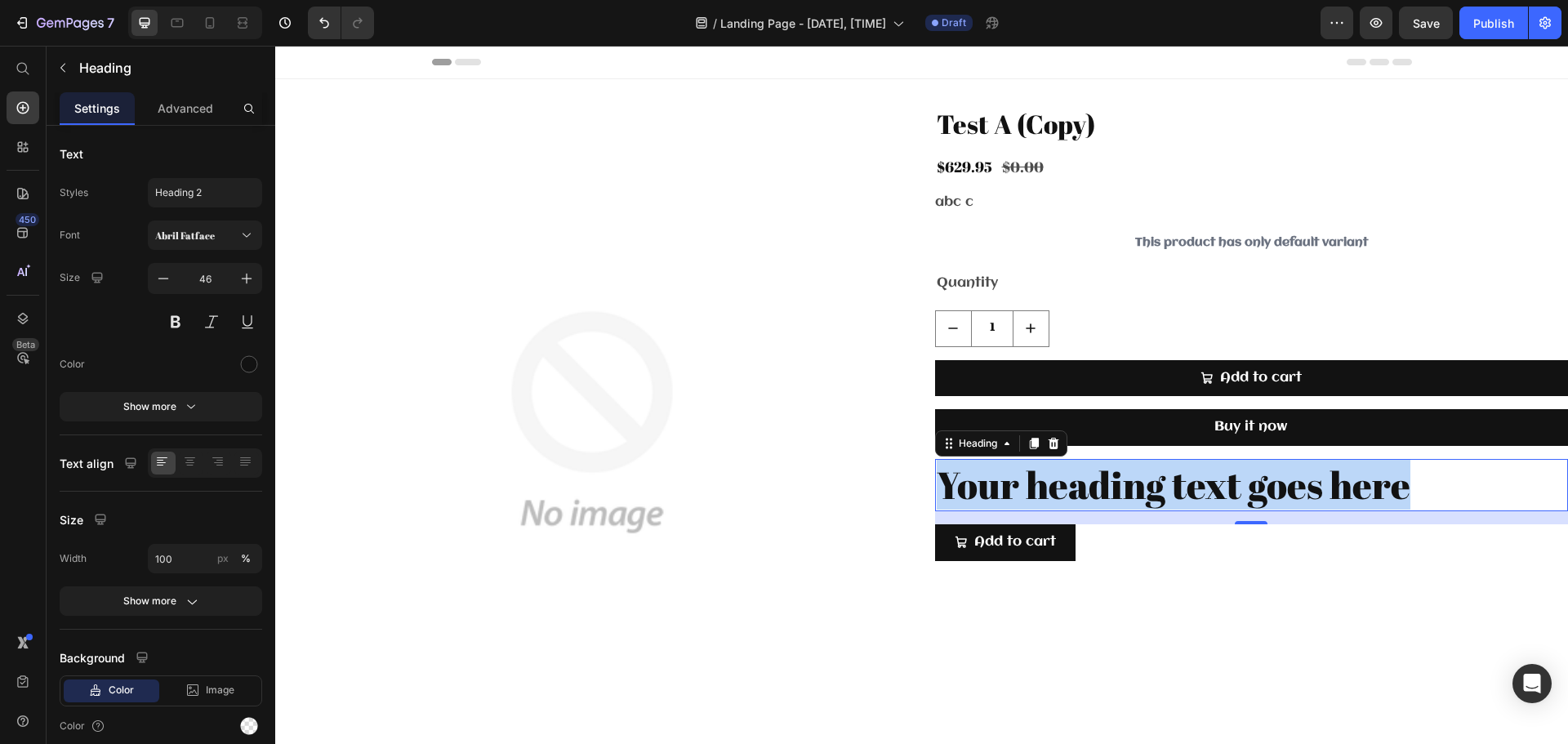 click on "Your heading text goes here" at bounding box center (1252, 485) 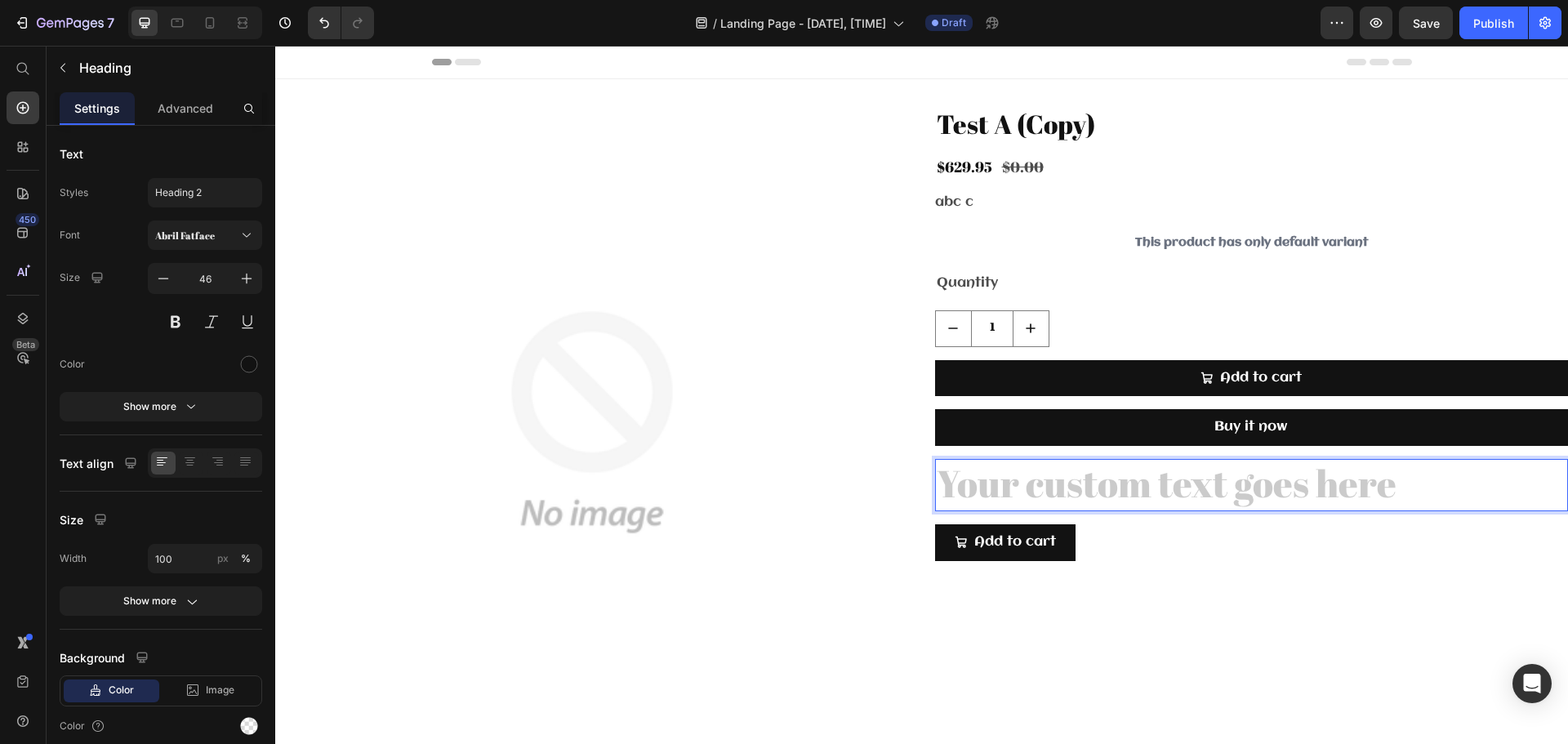 type 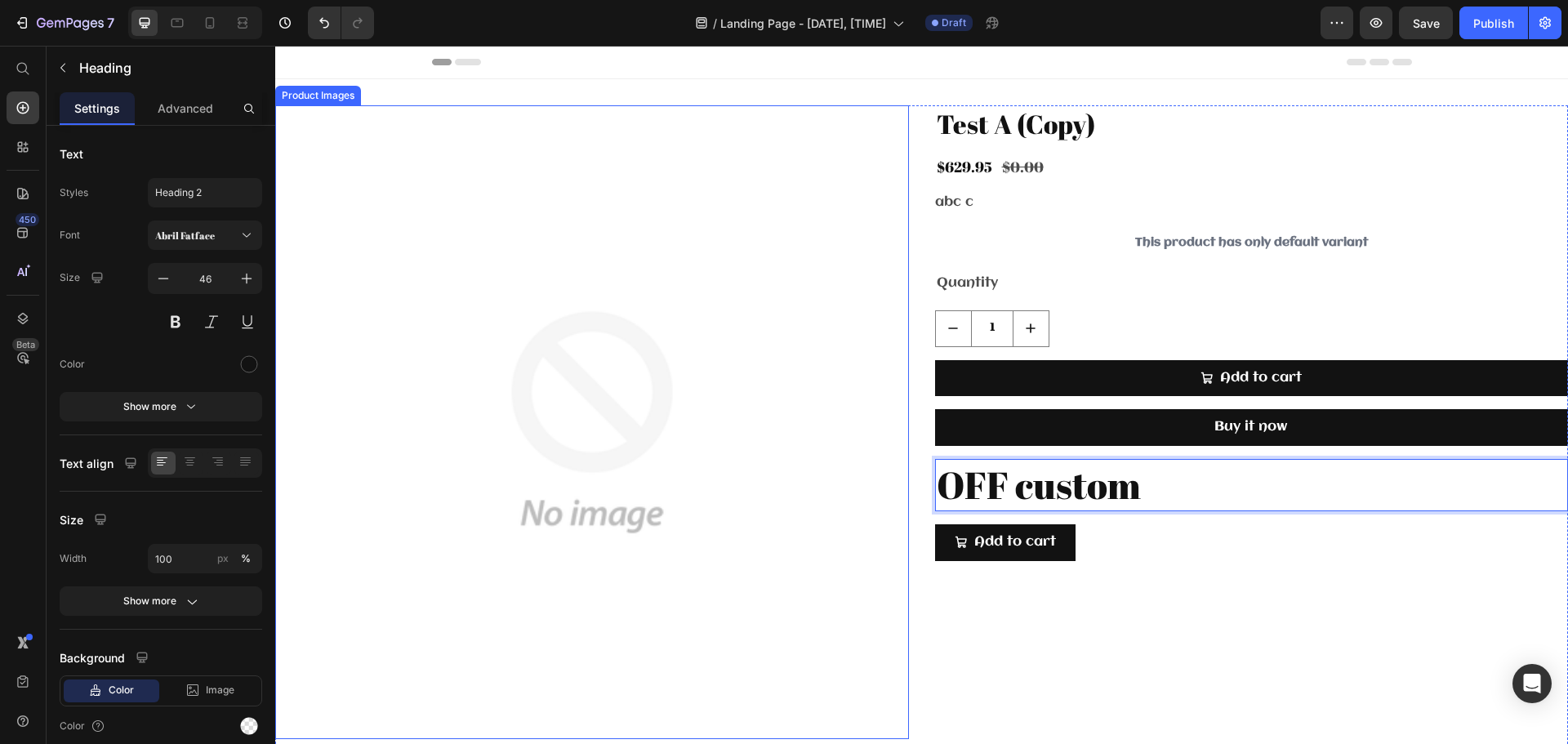 click at bounding box center [592, 422] 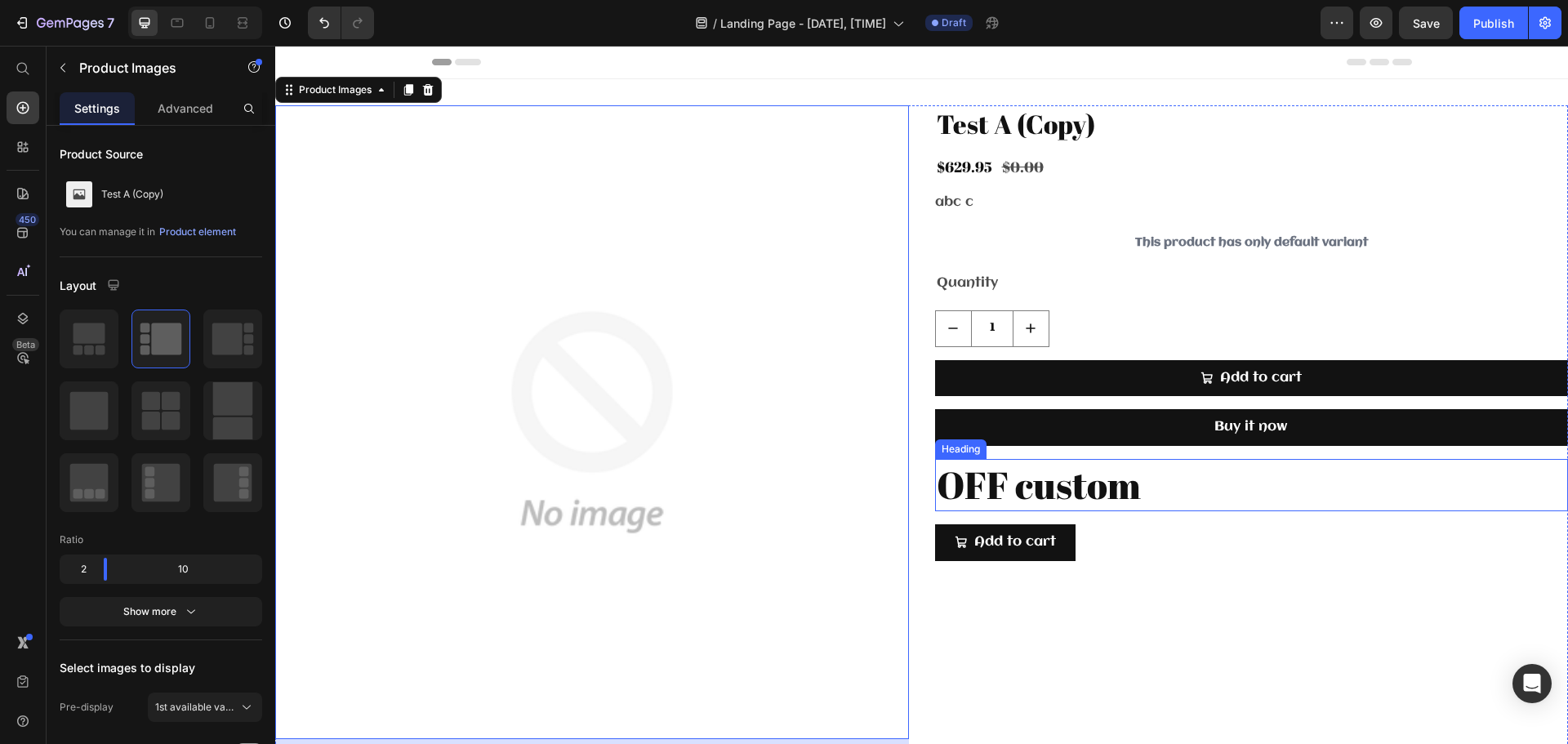 click on "OFF custom" at bounding box center [1252, 485] 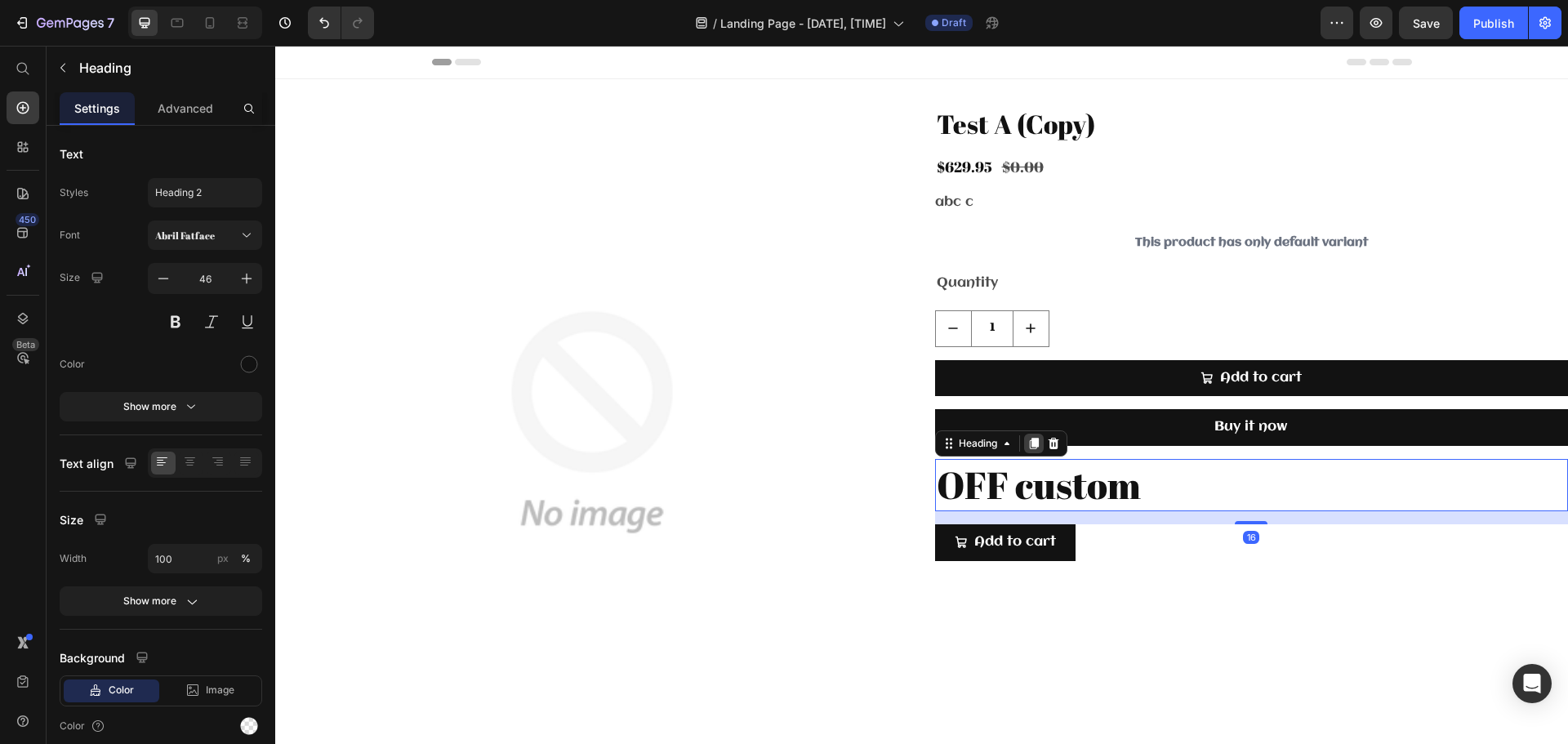 click 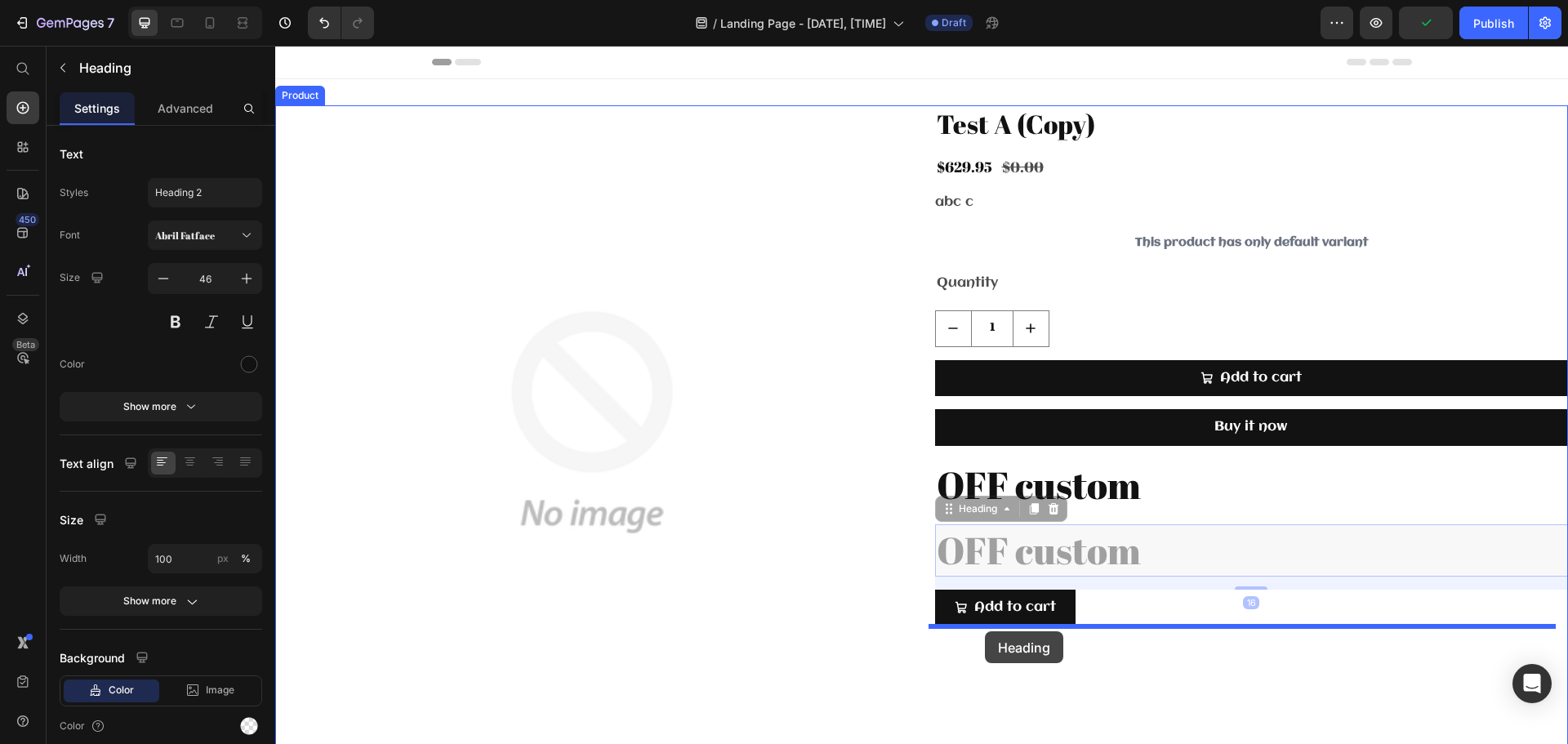 drag, startPoint x: 979, startPoint y: 512, endPoint x: 985, endPoint y: 631, distance: 119.15116 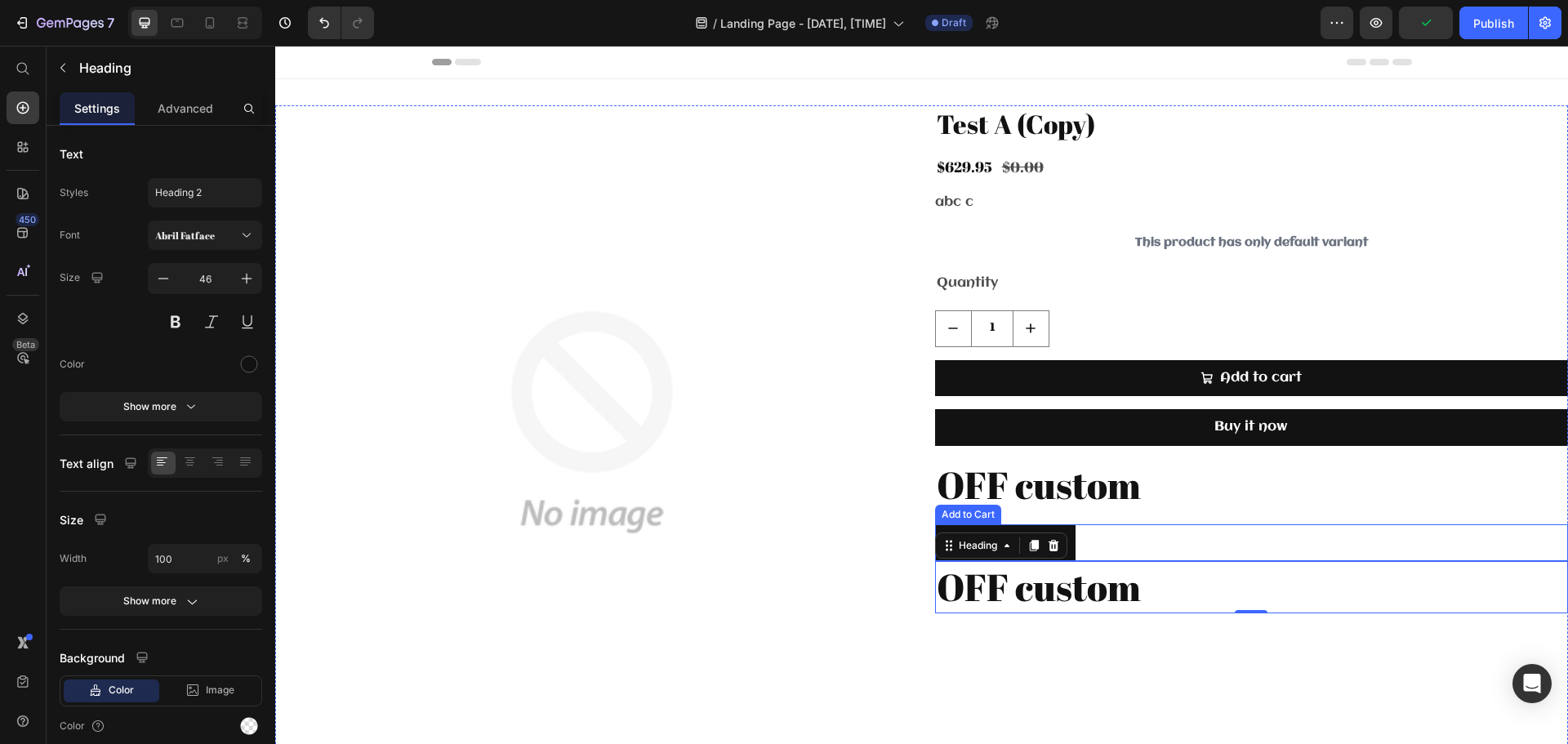 click on "Add to cart Add to Cart" at bounding box center [1252, 542] 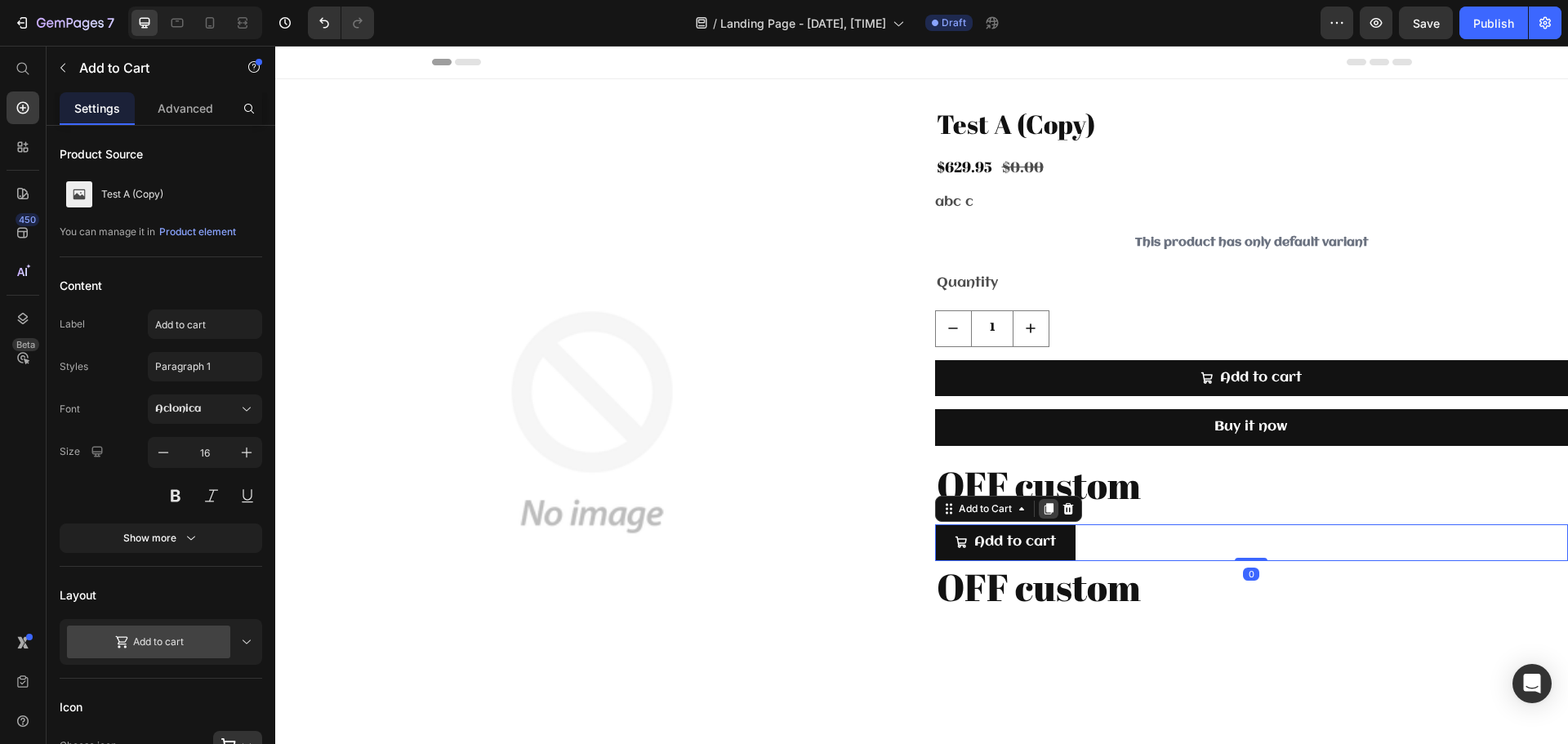 click at bounding box center (1049, 509) 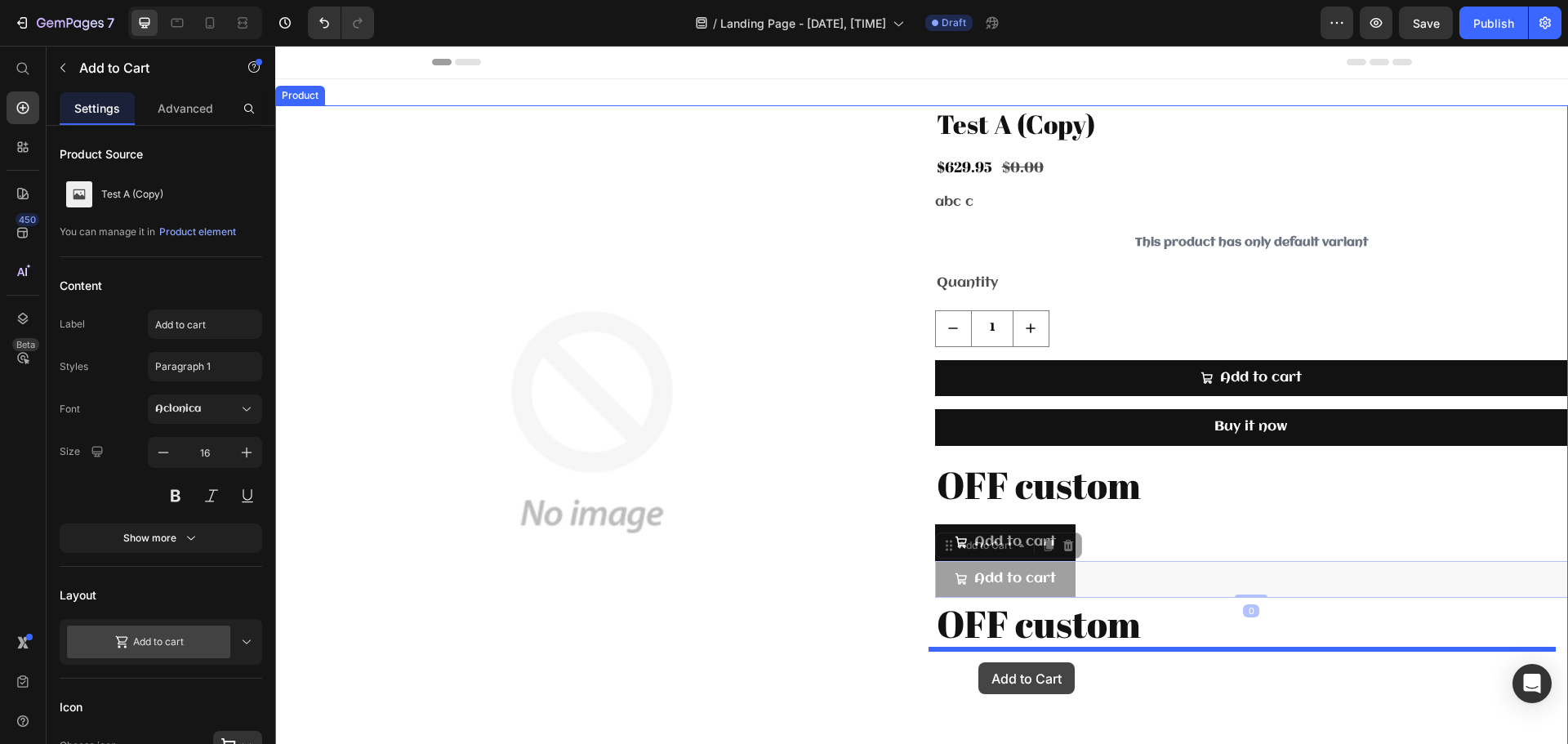 drag, startPoint x: 962, startPoint y: 550, endPoint x: 978, endPoint y: 662, distance: 113.13708 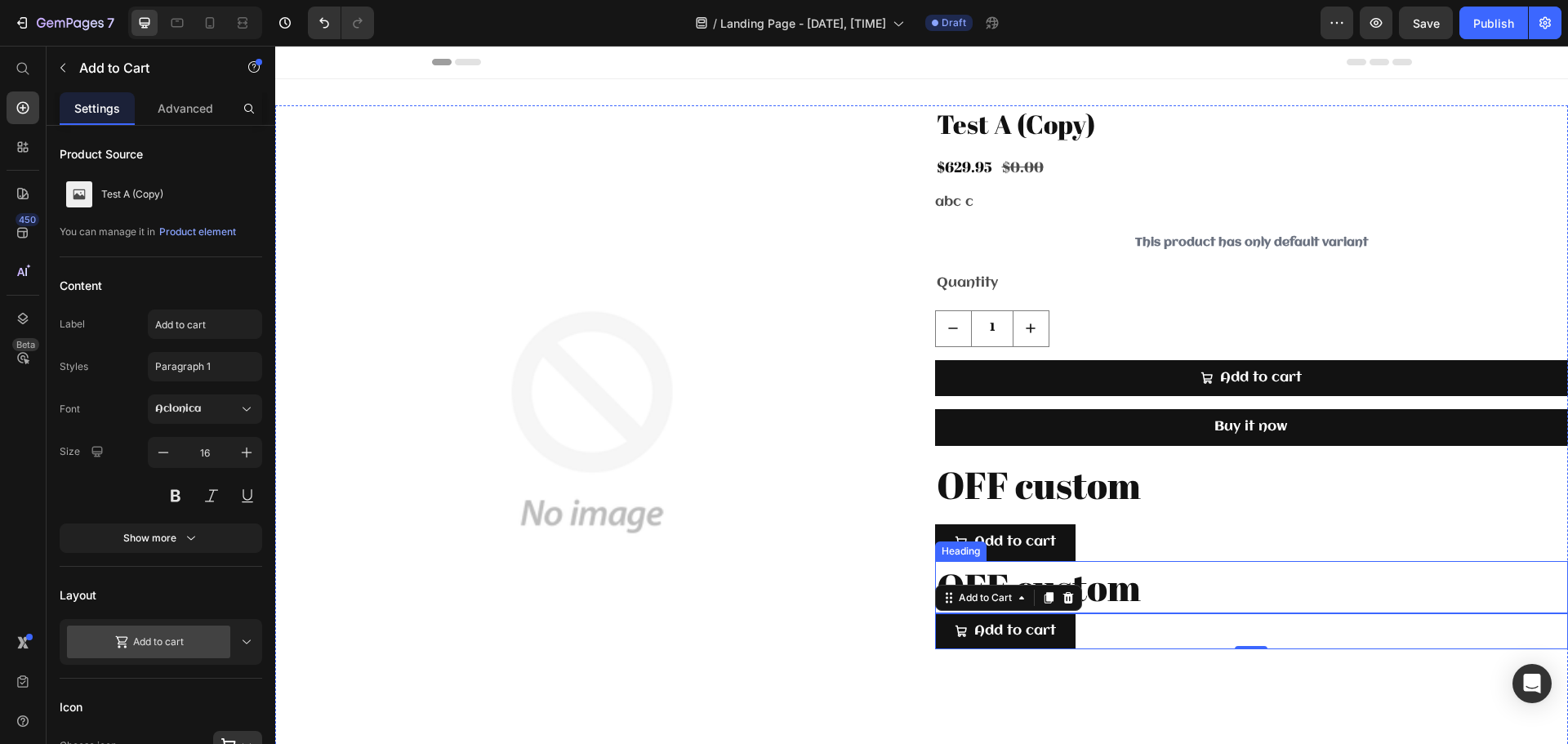 click on "OFF custom" at bounding box center (1252, 587) 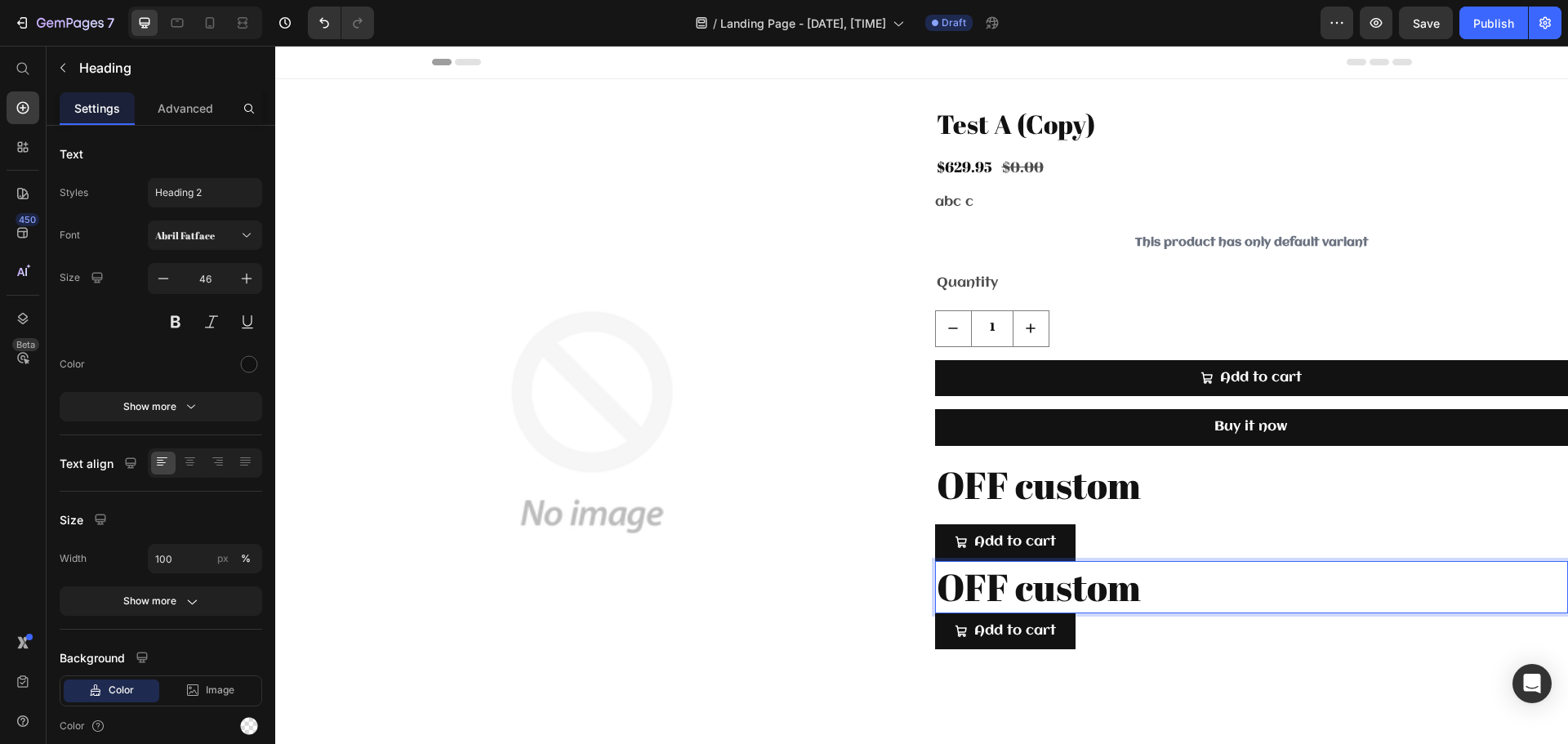 click on "OFF custom" at bounding box center (1252, 587) 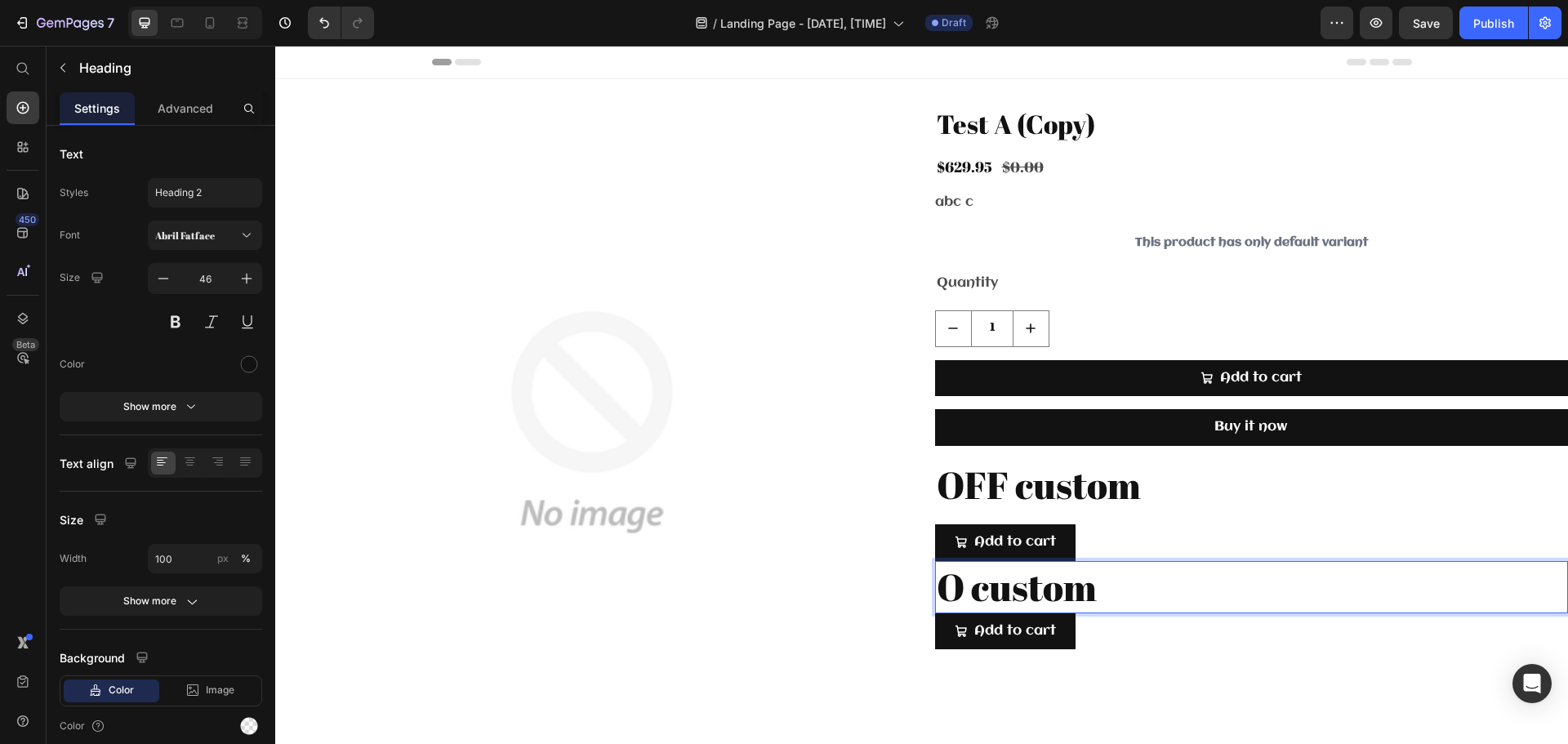 type 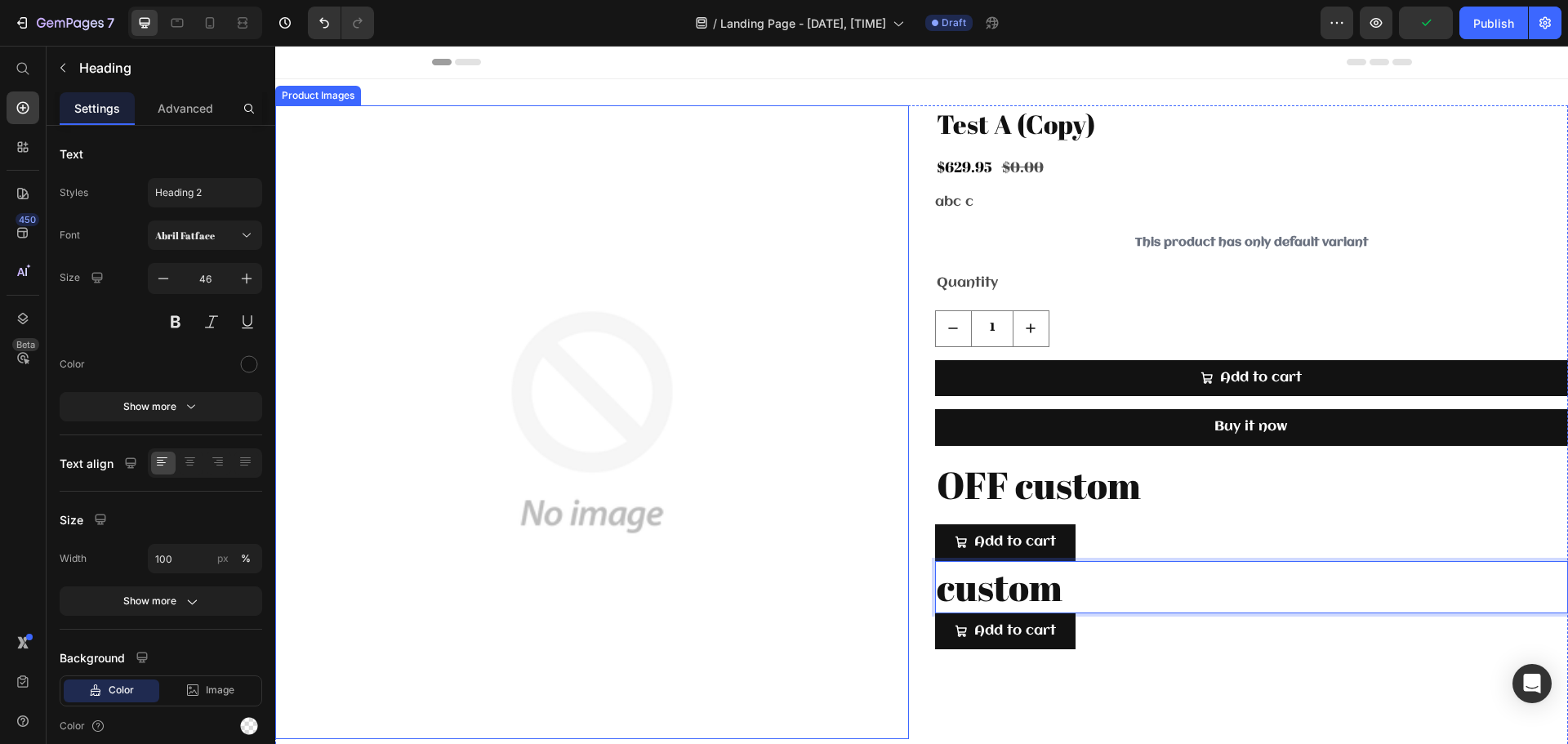 click at bounding box center [592, 422] 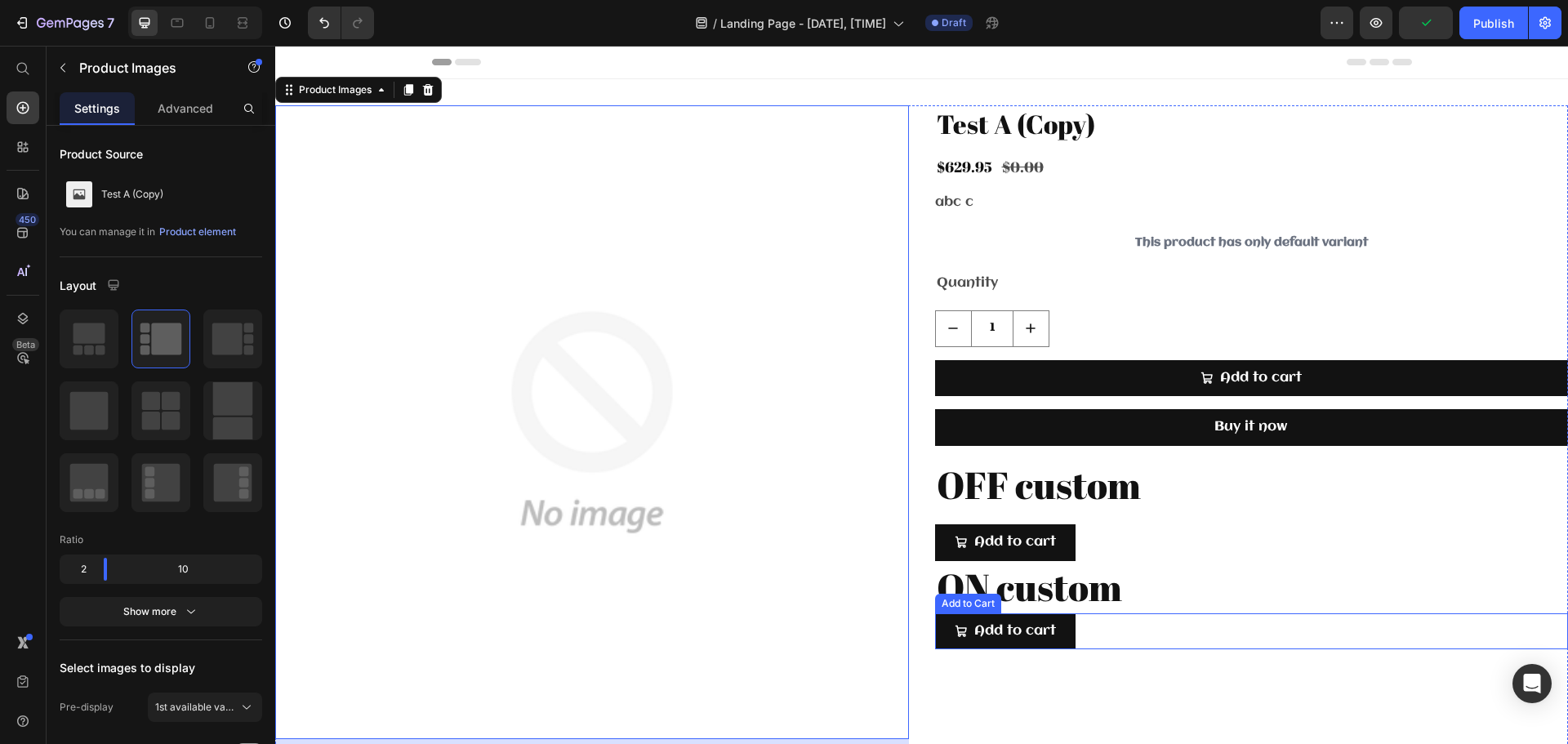 click on "Test A (Copy) Product Title $629.95 Product Price $0.00 Product Price Row abc c Product Description This product has only default variant Product Variants & Swatches Quantity Text Block 1 Product Quantity
Add to cart Add to cart Buy it now Dynamic Checkout OFF custom Heading
Add to cart Add to cart ON custom Heading
Add to cart Add to cart" at bounding box center (1252, 429) 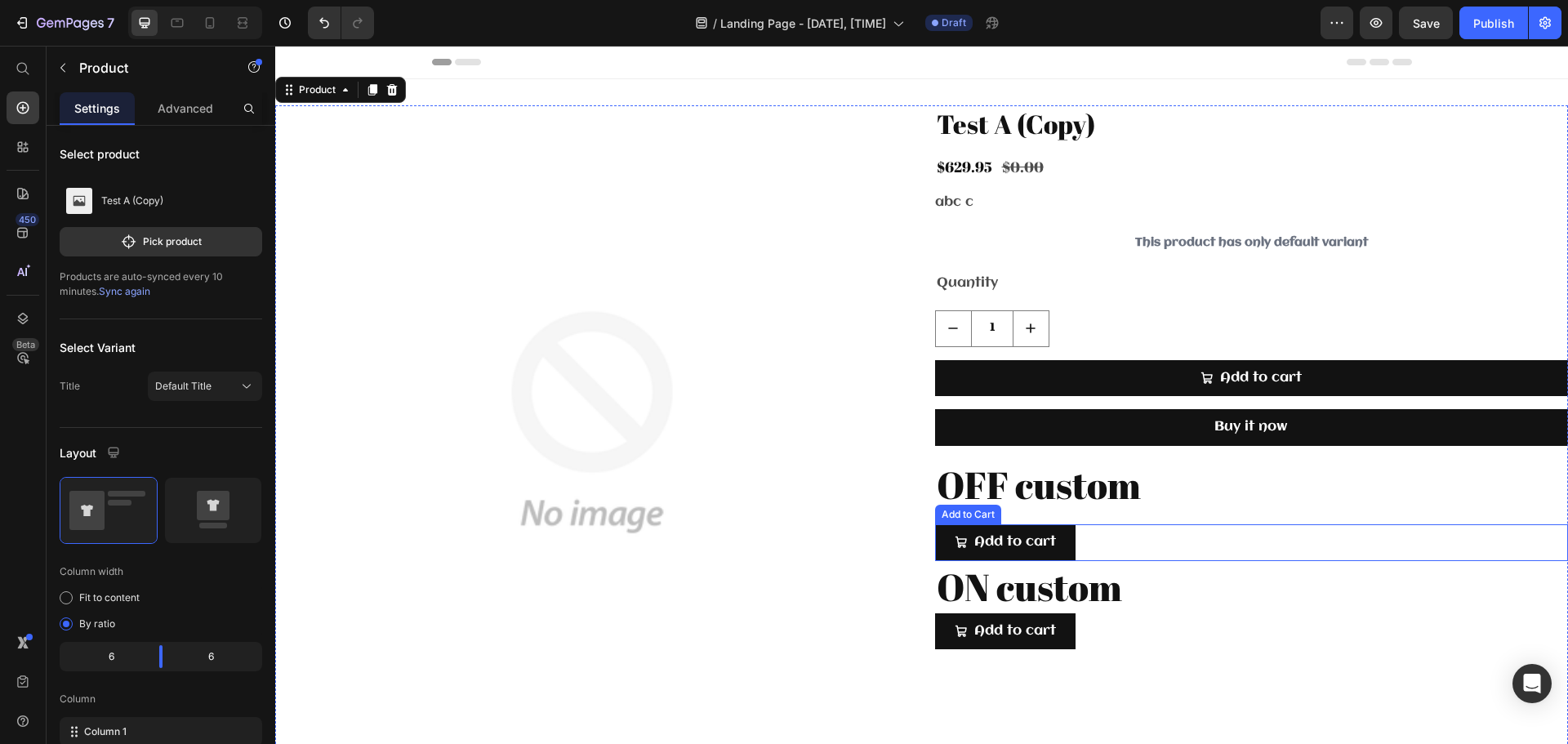 click on "Add to cart Add to Cart" at bounding box center [1252, 542] 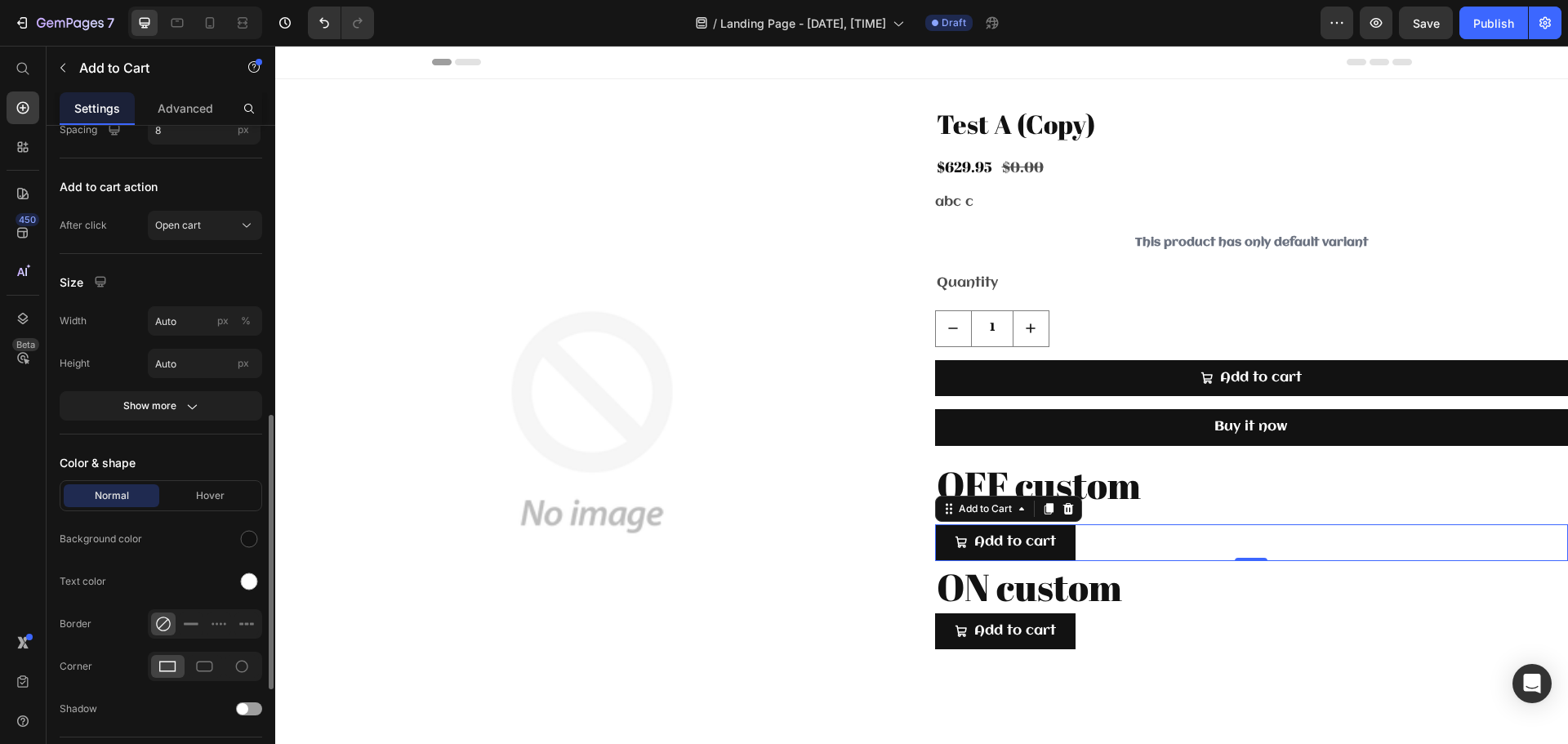 scroll, scrollTop: 864, scrollLeft: 0, axis: vertical 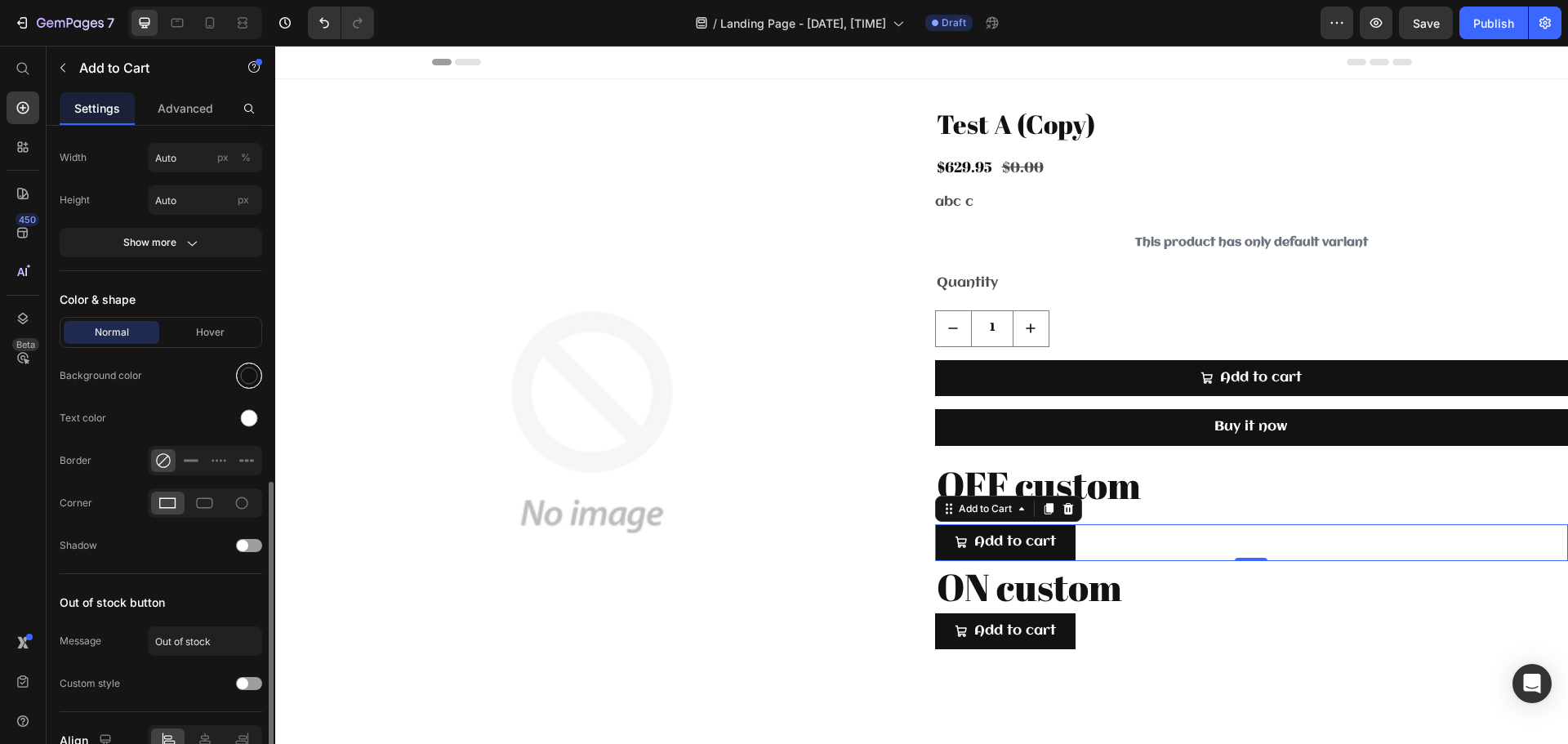 click at bounding box center (249, 376) 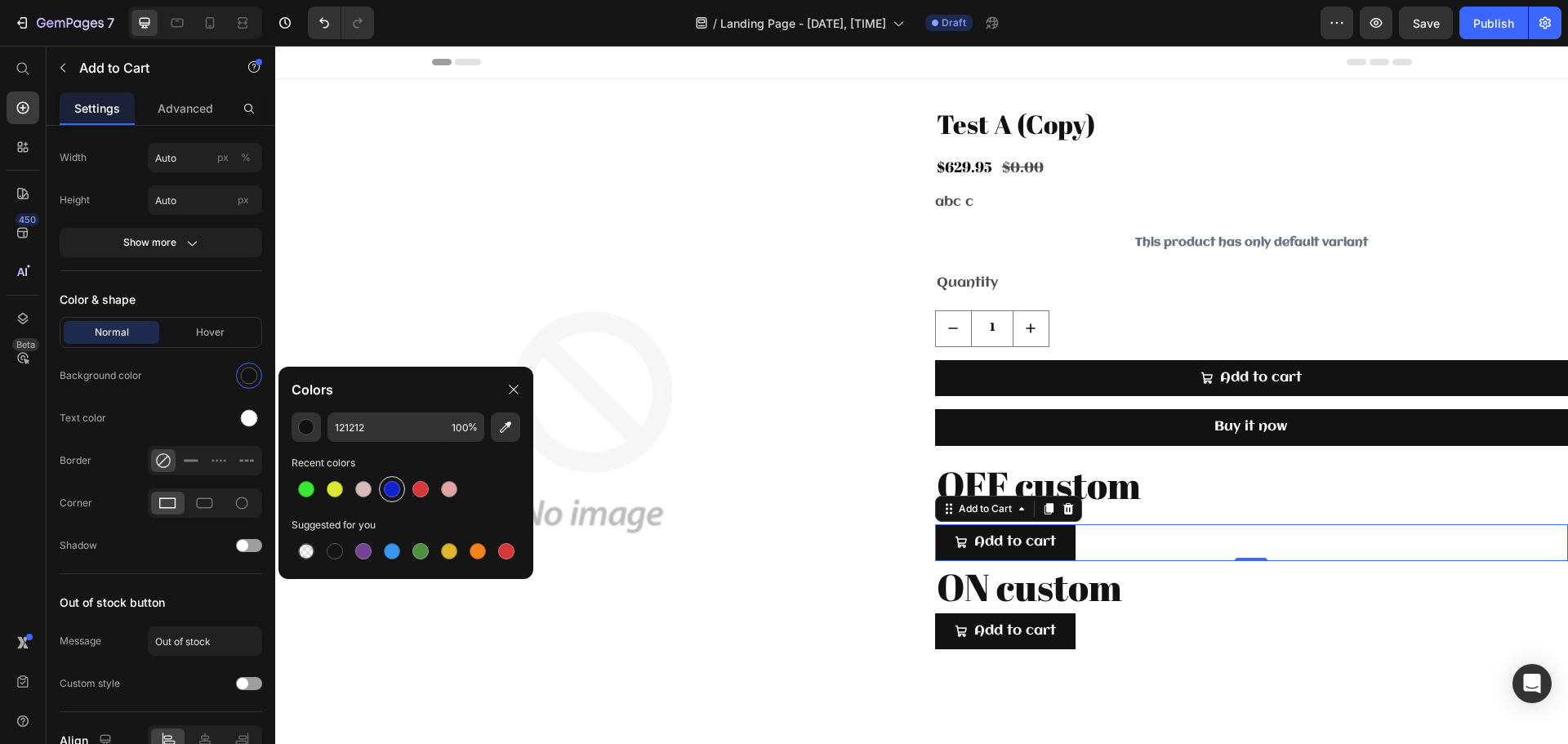 click at bounding box center (392, 489) 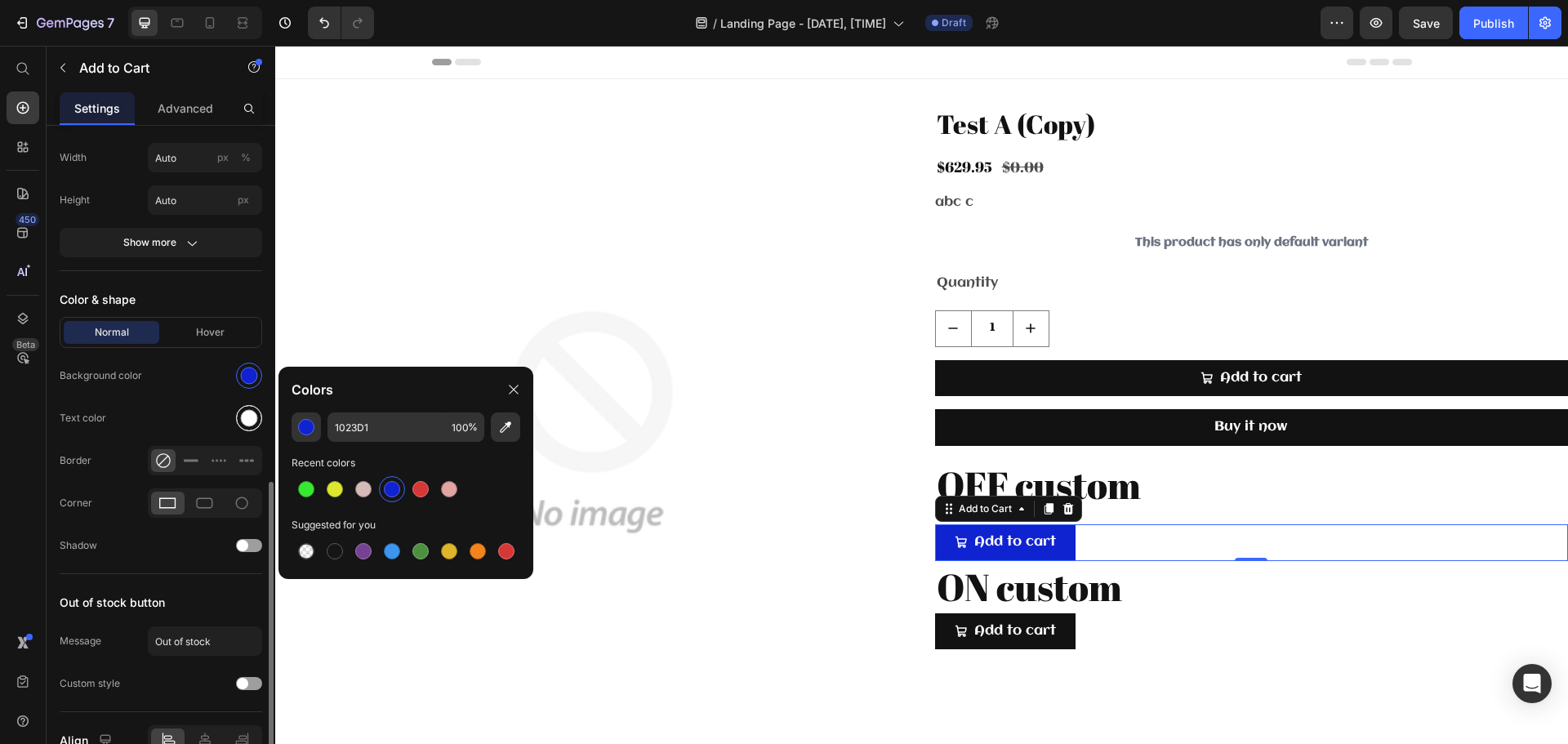 click at bounding box center [249, 418] 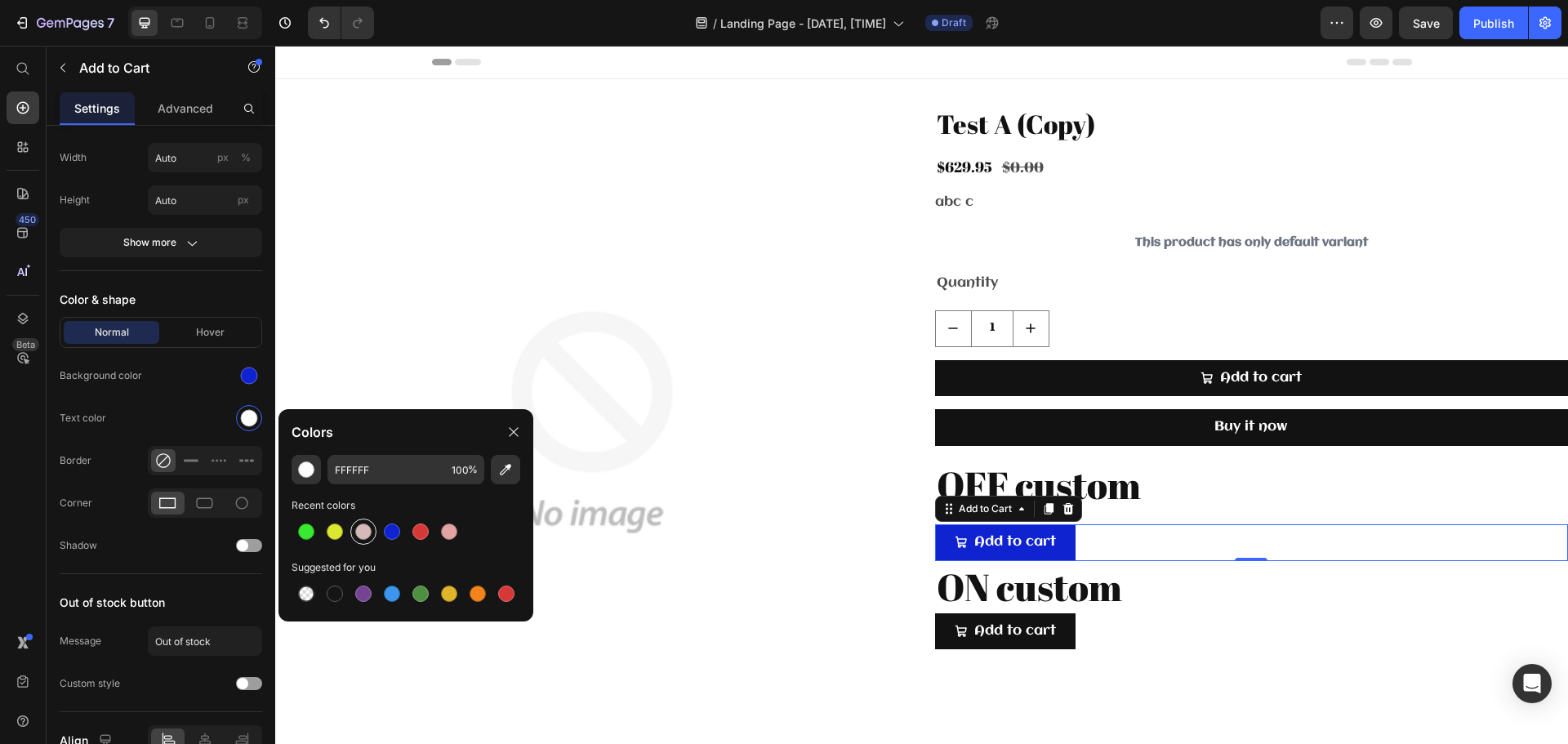 click at bounding box center [363, 532] 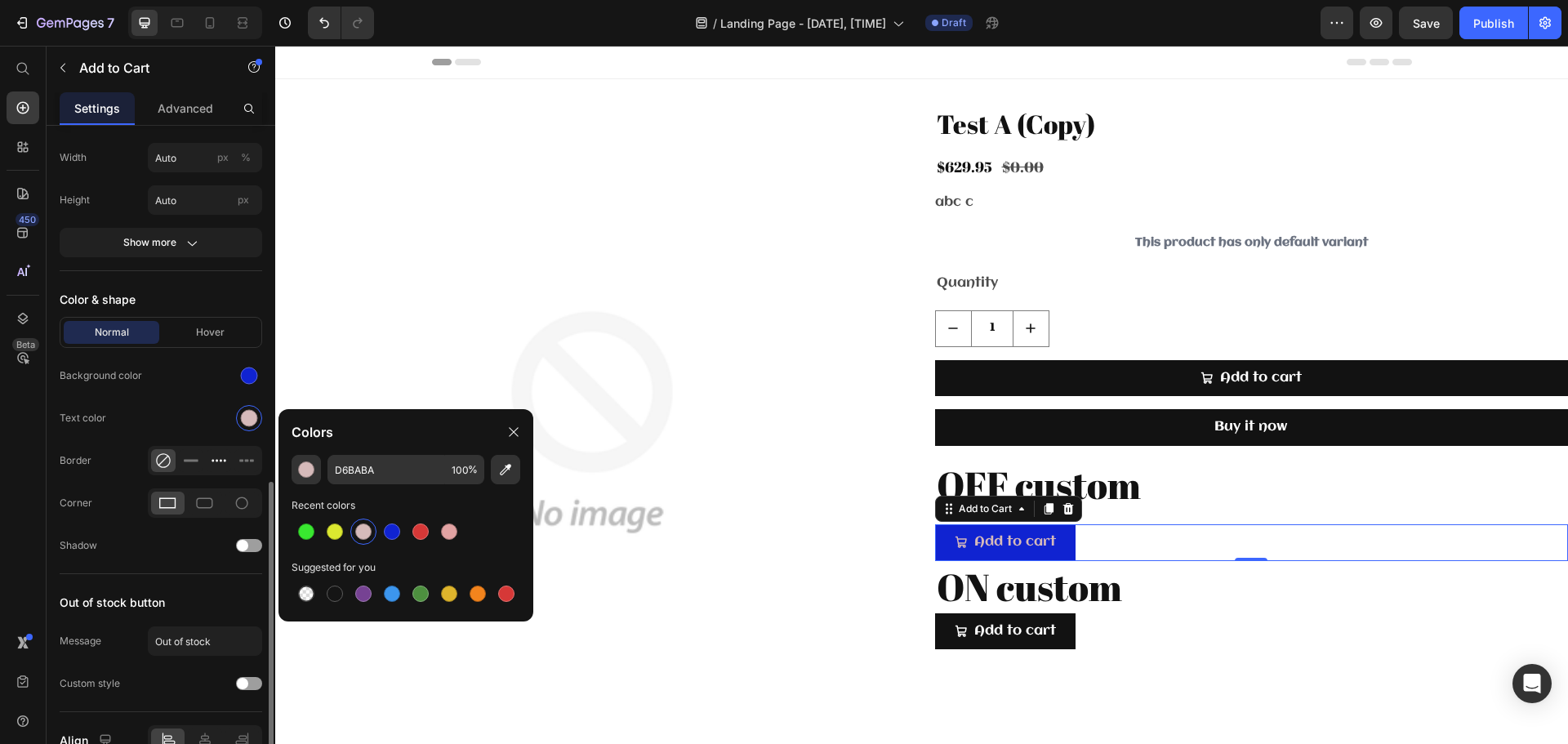 click 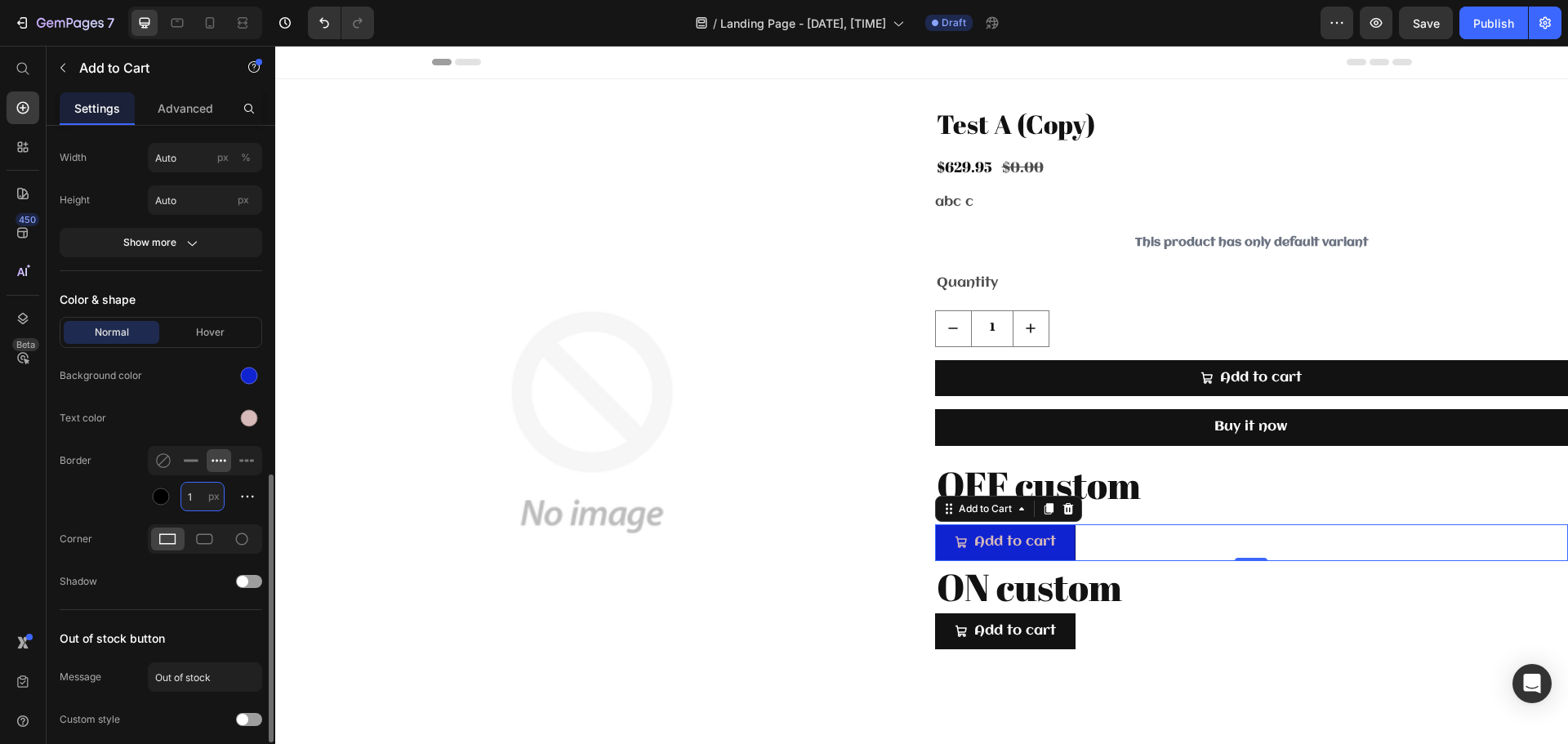click on "1" at bounding box center [203, 497] 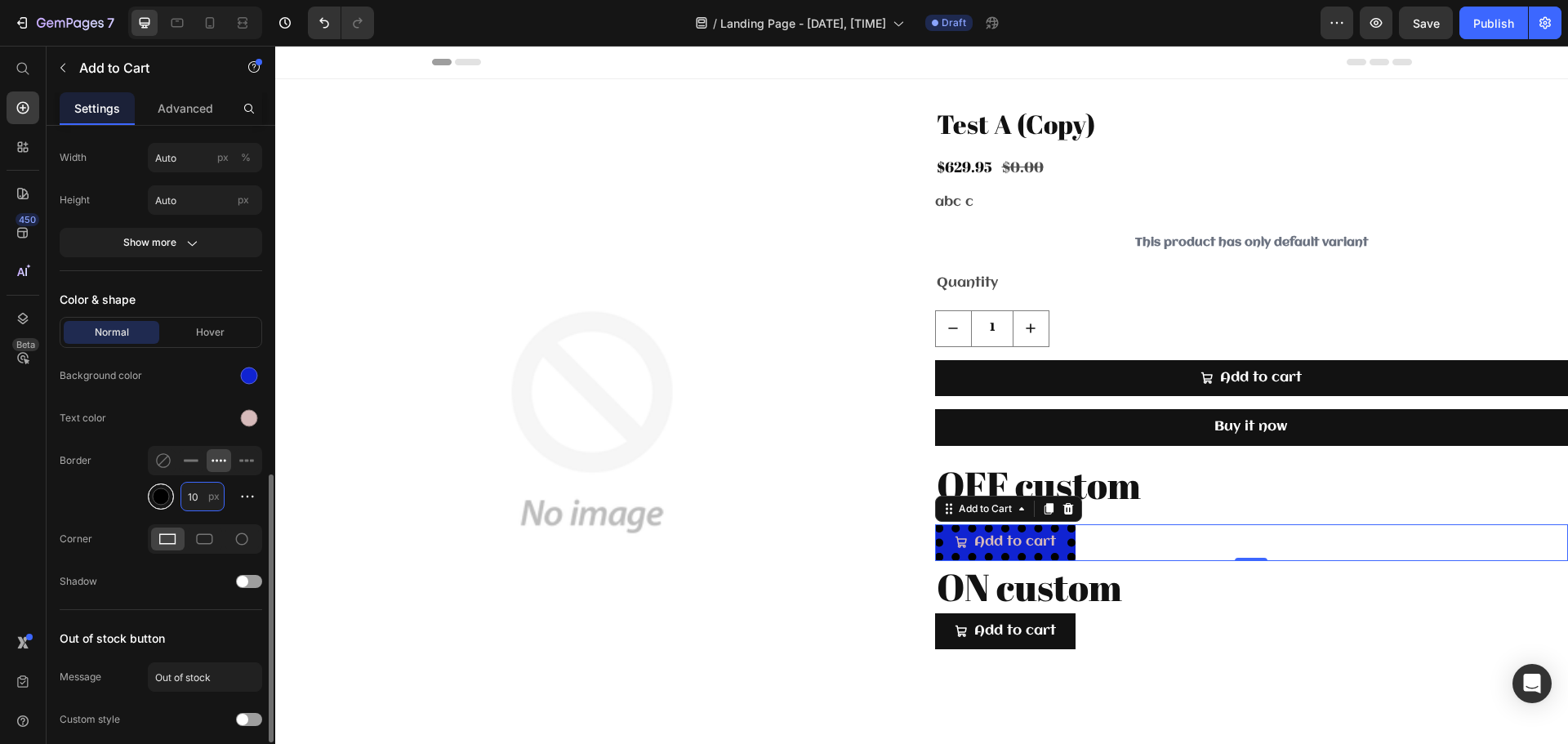 type on "10" 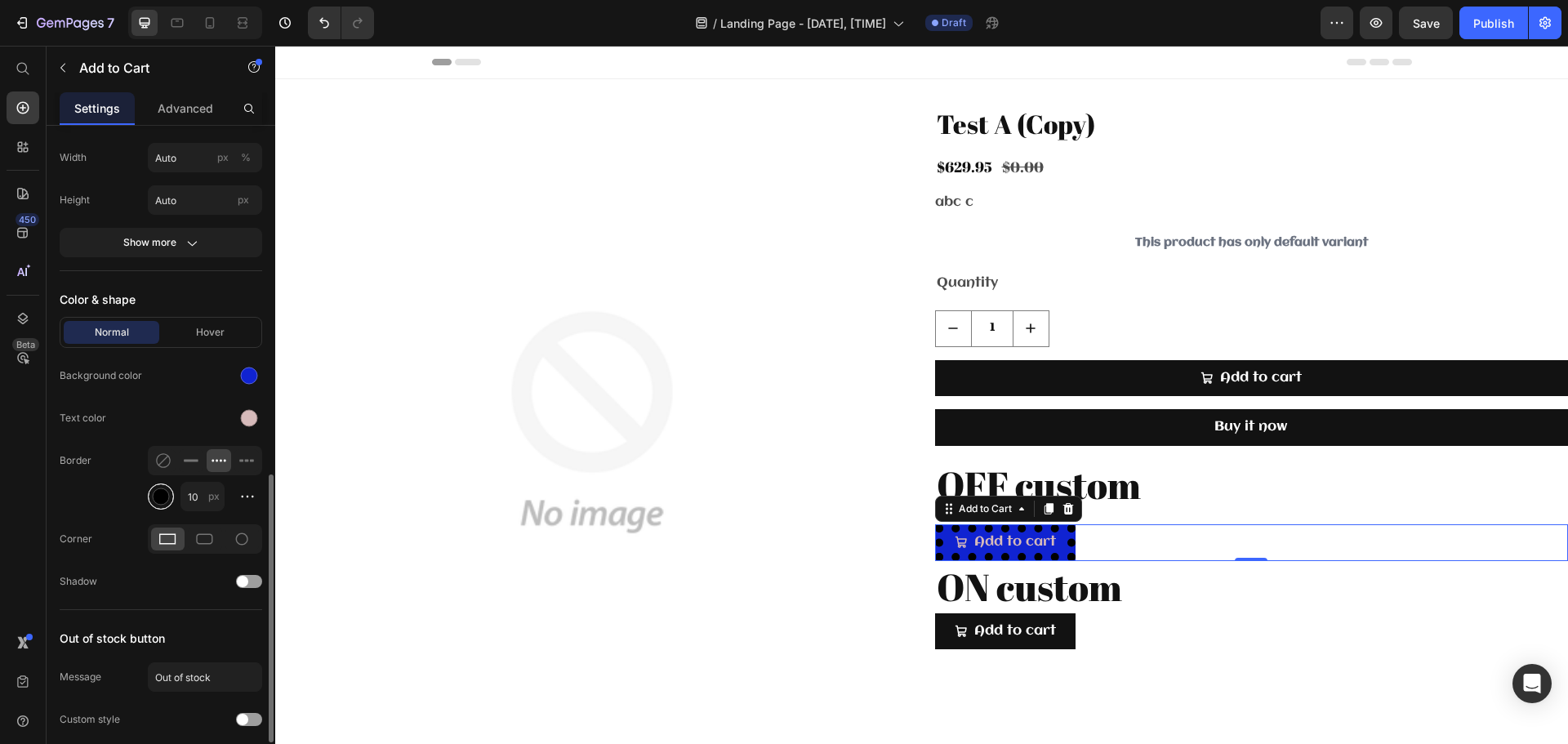 click at bounding box center [161, 497] 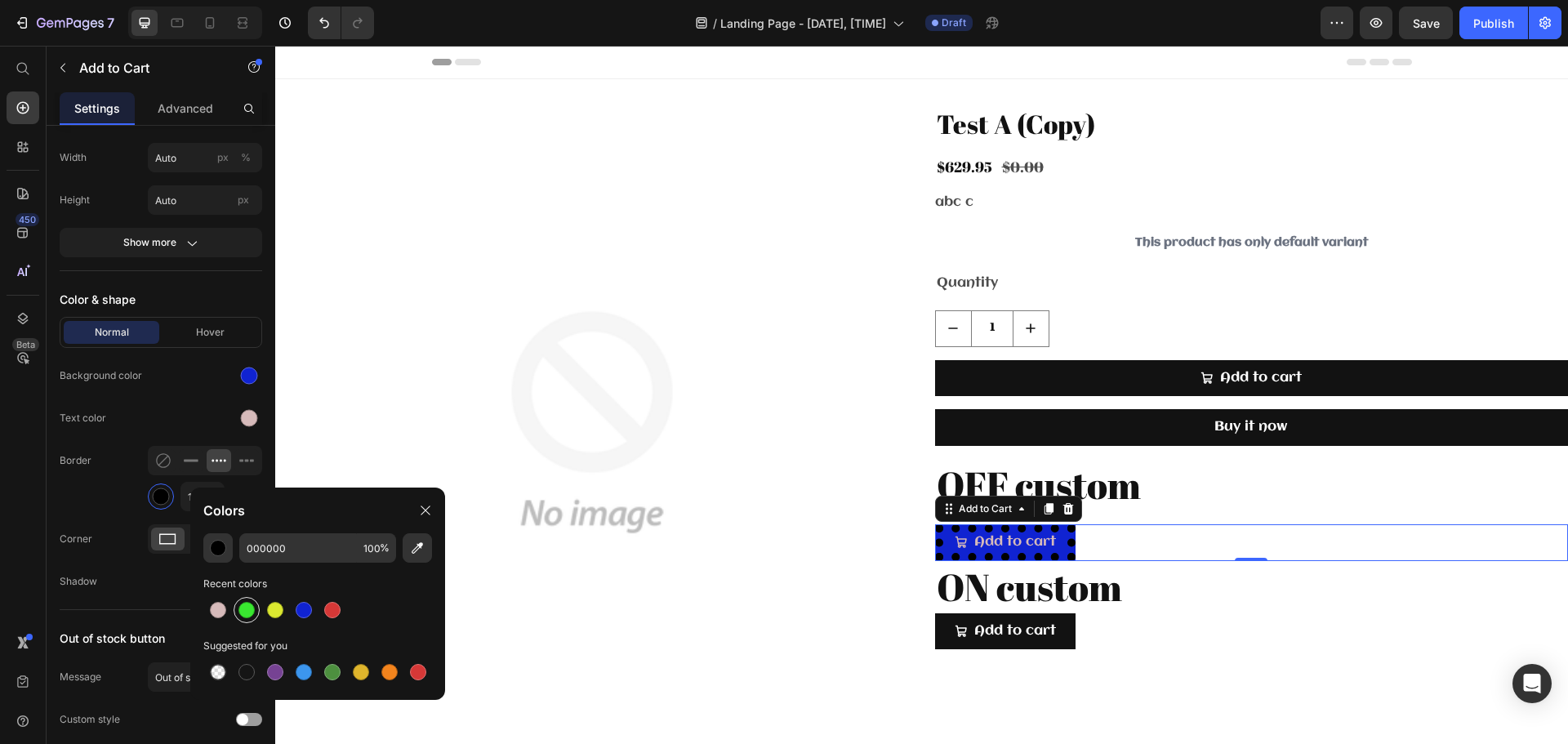 click at bounding box center (247, 610) 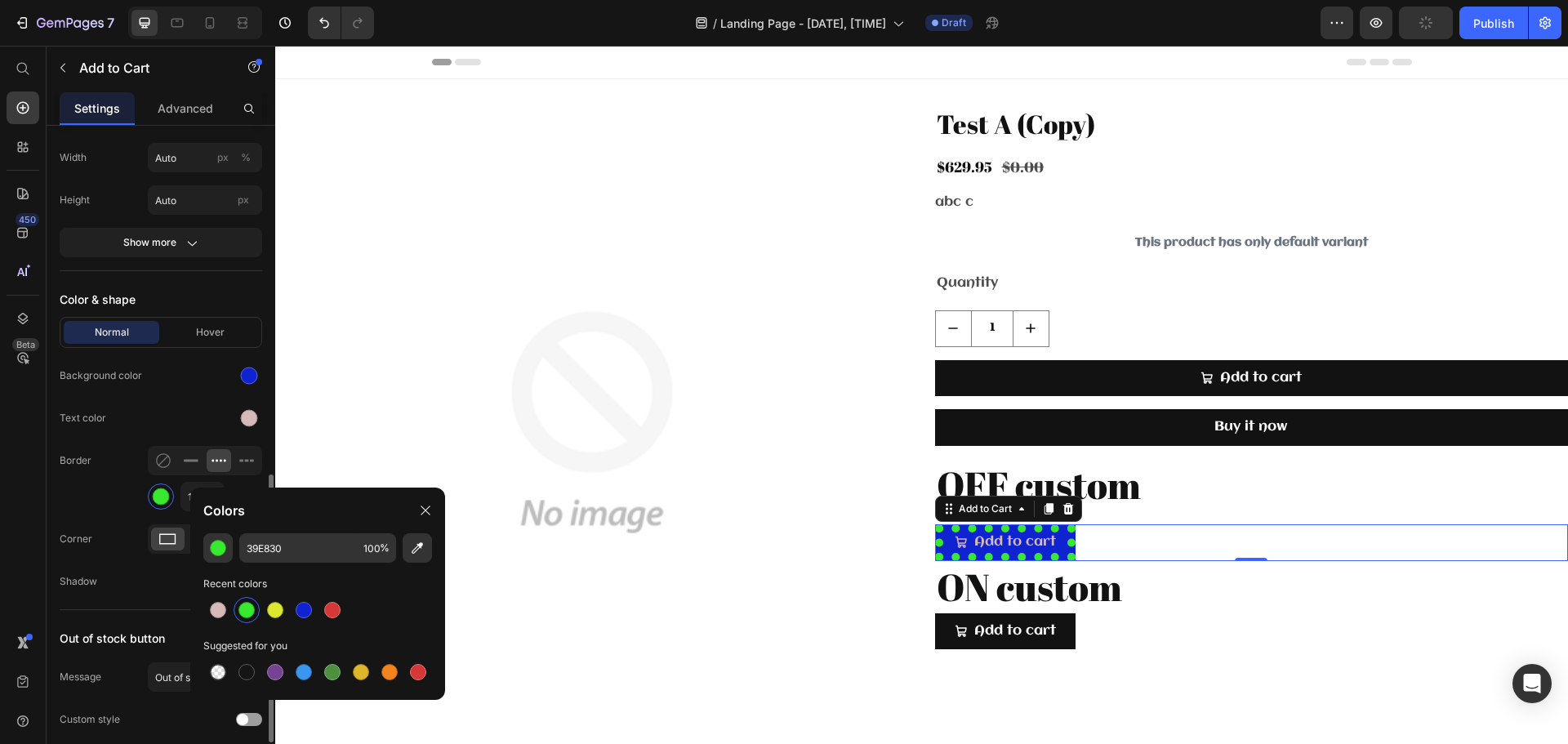 click on "Normal Hover Background color Text color Border 10 px Corner Shadow" 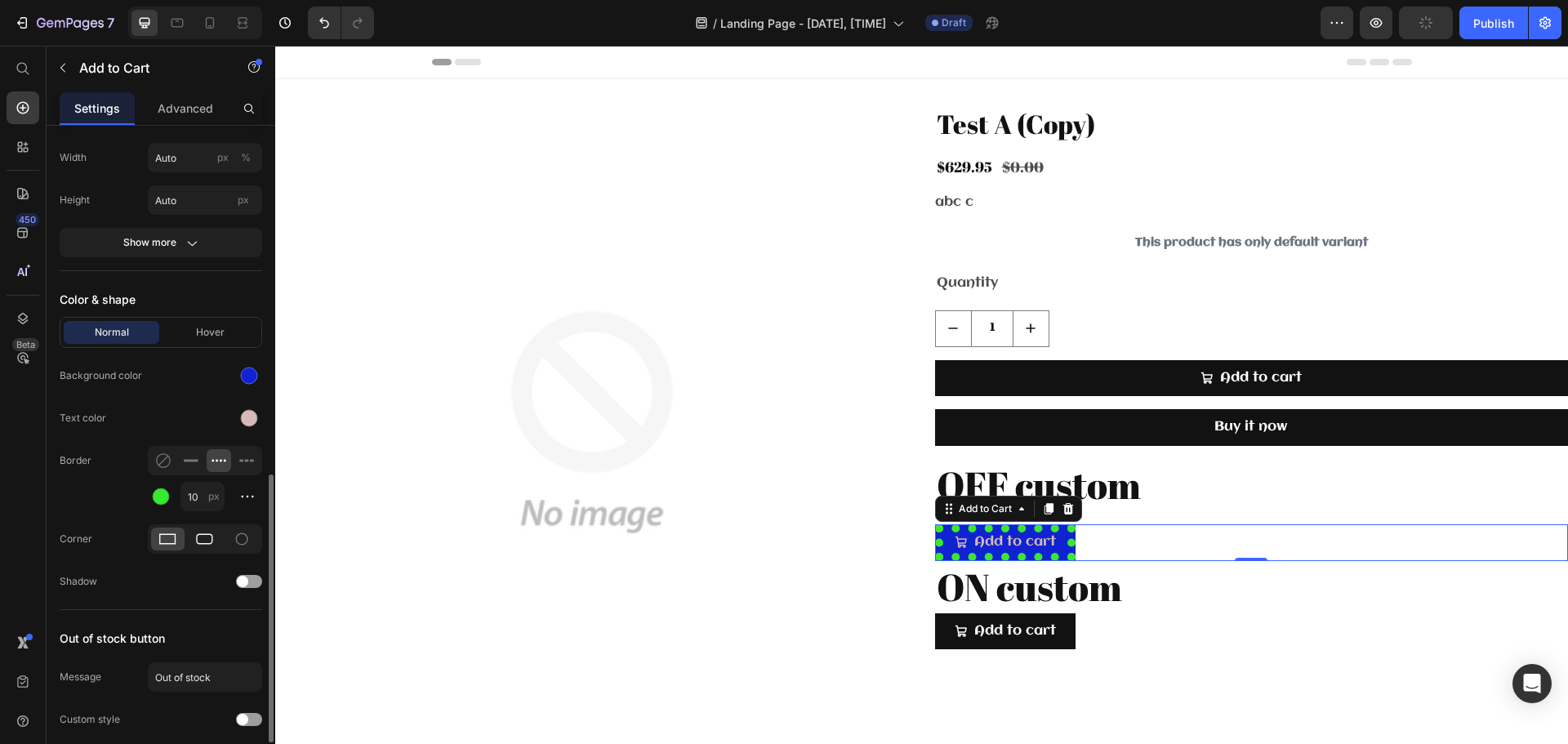 click 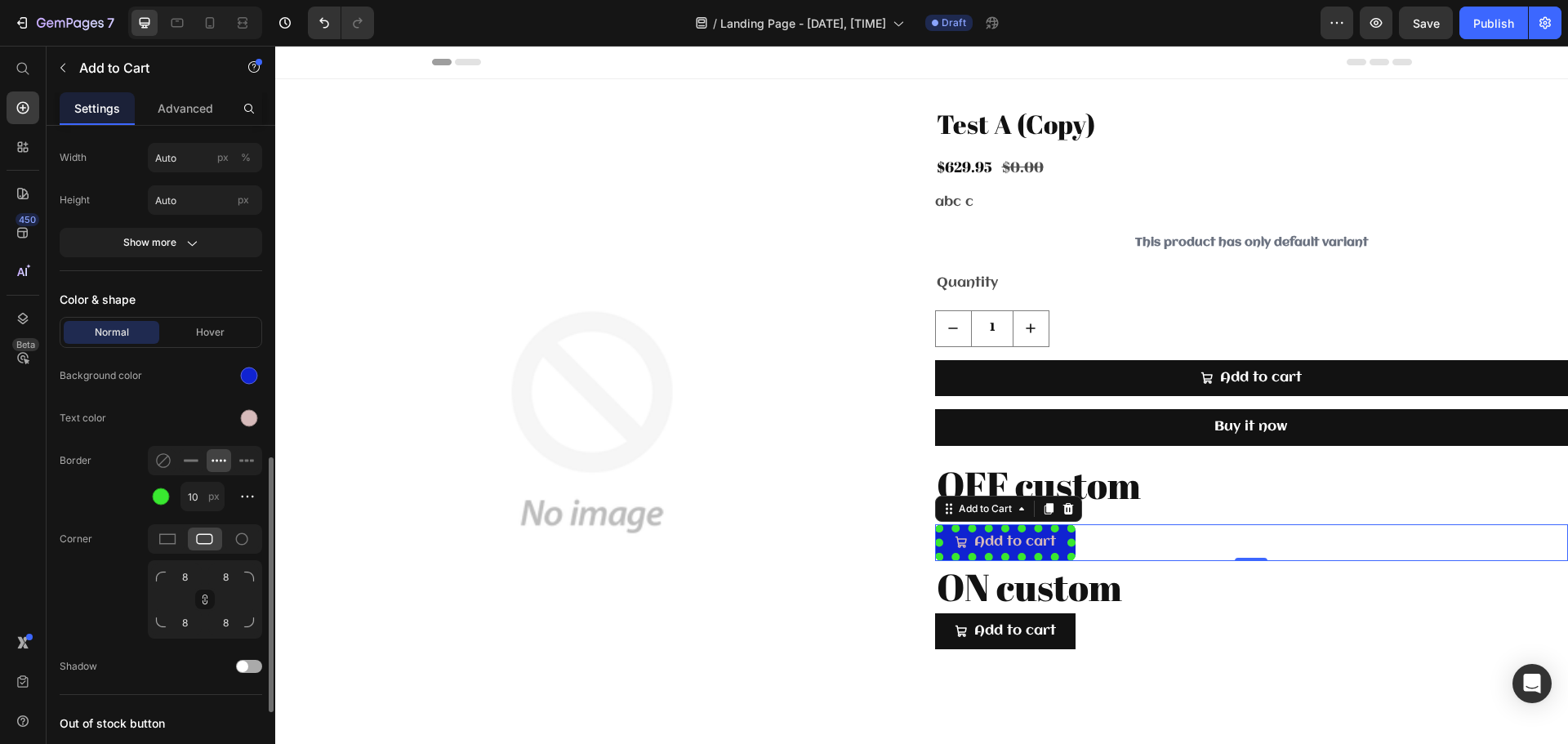 click at bounding box center [243, 666] 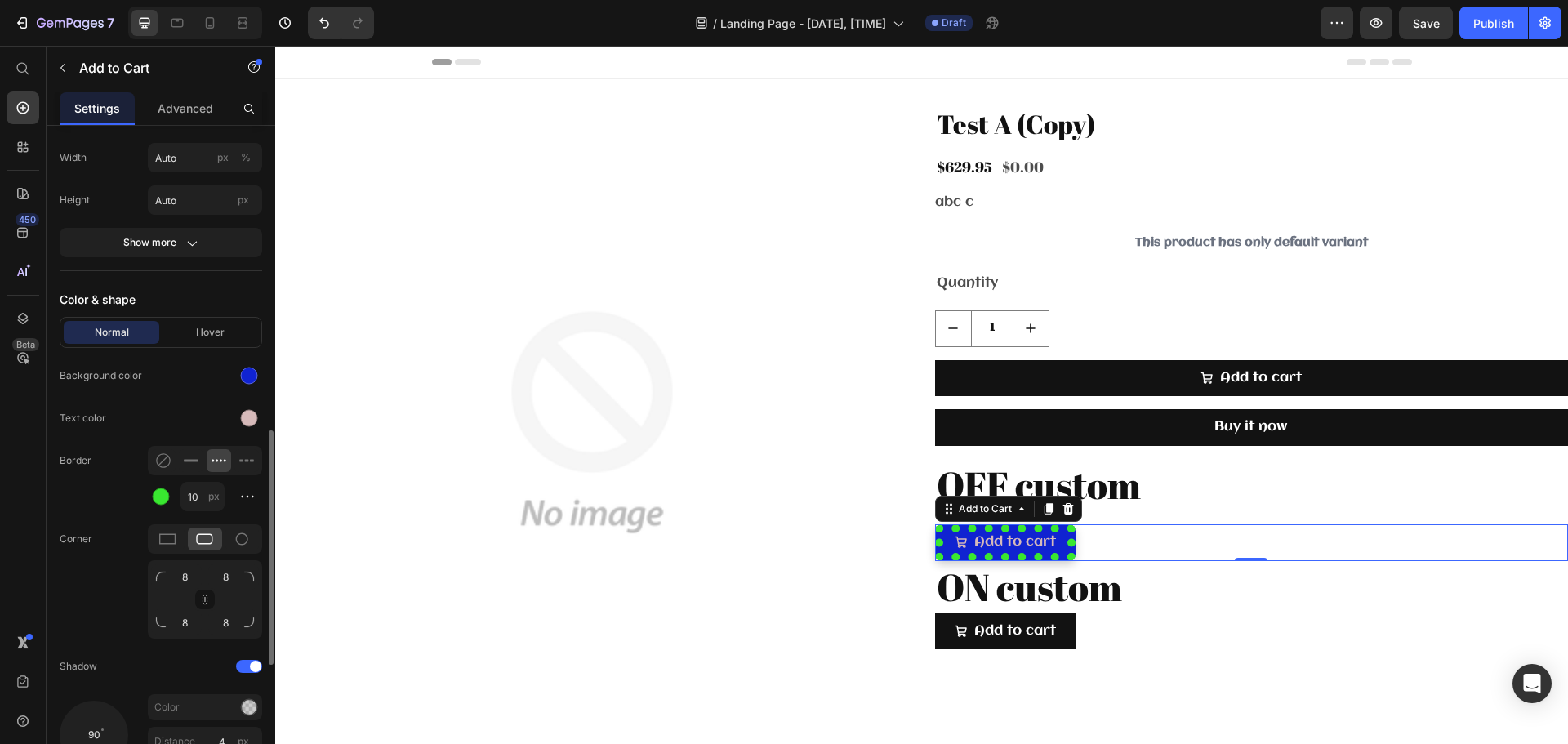 scroll, scrollTop: 1109, scrollLeft: 0, axis: vertical 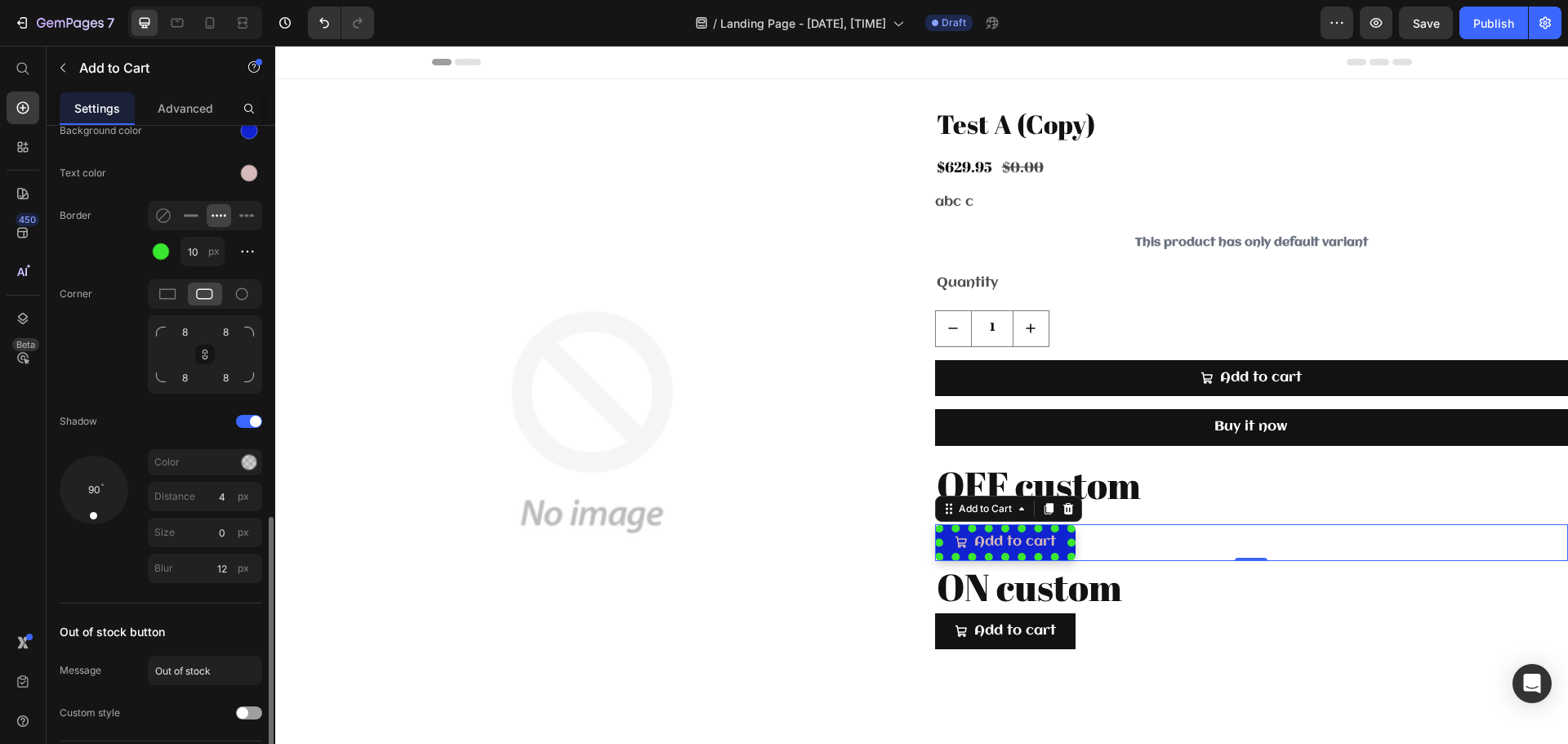 click on "Color" at bounding box center [205, 462] 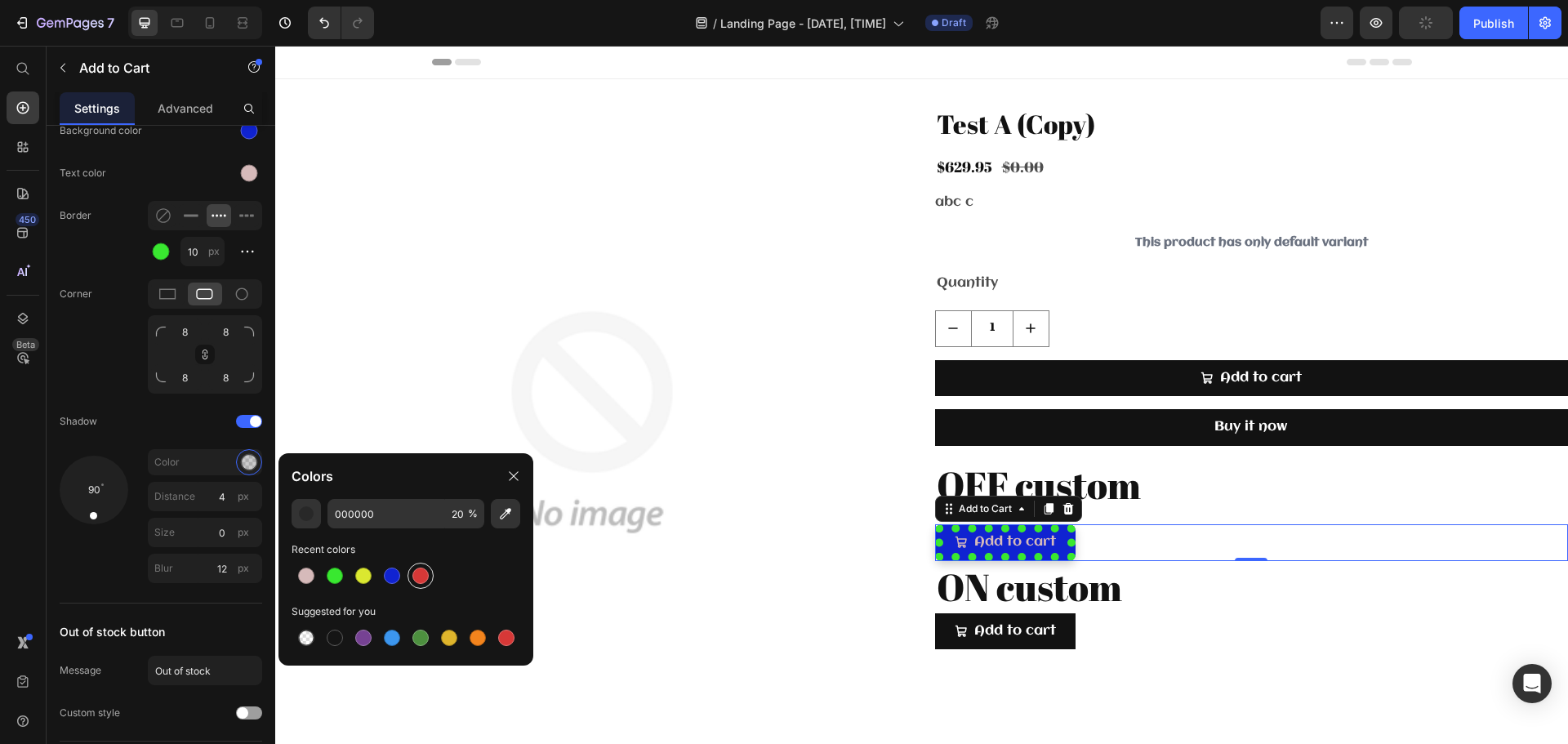 click at bounding box center [421, 576] 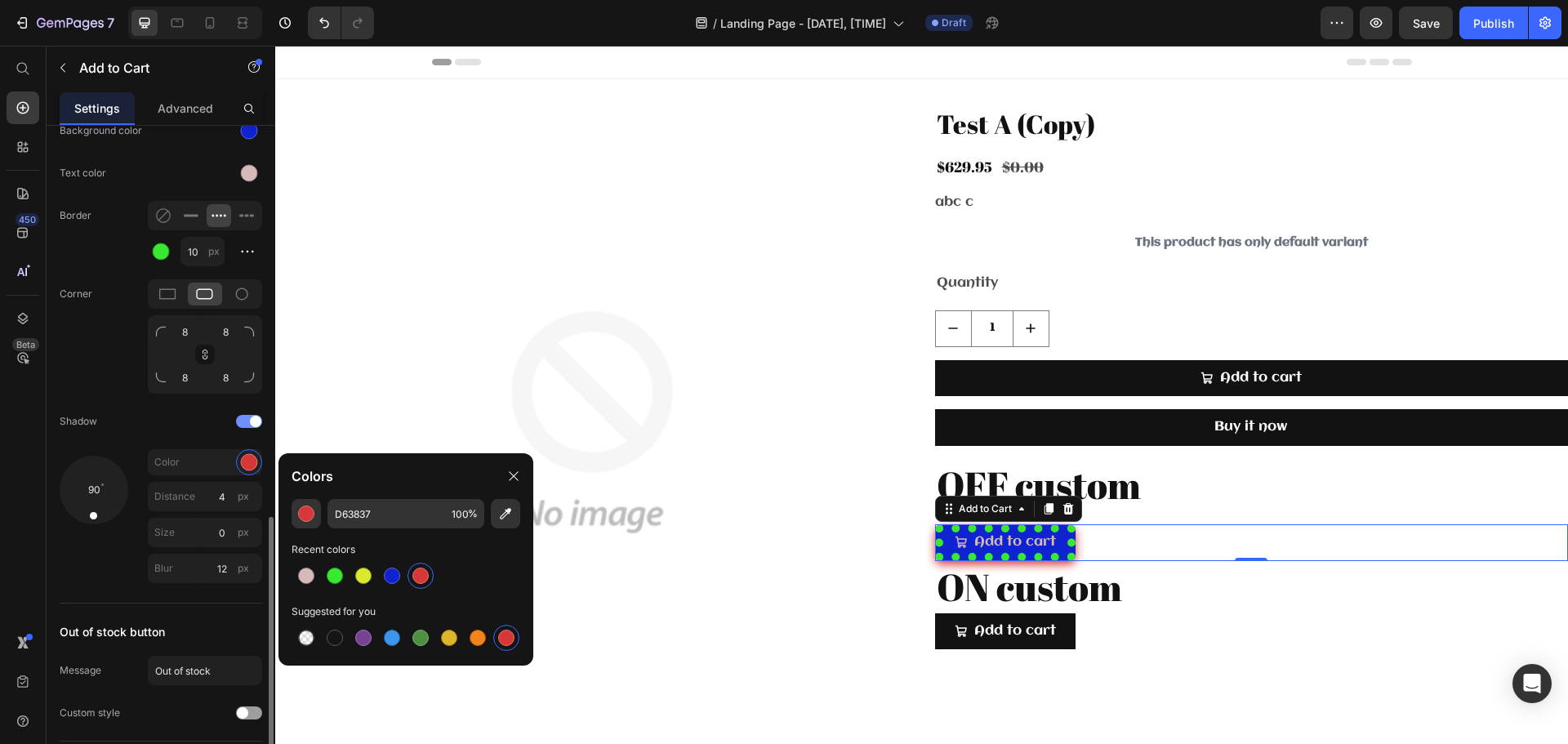 click on "Shadow" 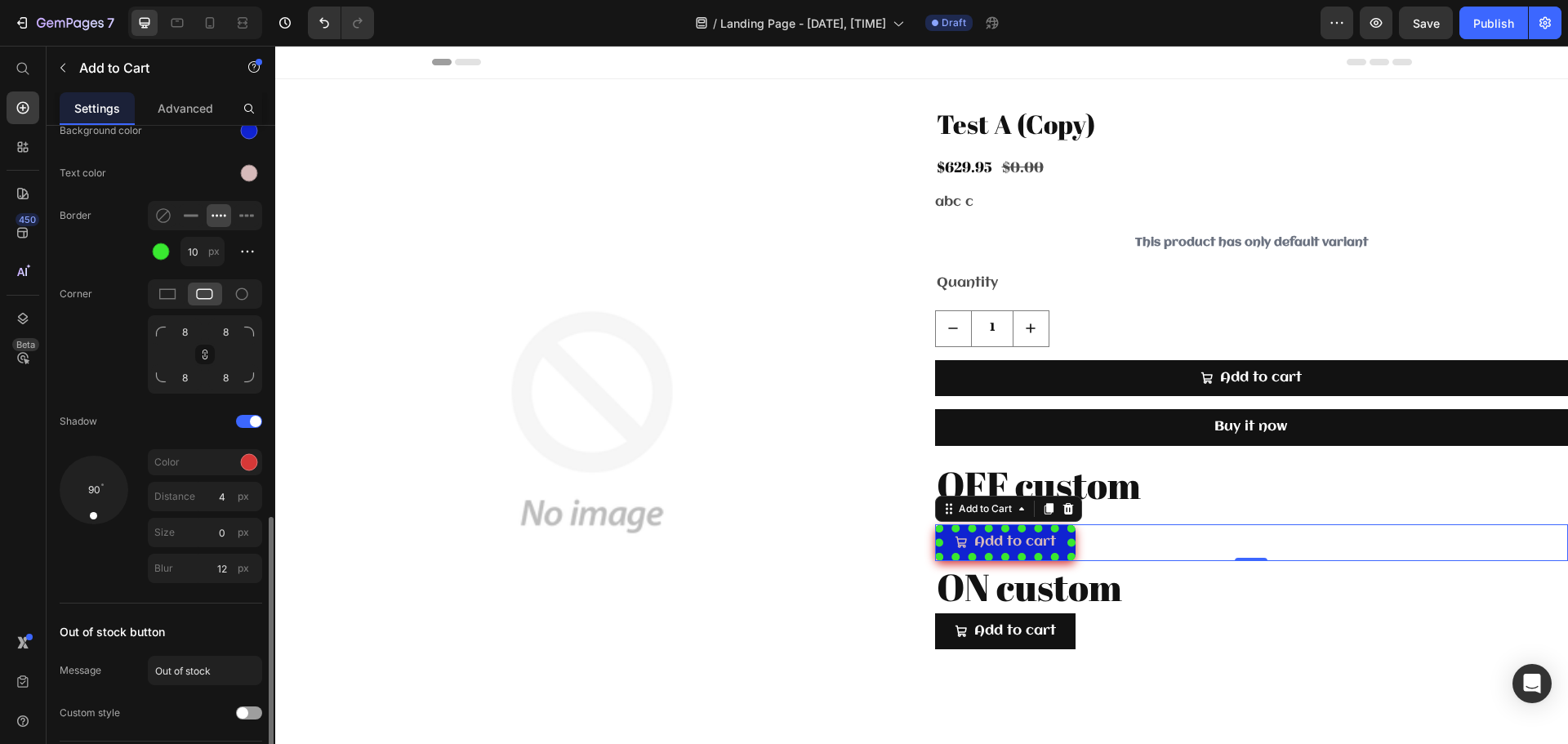 scroll, scrollTop: 1027, scrollLeft: 0, axis: vertical 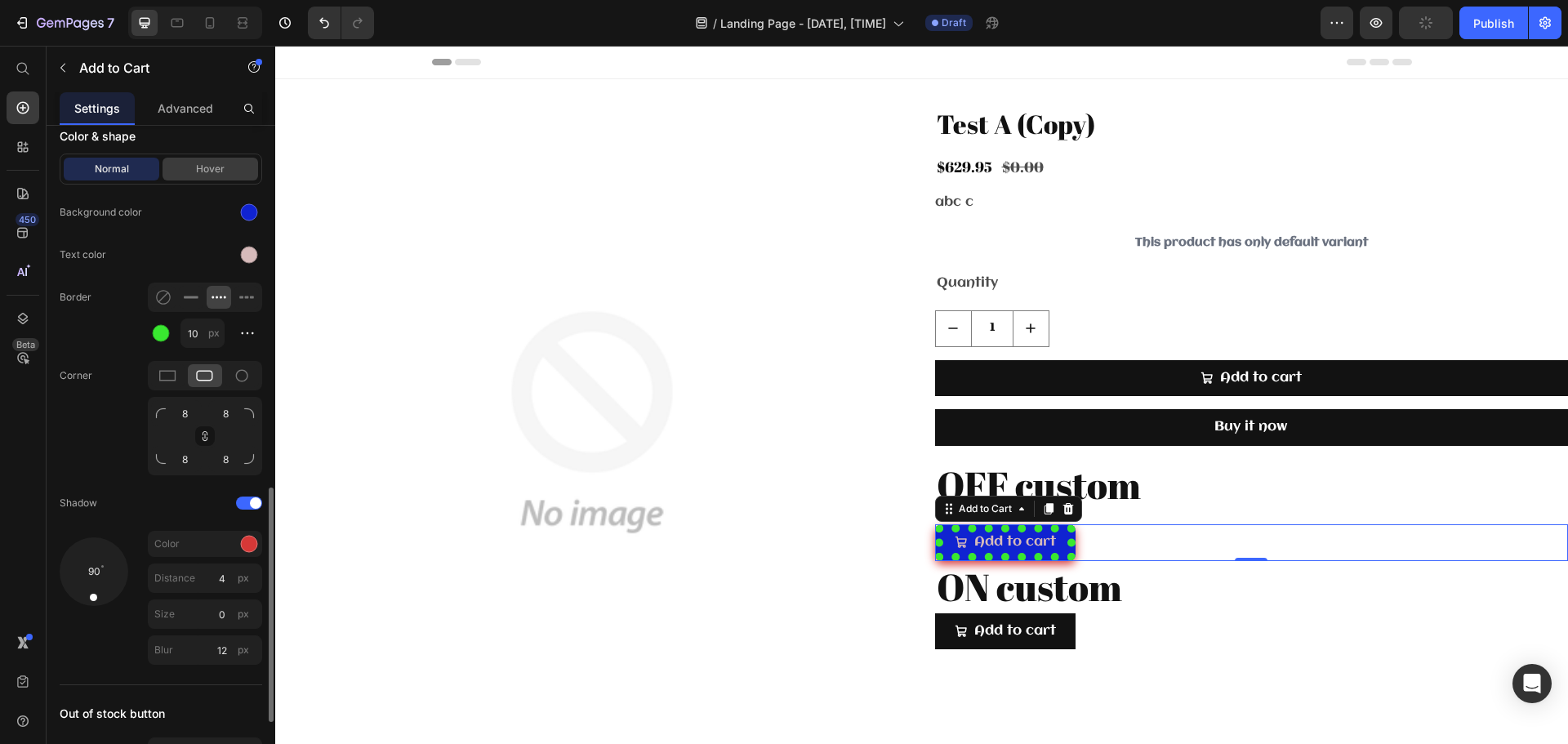 click on "Hover" at bounding box center (210, 169) 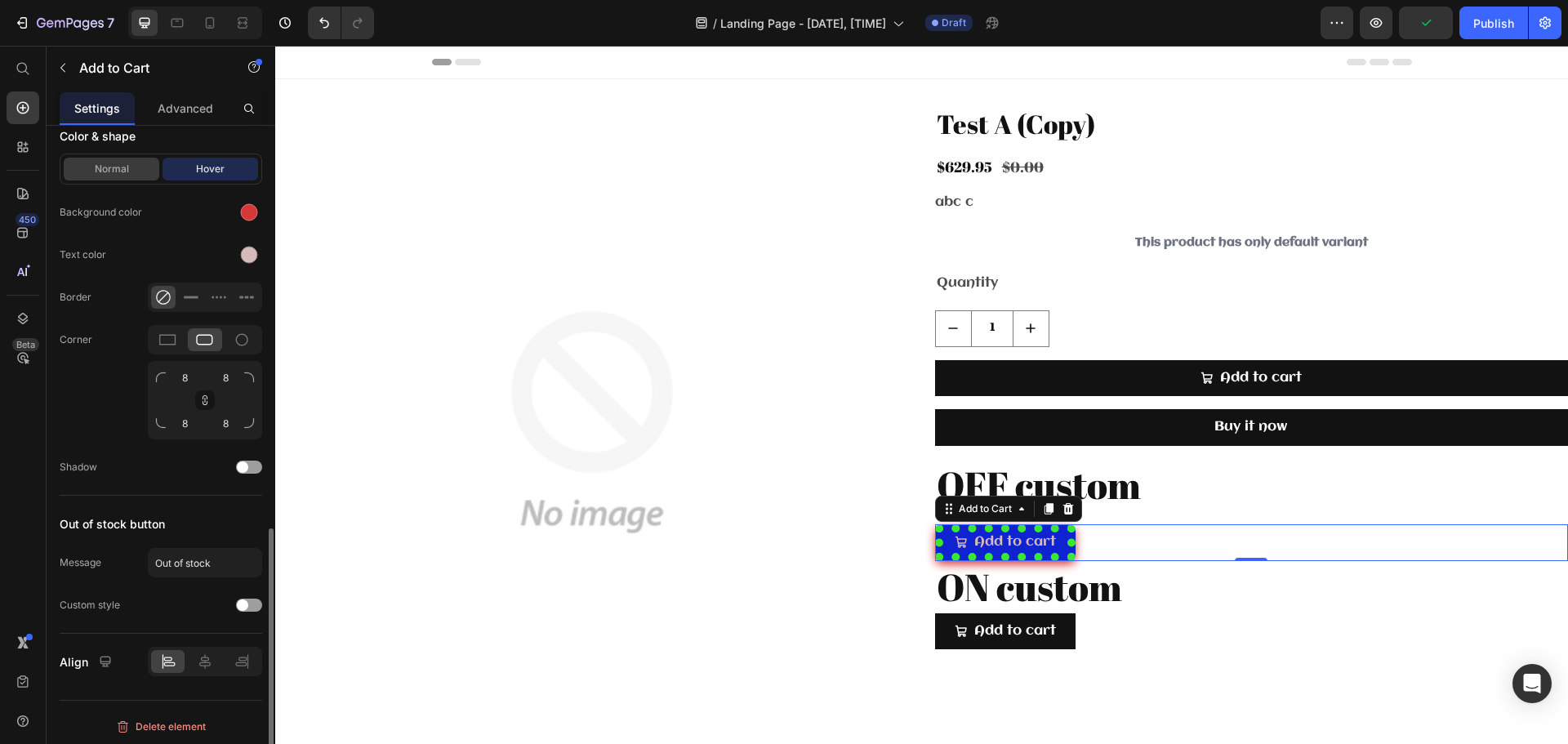 click on "Normal" at bounding box center [111, 169] 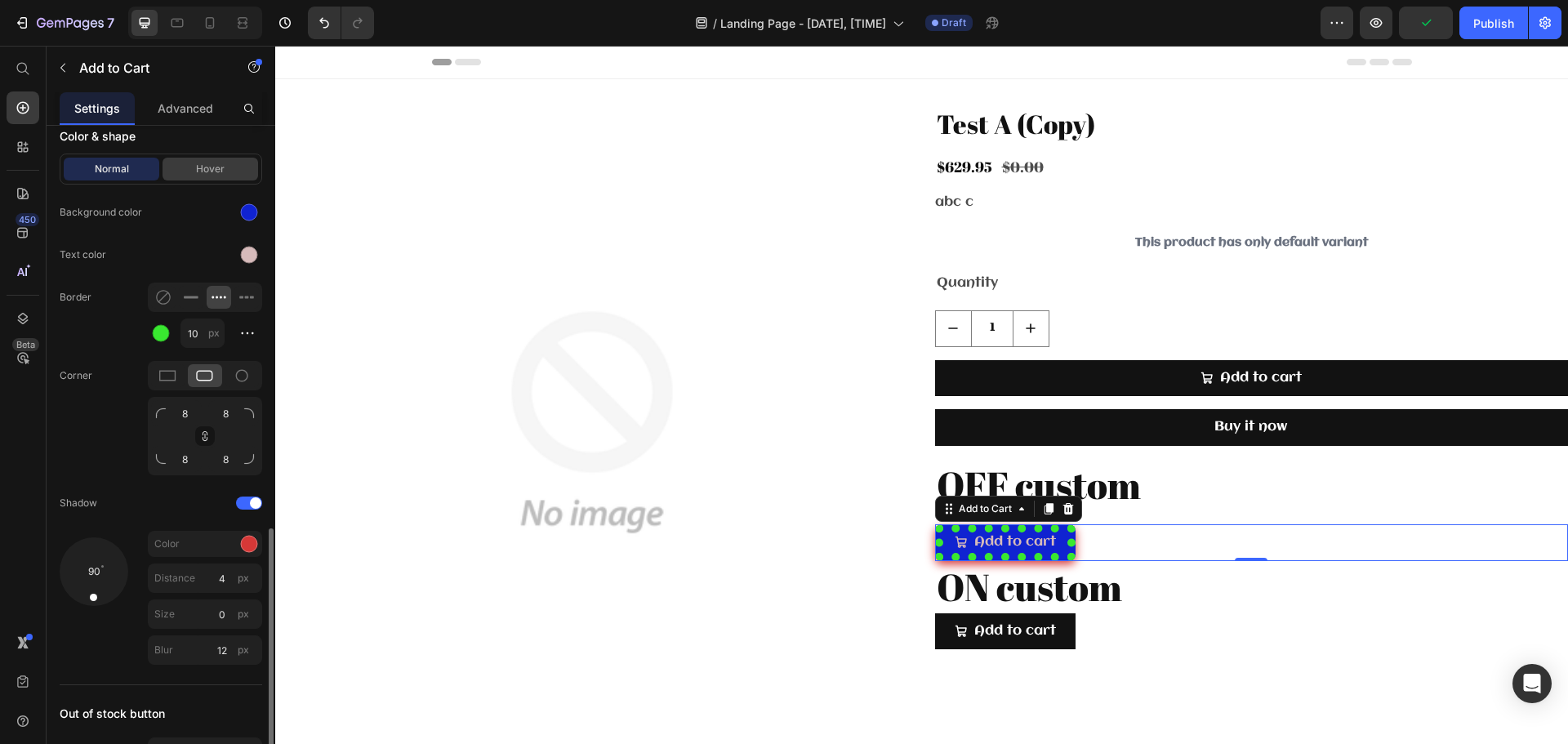 click on "Hover" at bounding box center (210, 169) 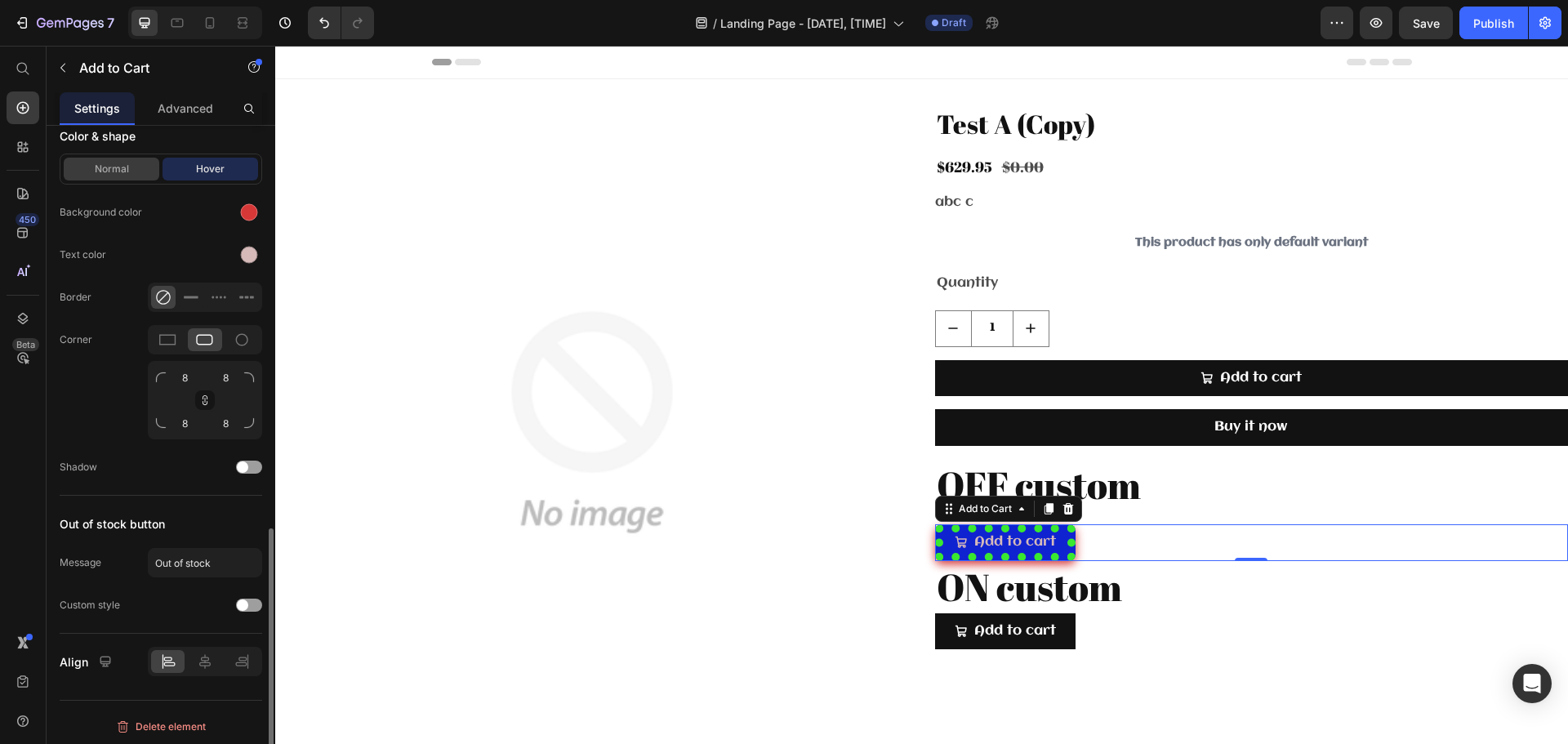 click on "Normal" at bounding box center (111, 169) 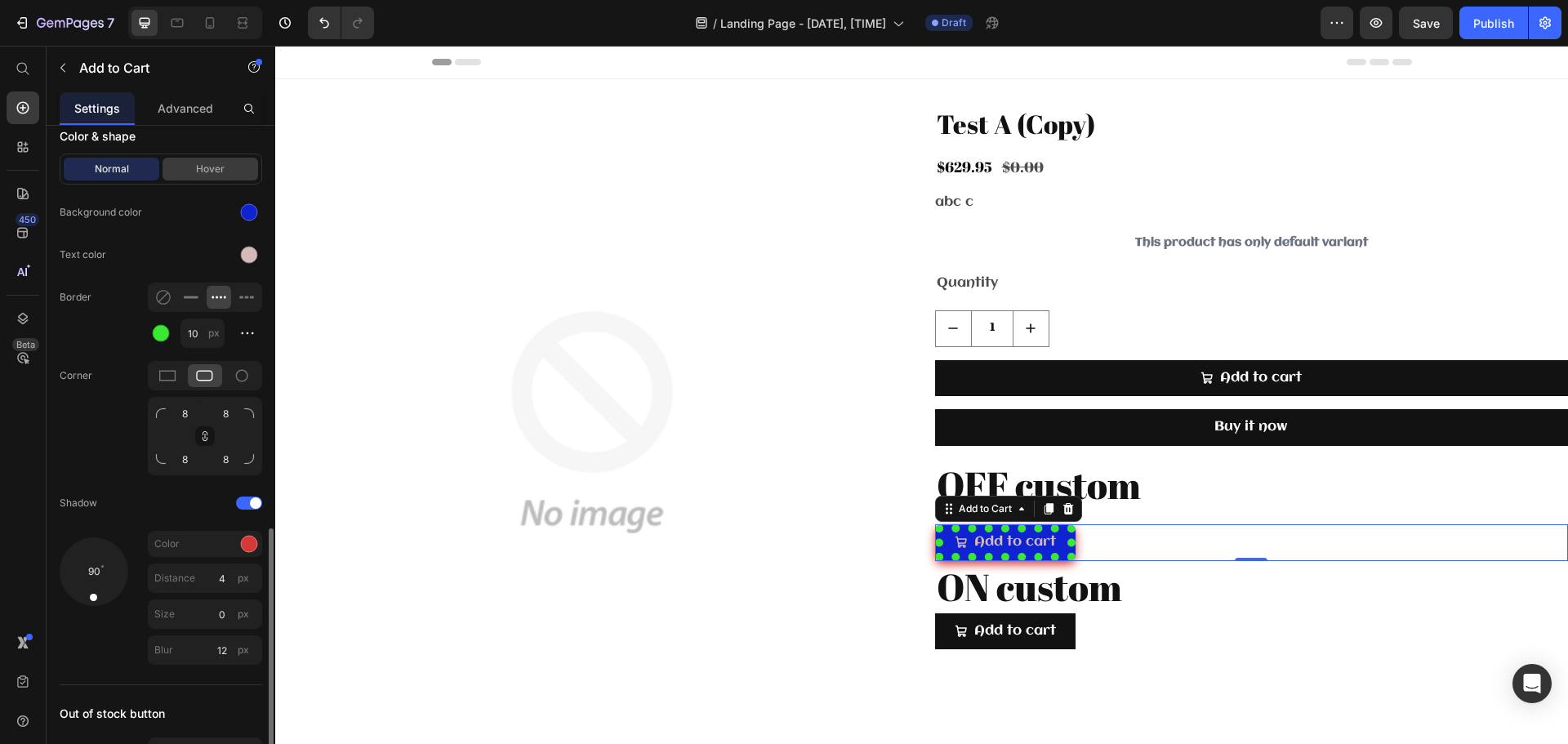 click on "Hover" at bounding box center [210, 169] 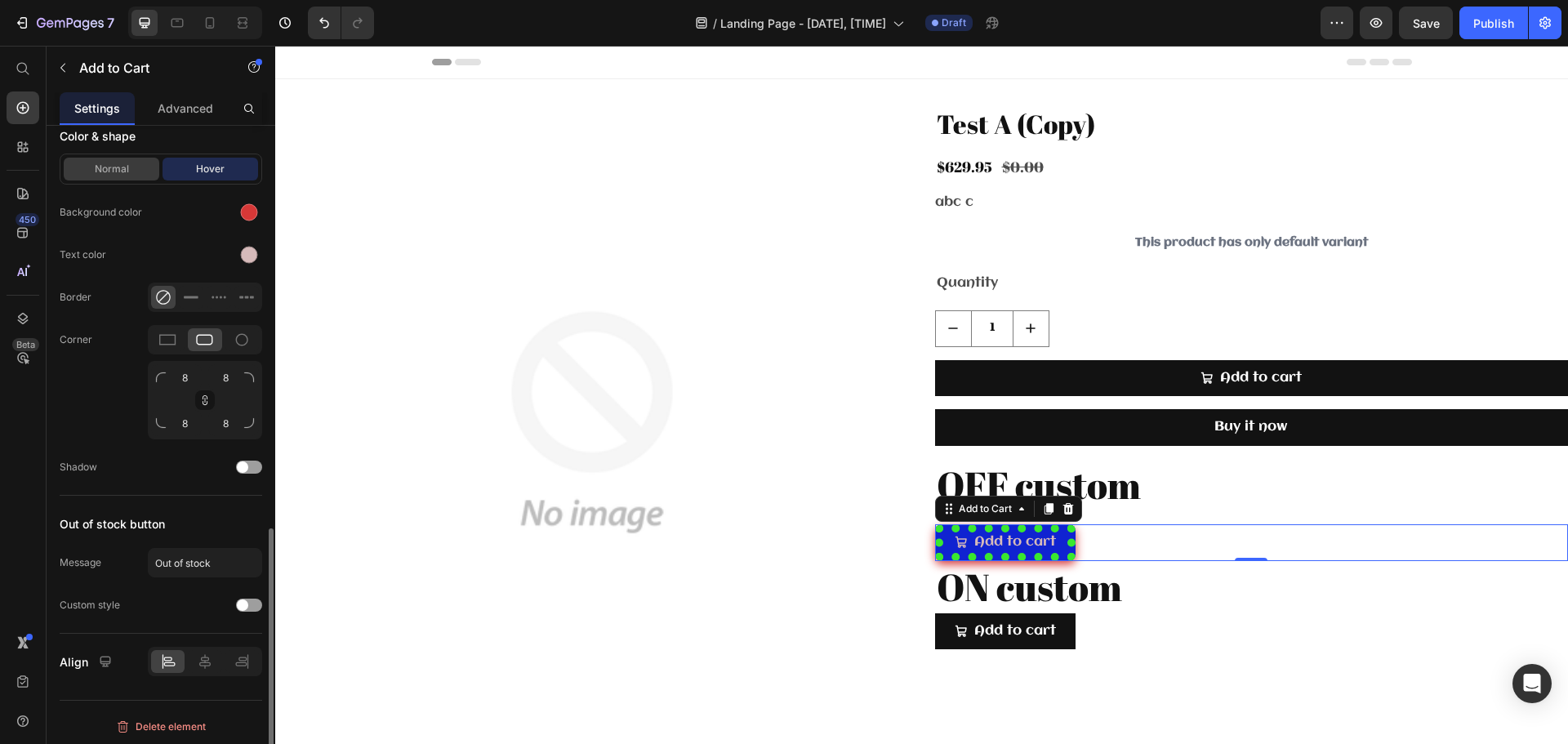 click on "Normal" at bounding box center (111, 169) 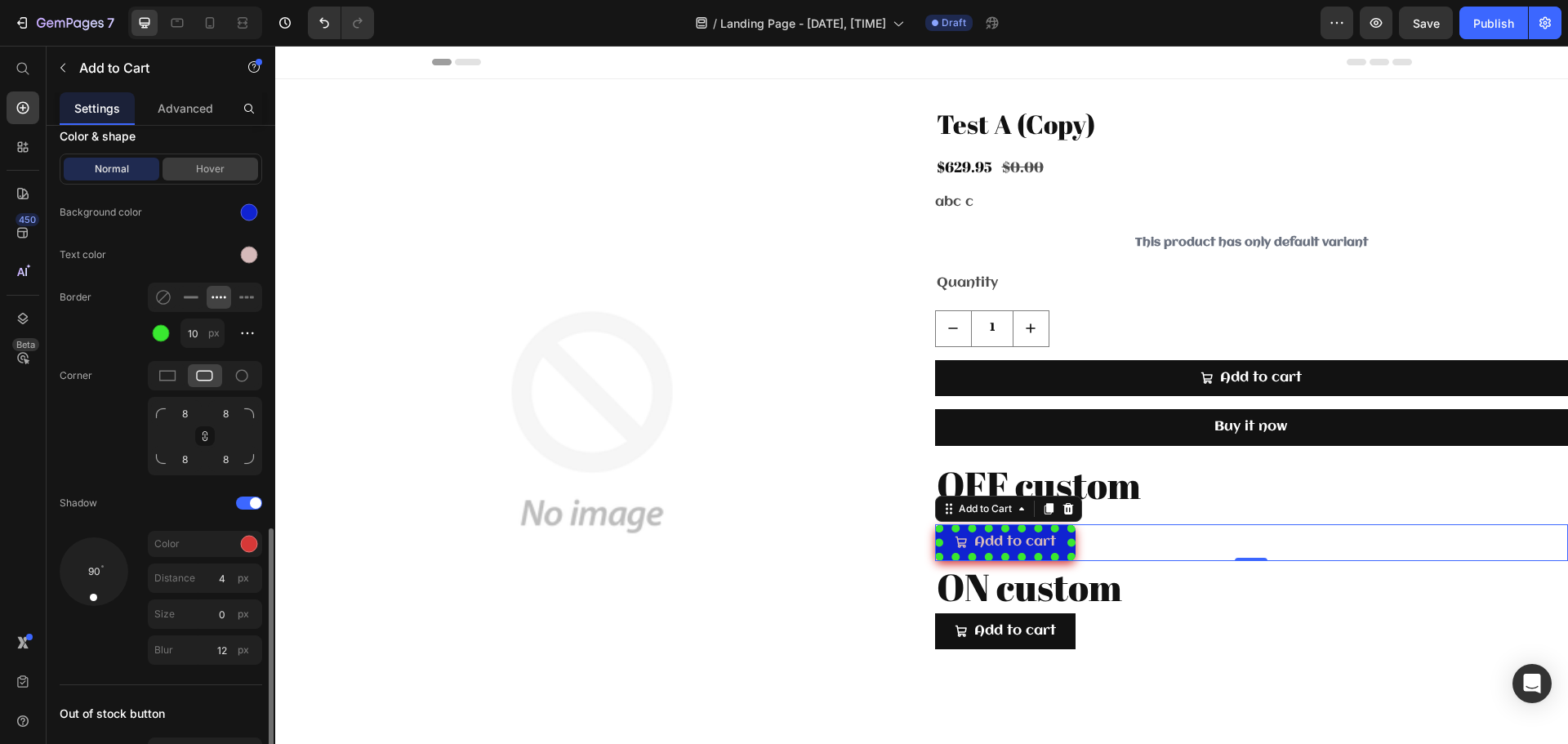 click on "Hover" at bounding box center [210, 169] 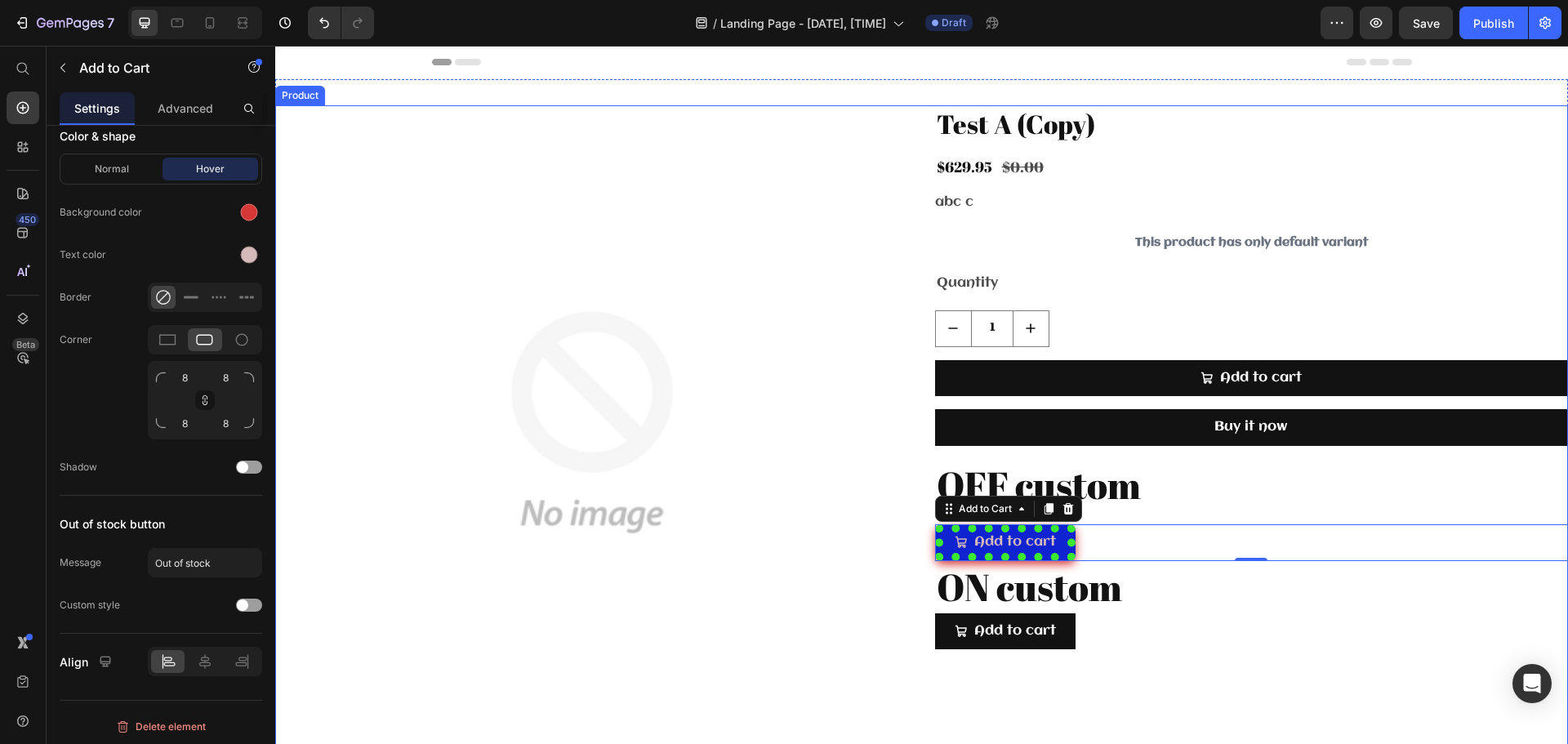 click on "Add to cart Add to Cart" at bounding box center (1252, 631) 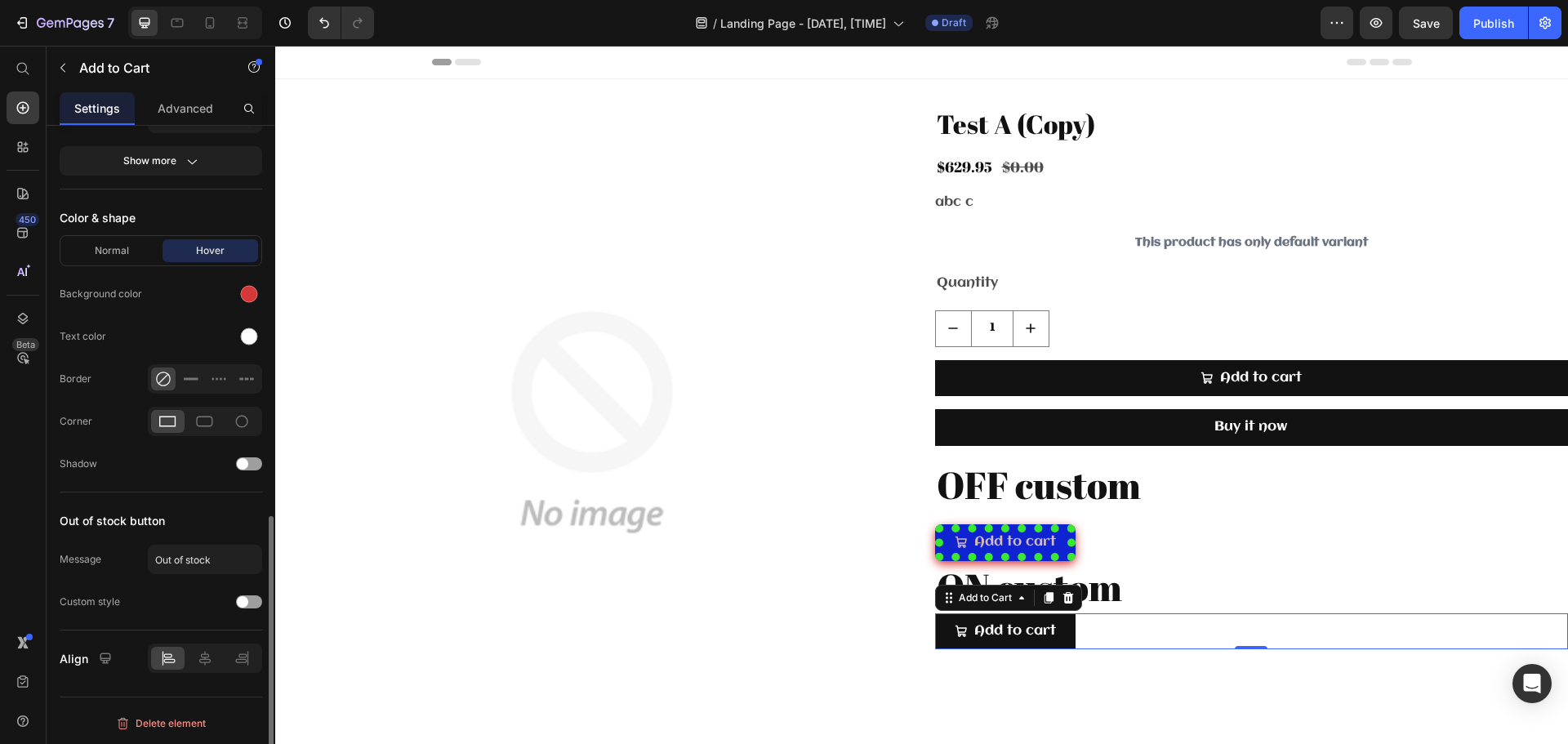 scroll, scrollTop: 946, scrollLeft: 0, axis: vertical 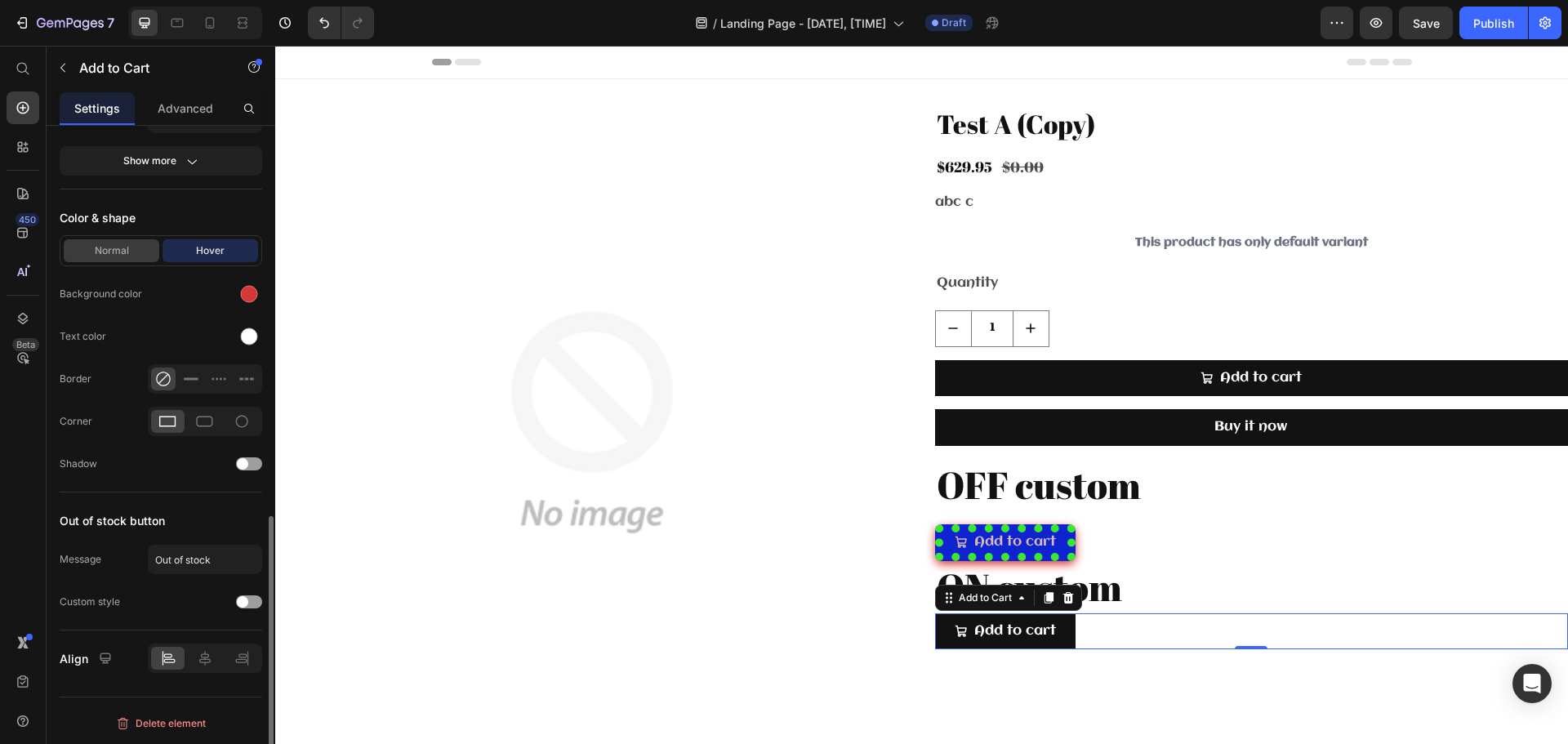 click on "Normal" at bounding box center (111, 251) 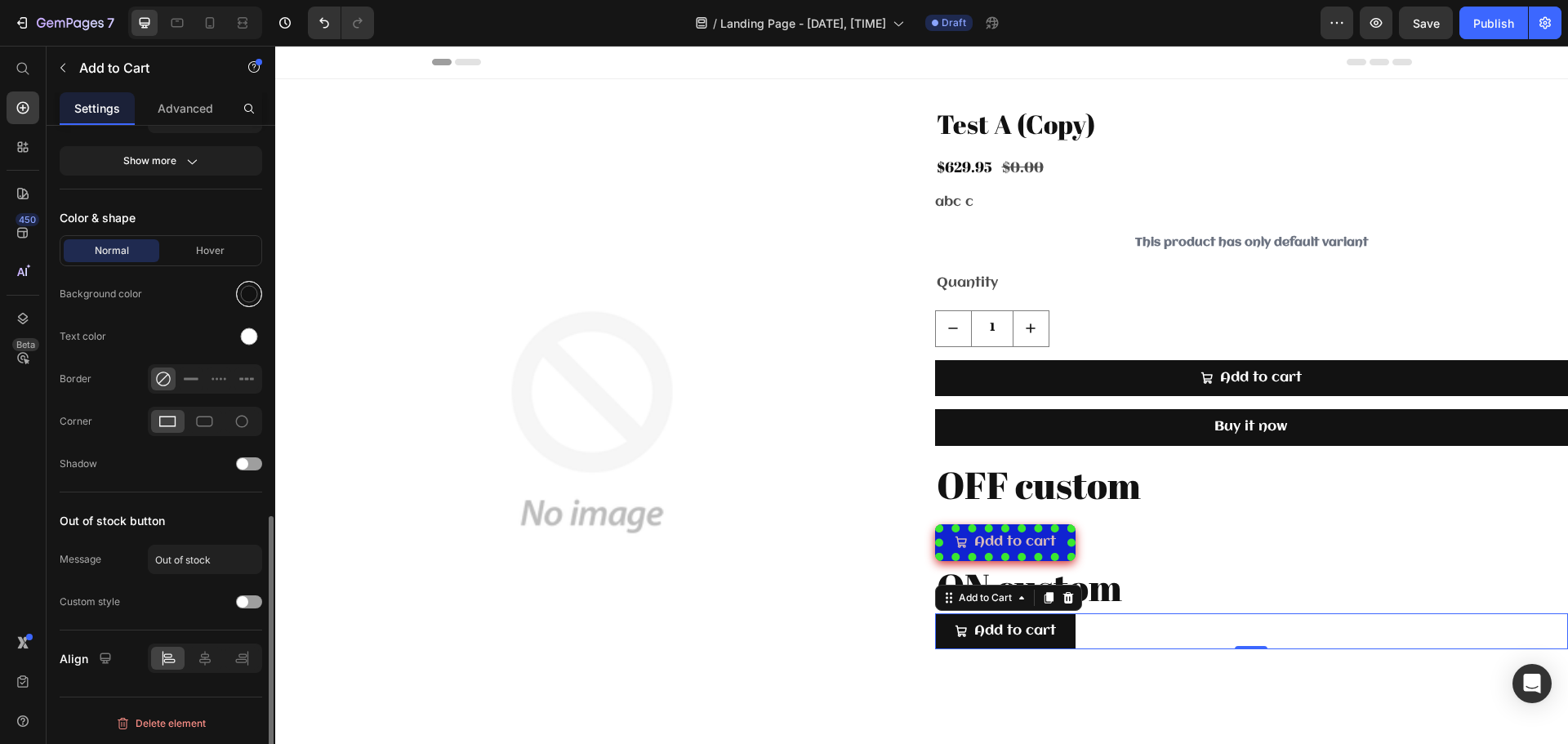 click at bounding box center (249, 294) 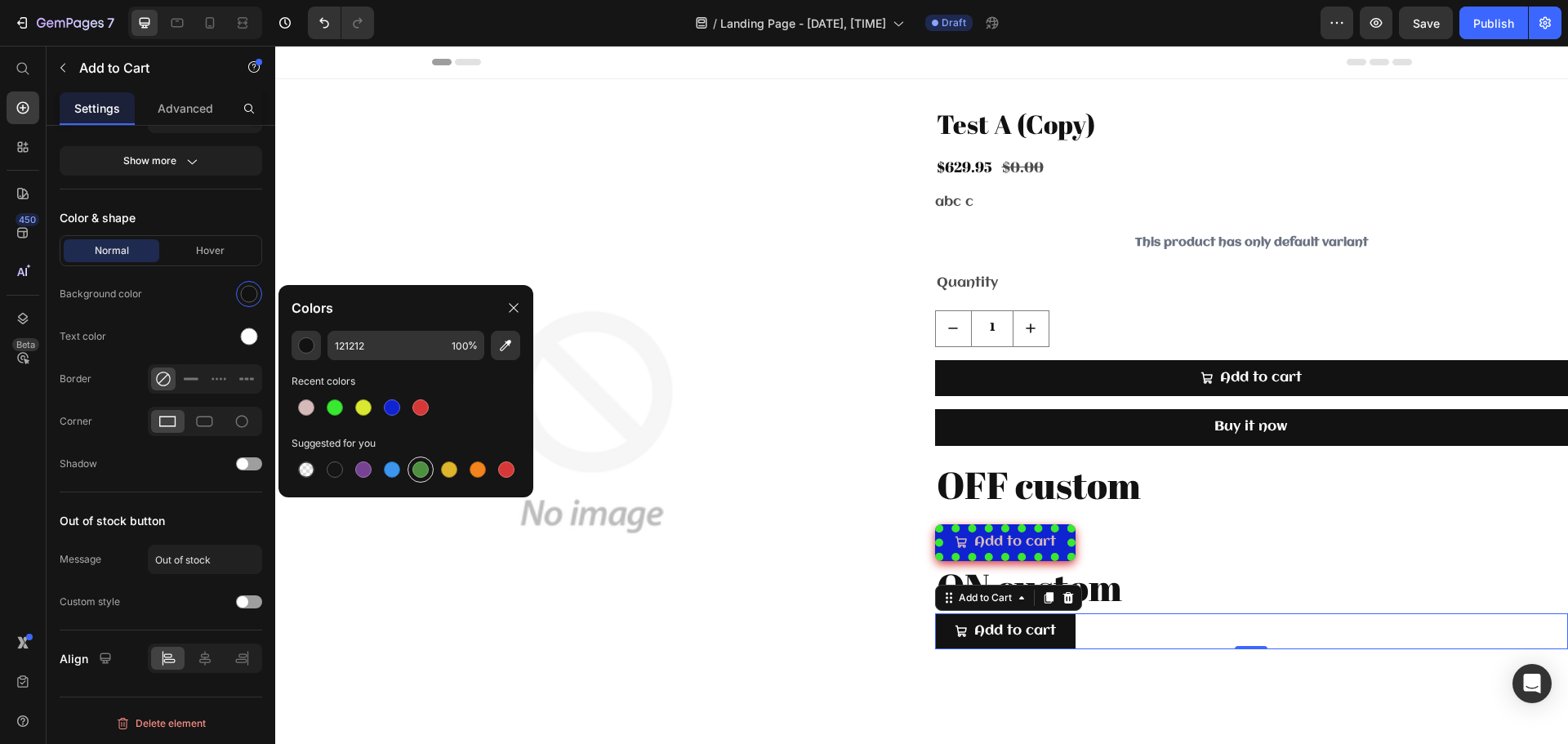 click at bounding box center (421, 470) 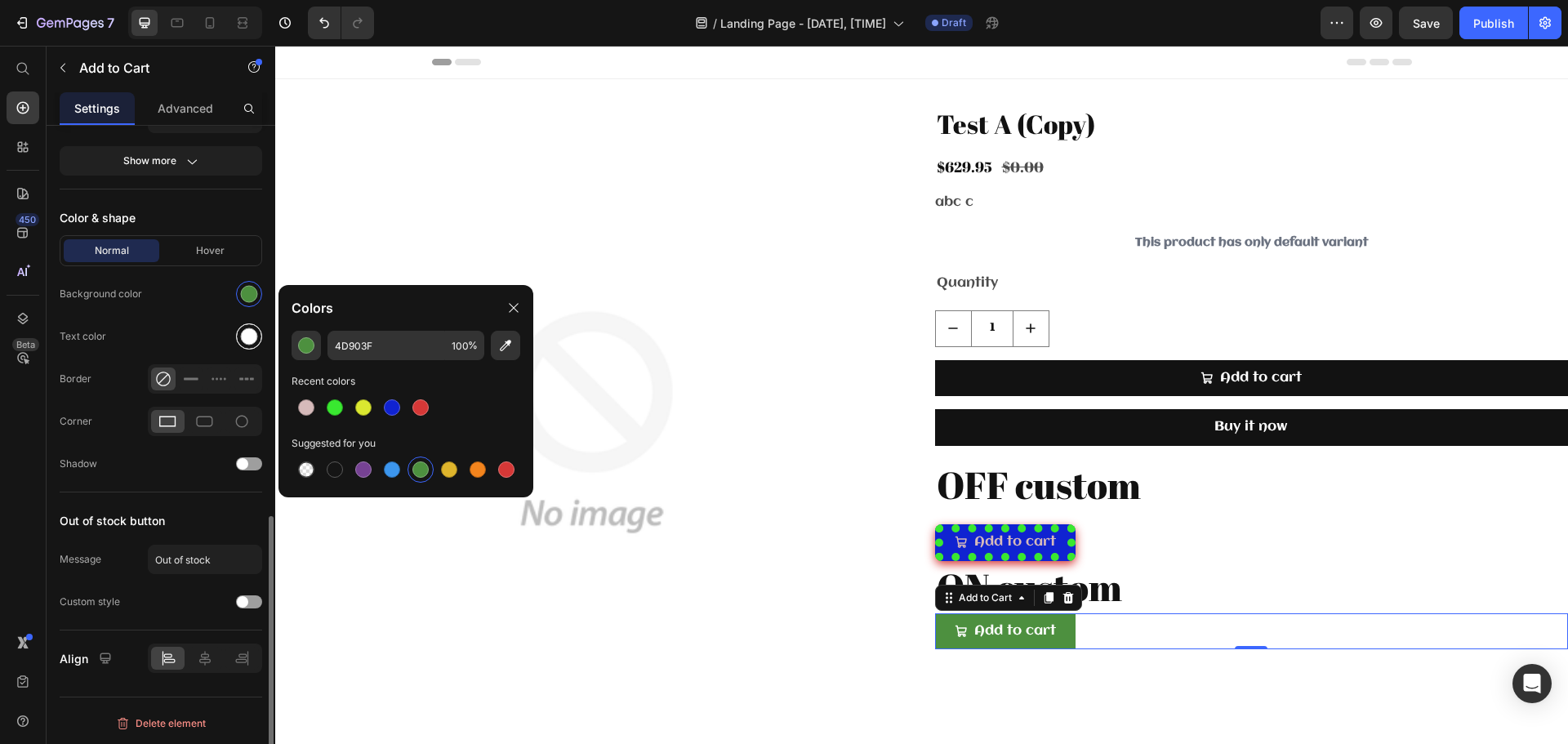 click at bounding box center (249, 336) 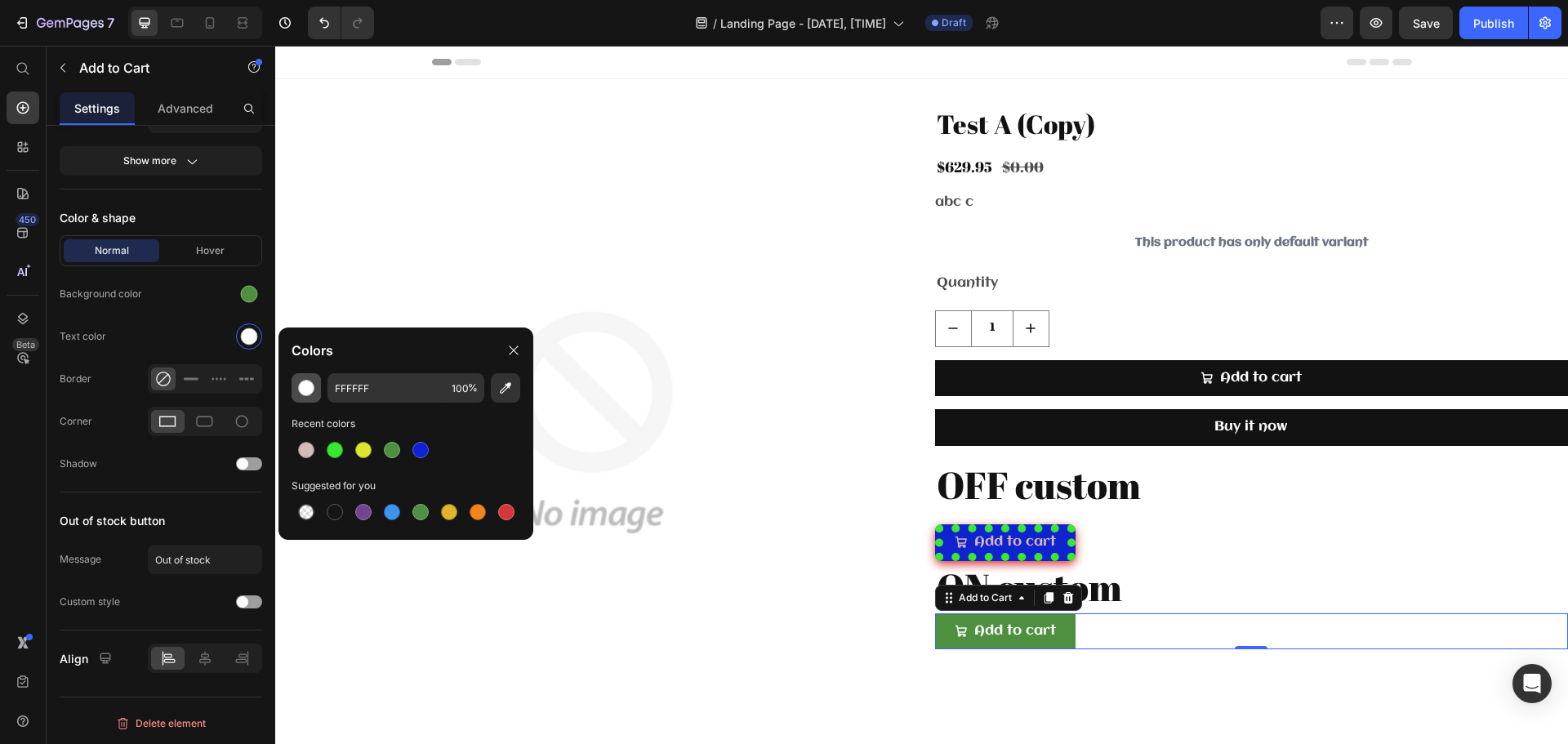 click at bounding box center (306, 388) 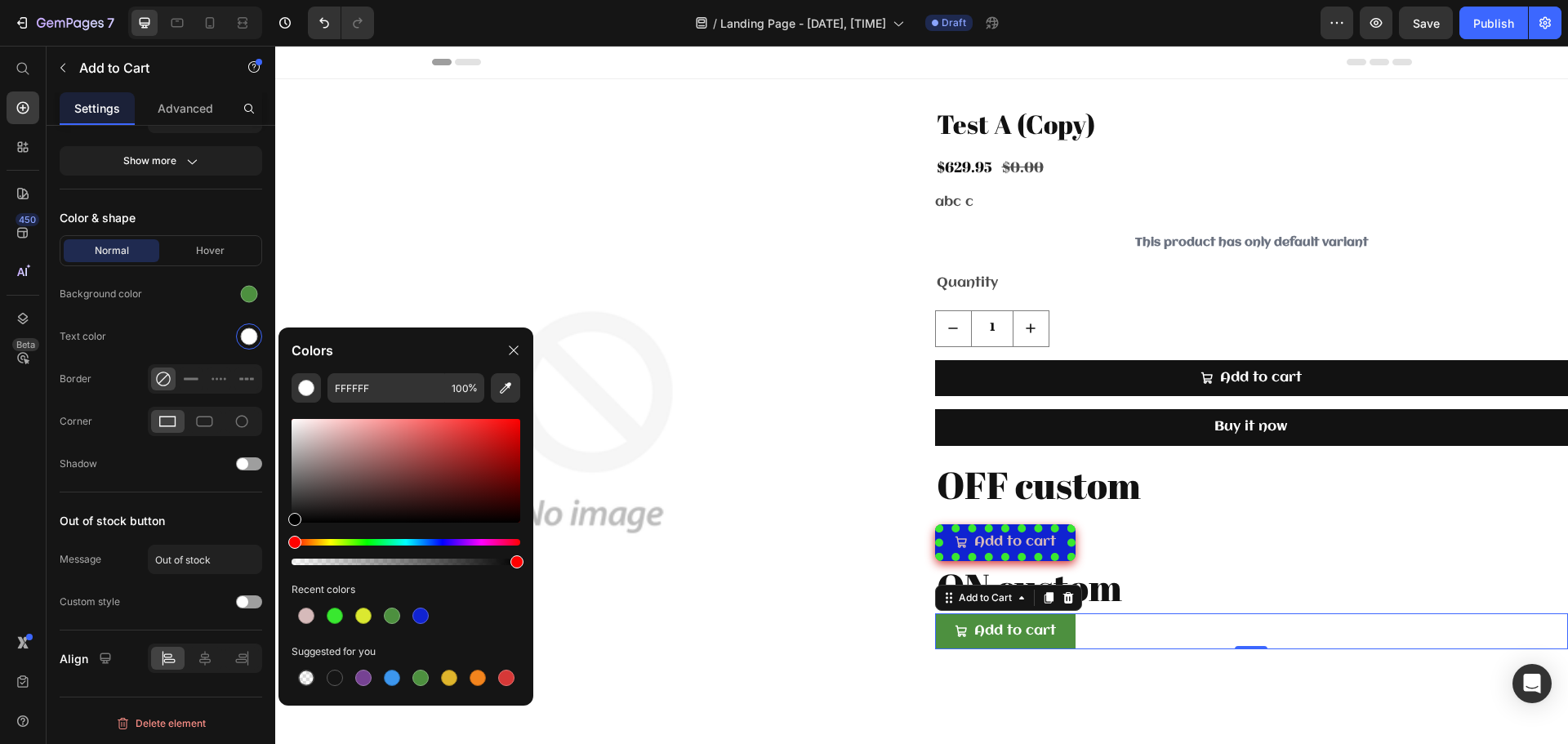 click at bounding box center [406, 470] 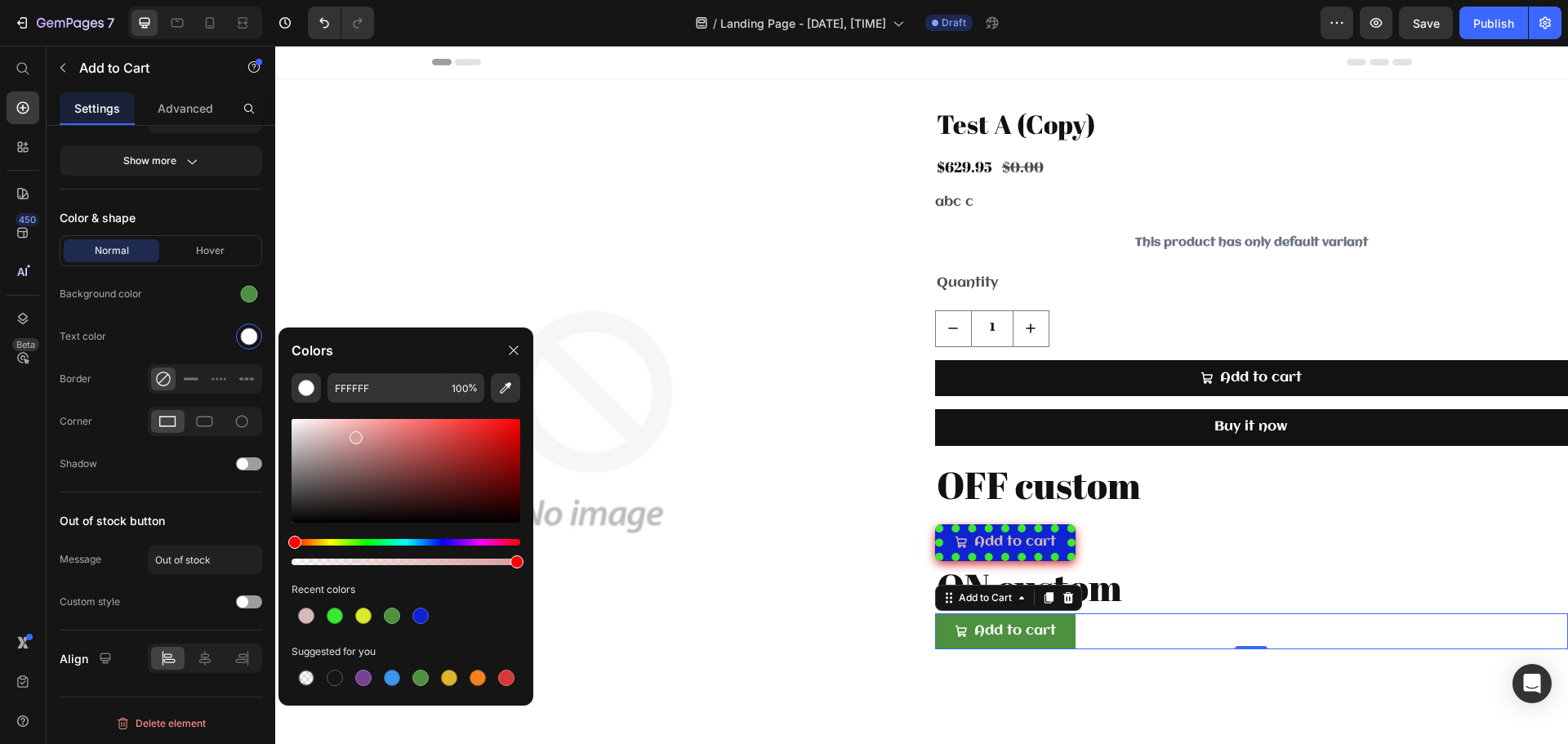type on "D89E9E" 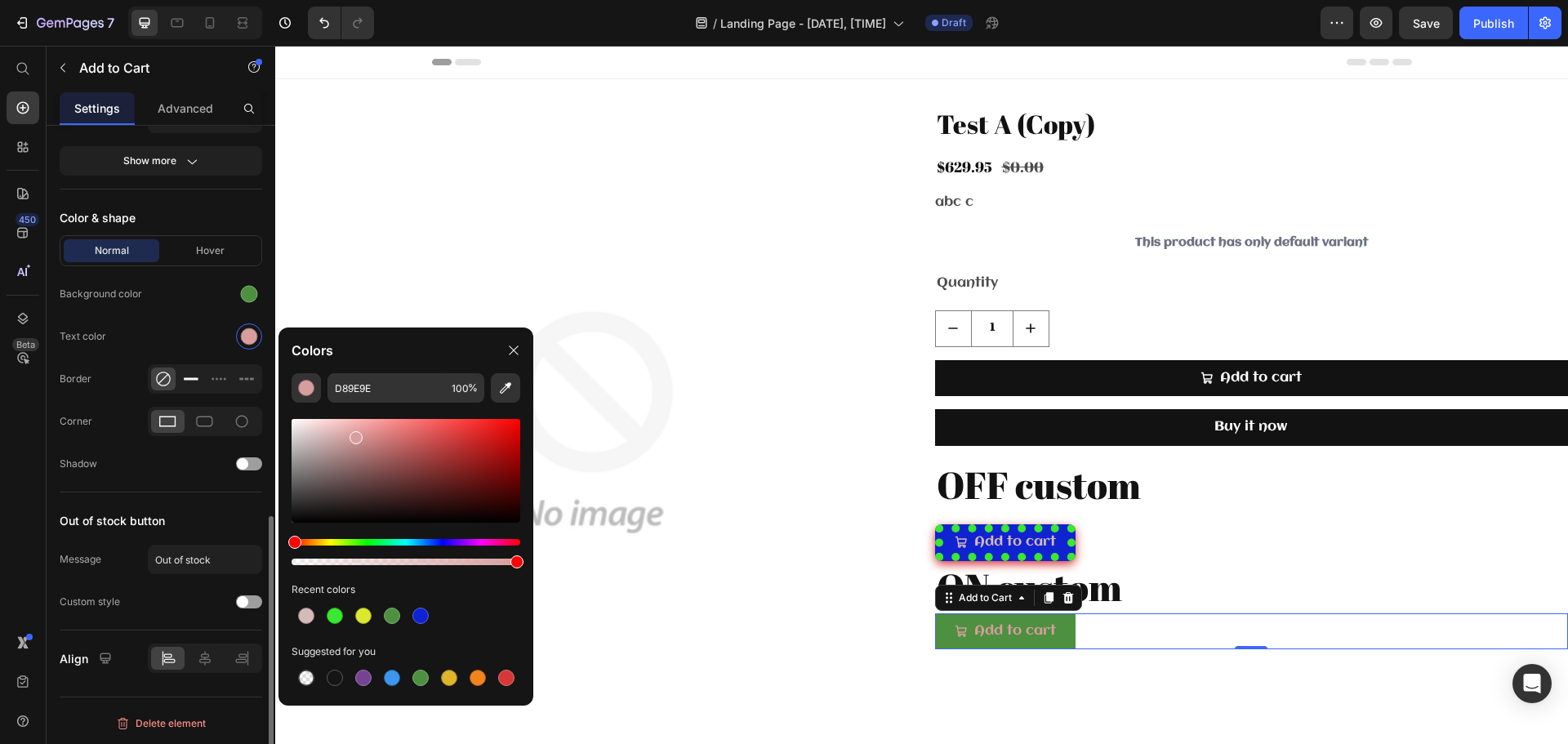 click 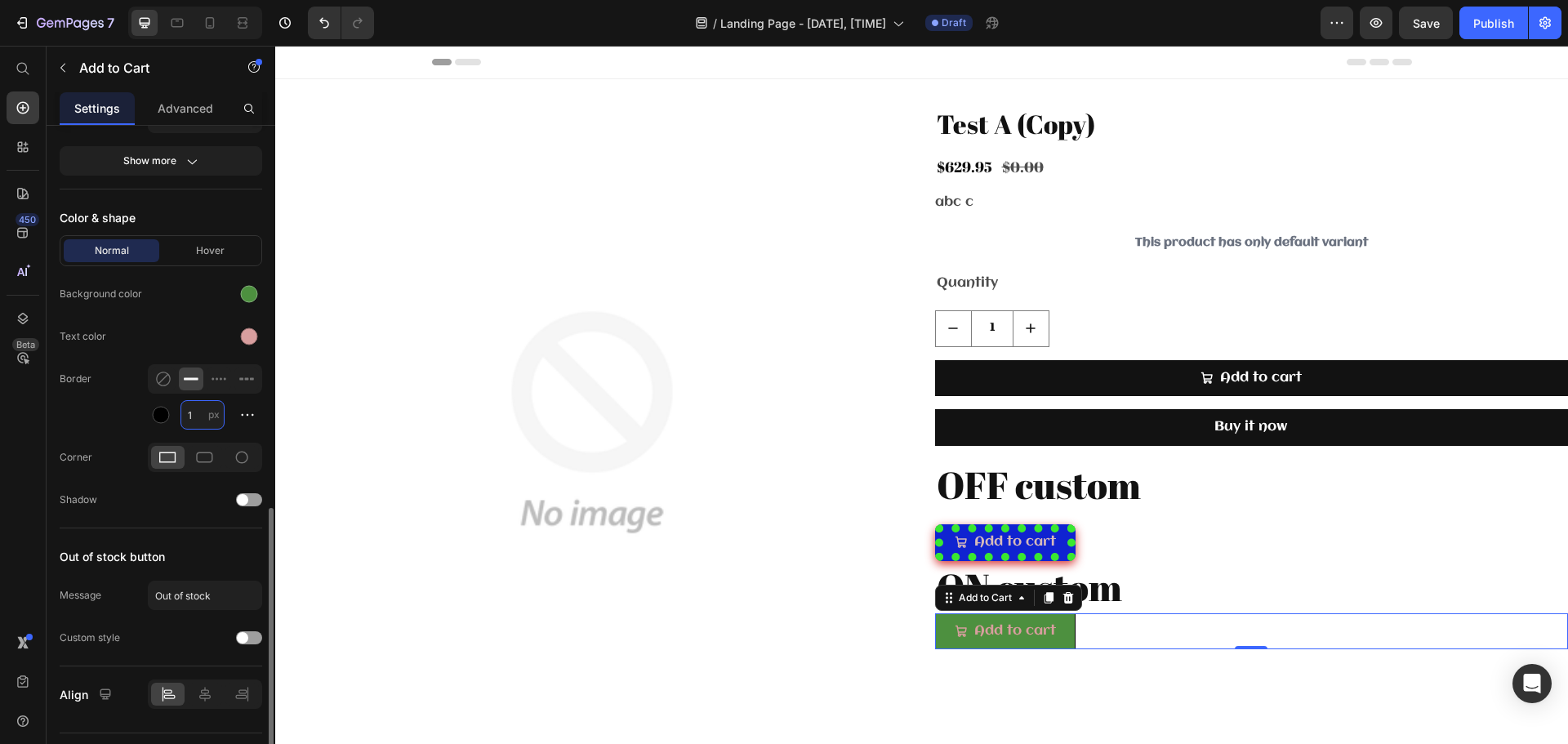 click on "1" at bounding box center (203, 415) 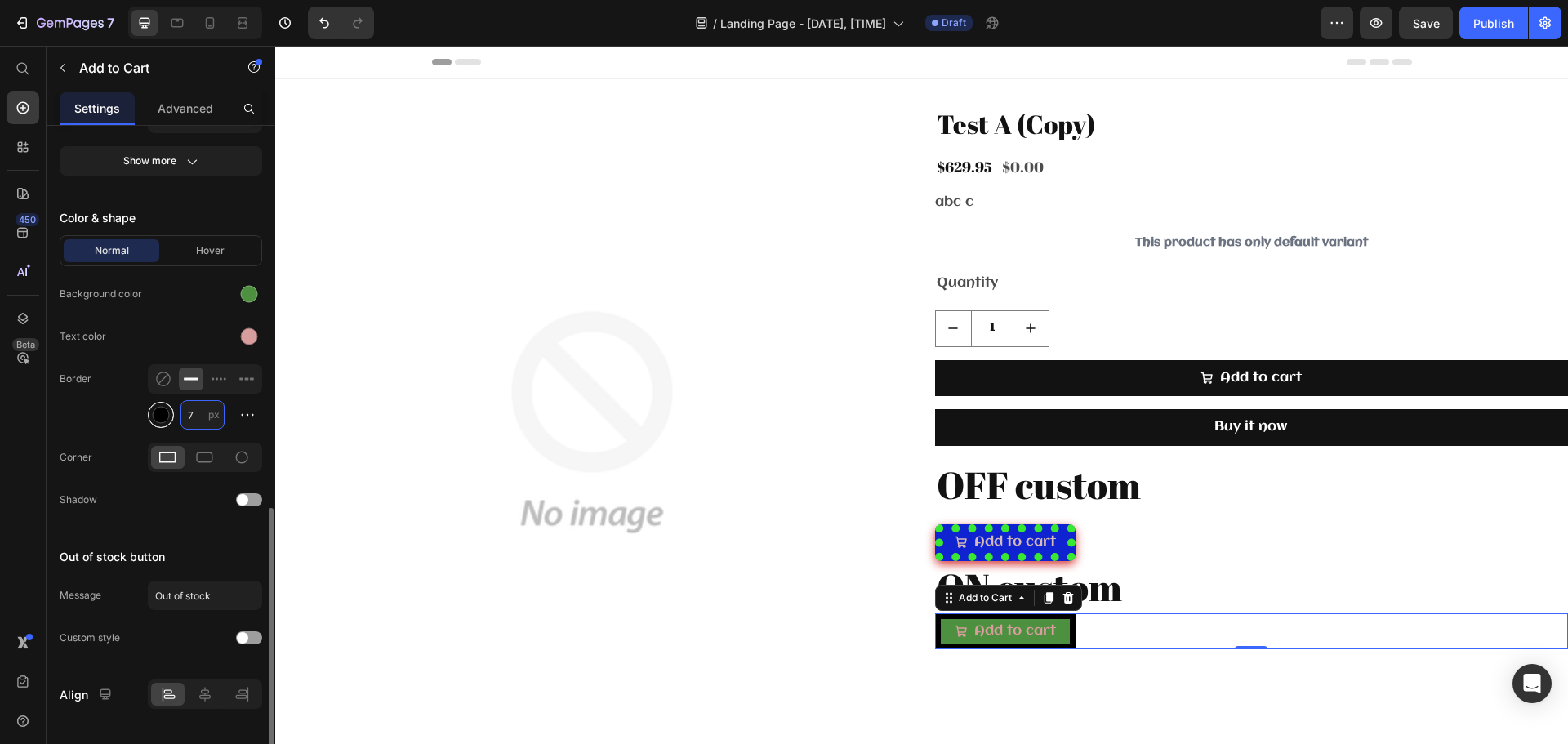 type on "7" 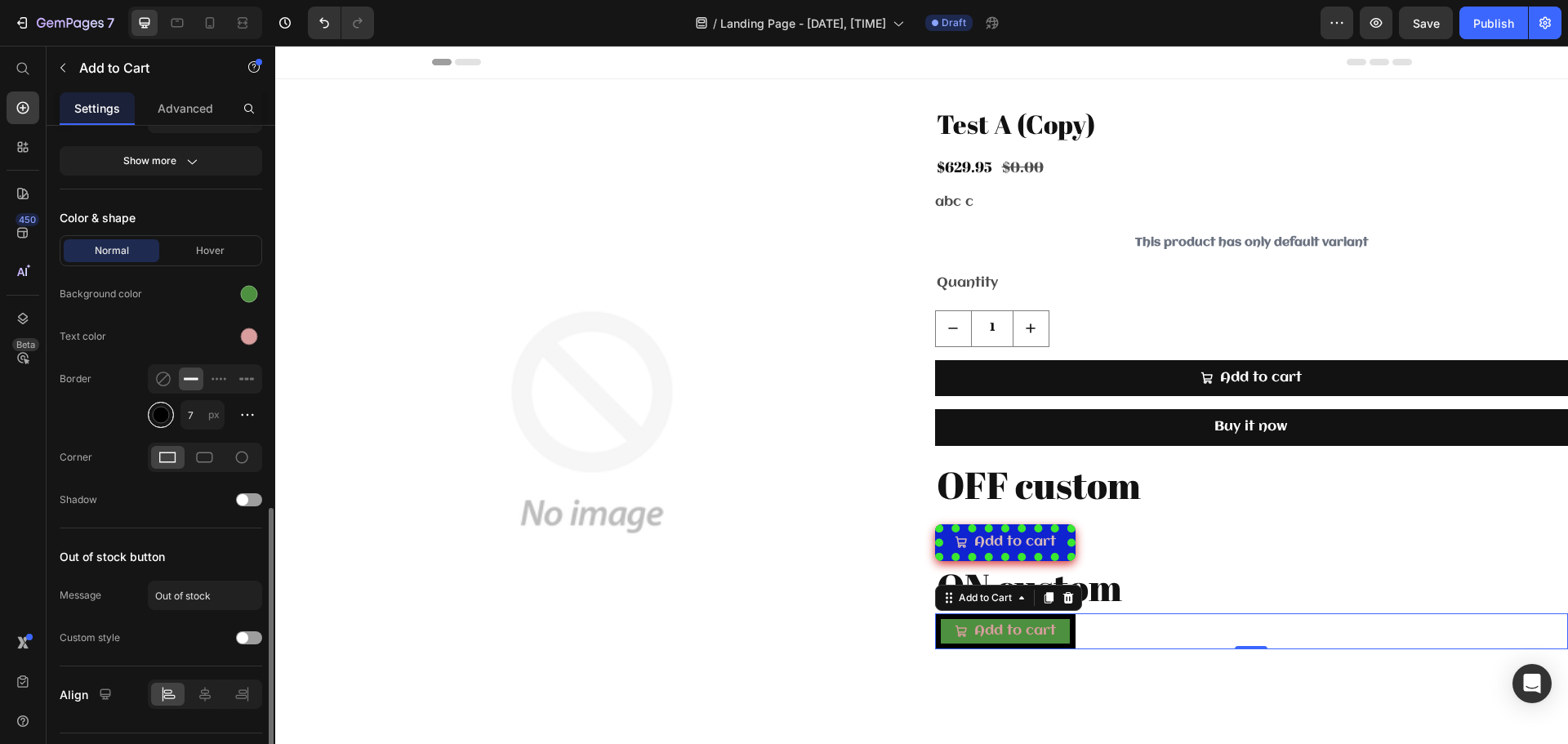 click at bounding box center (161, 415) 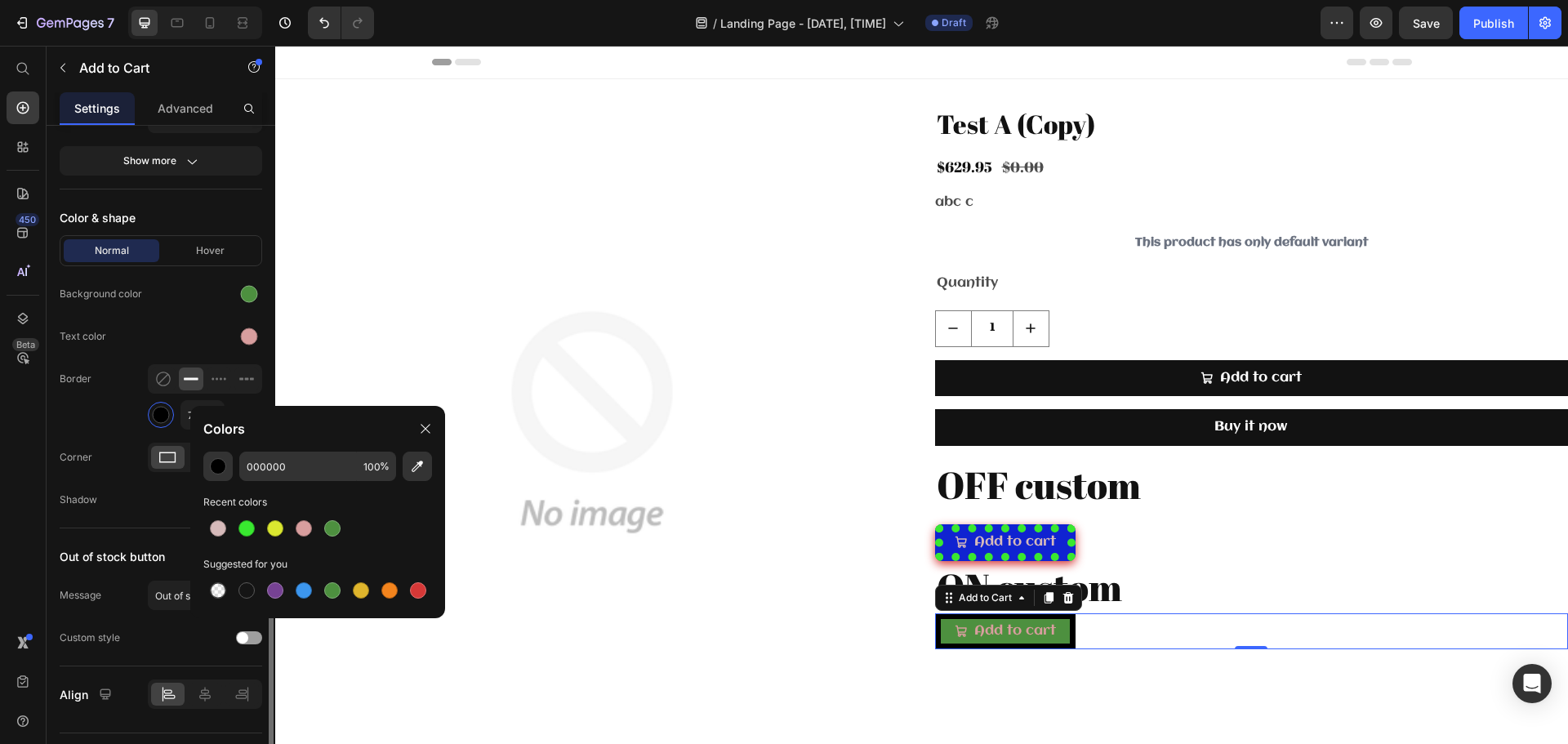 click on "Border 7 px" 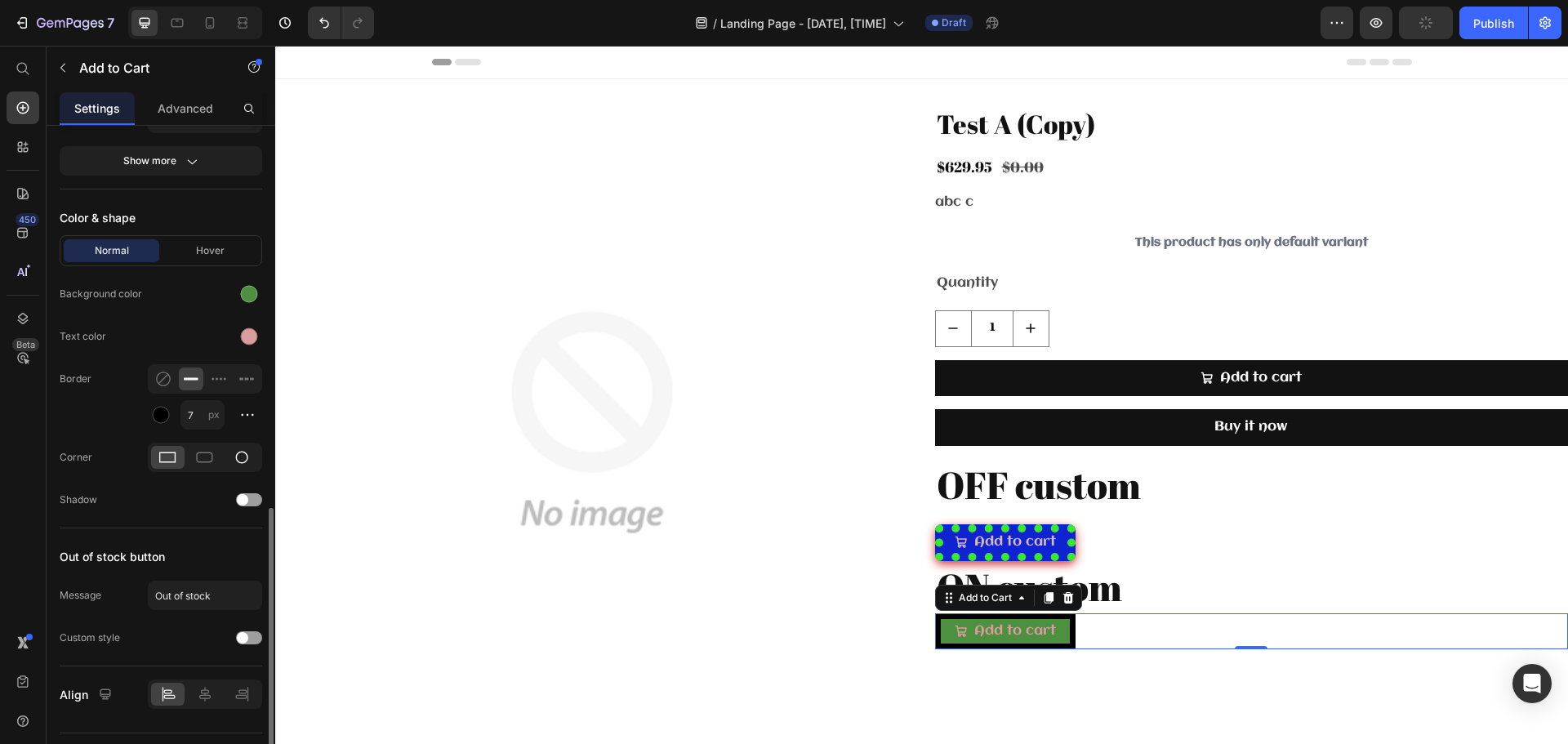 click 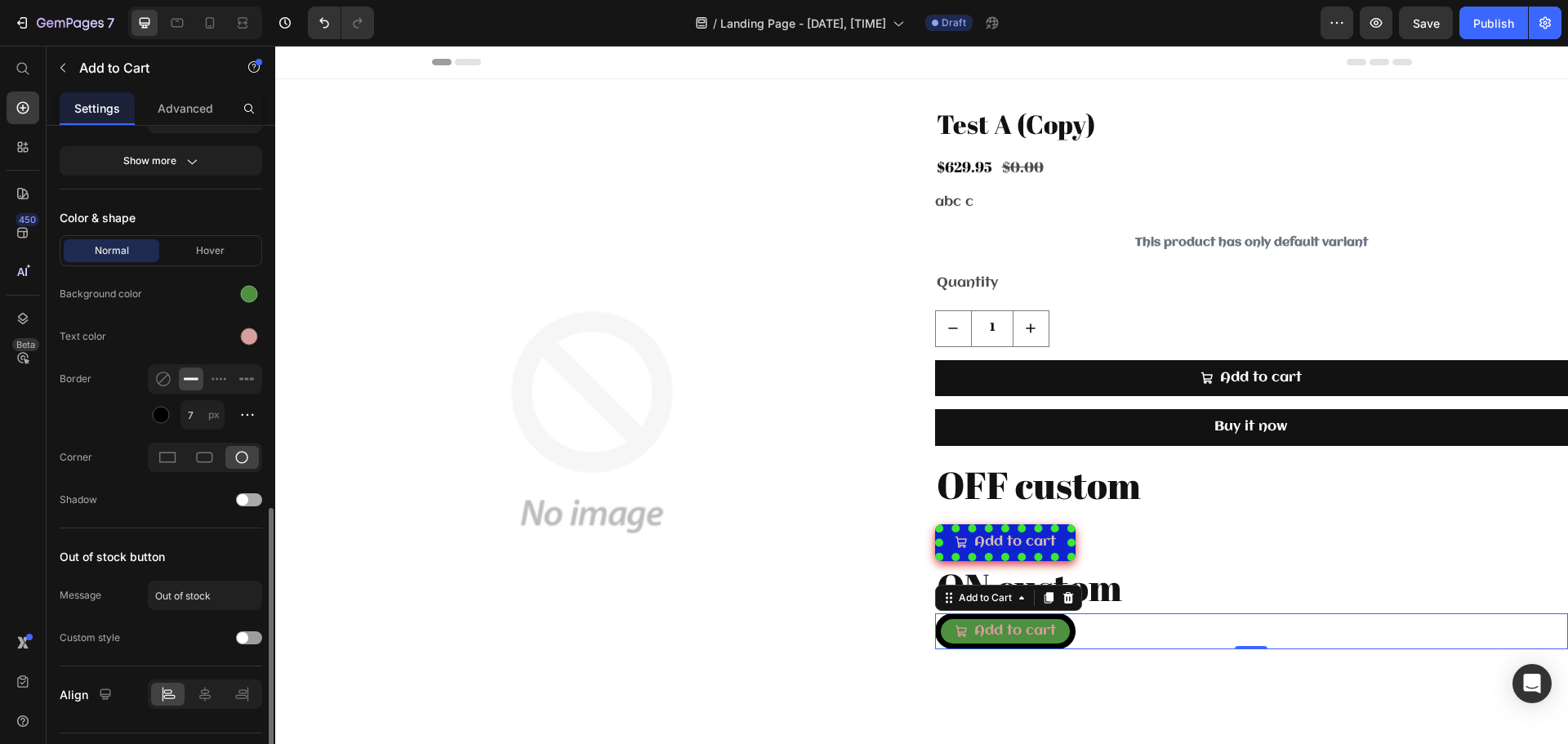 click at bounding box center (243, 500) 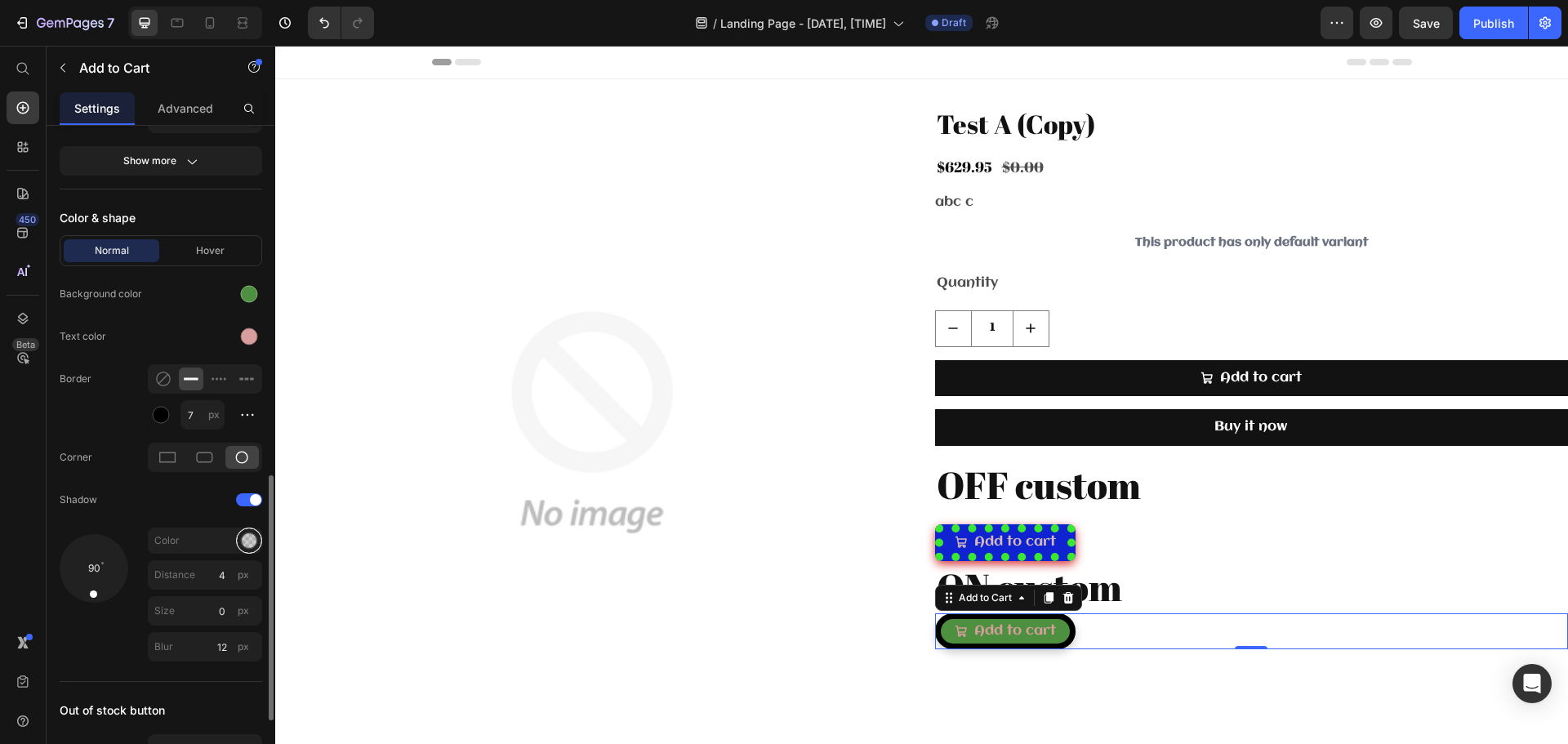 click at bounding box center (249, 541) 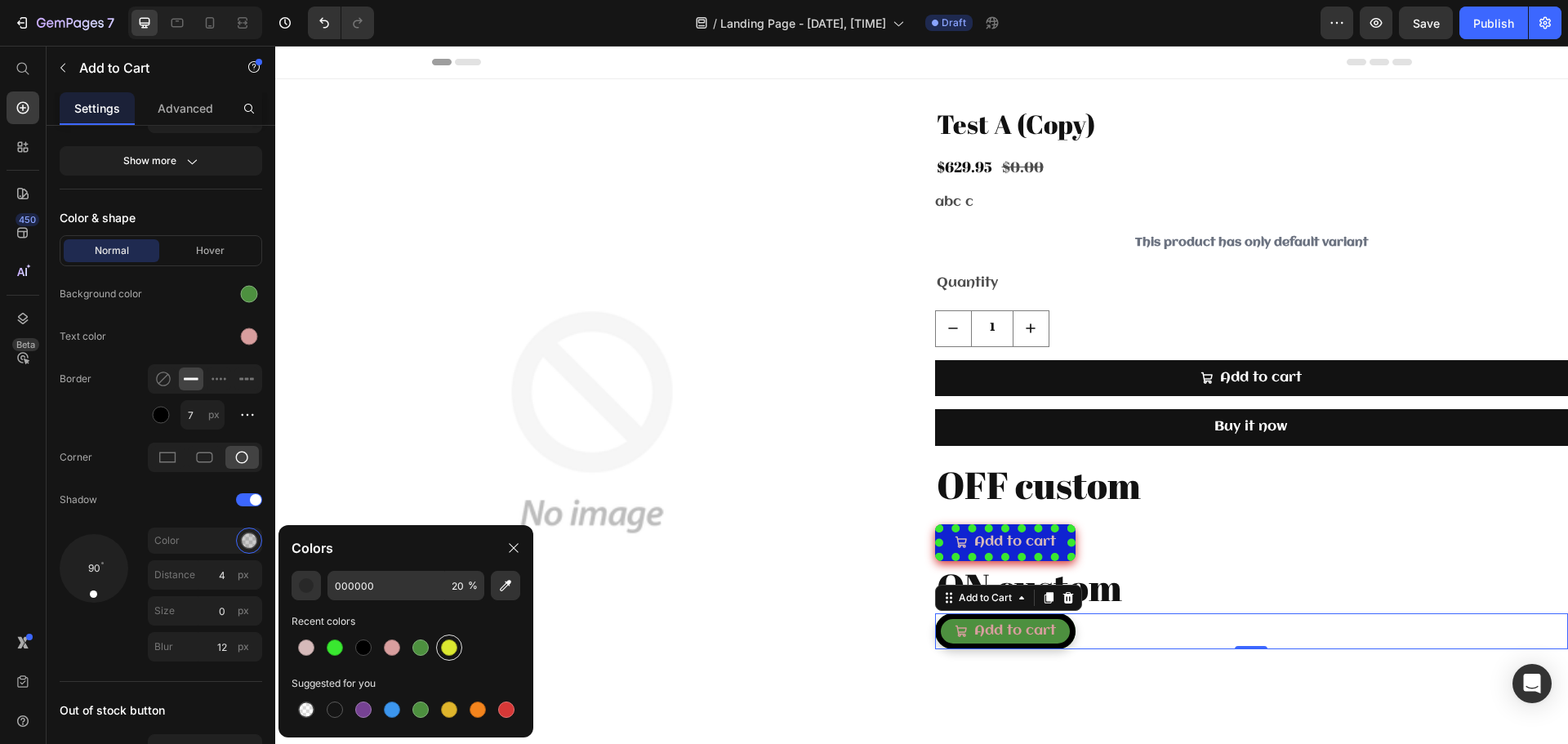 click at bounding box center [449, 648] 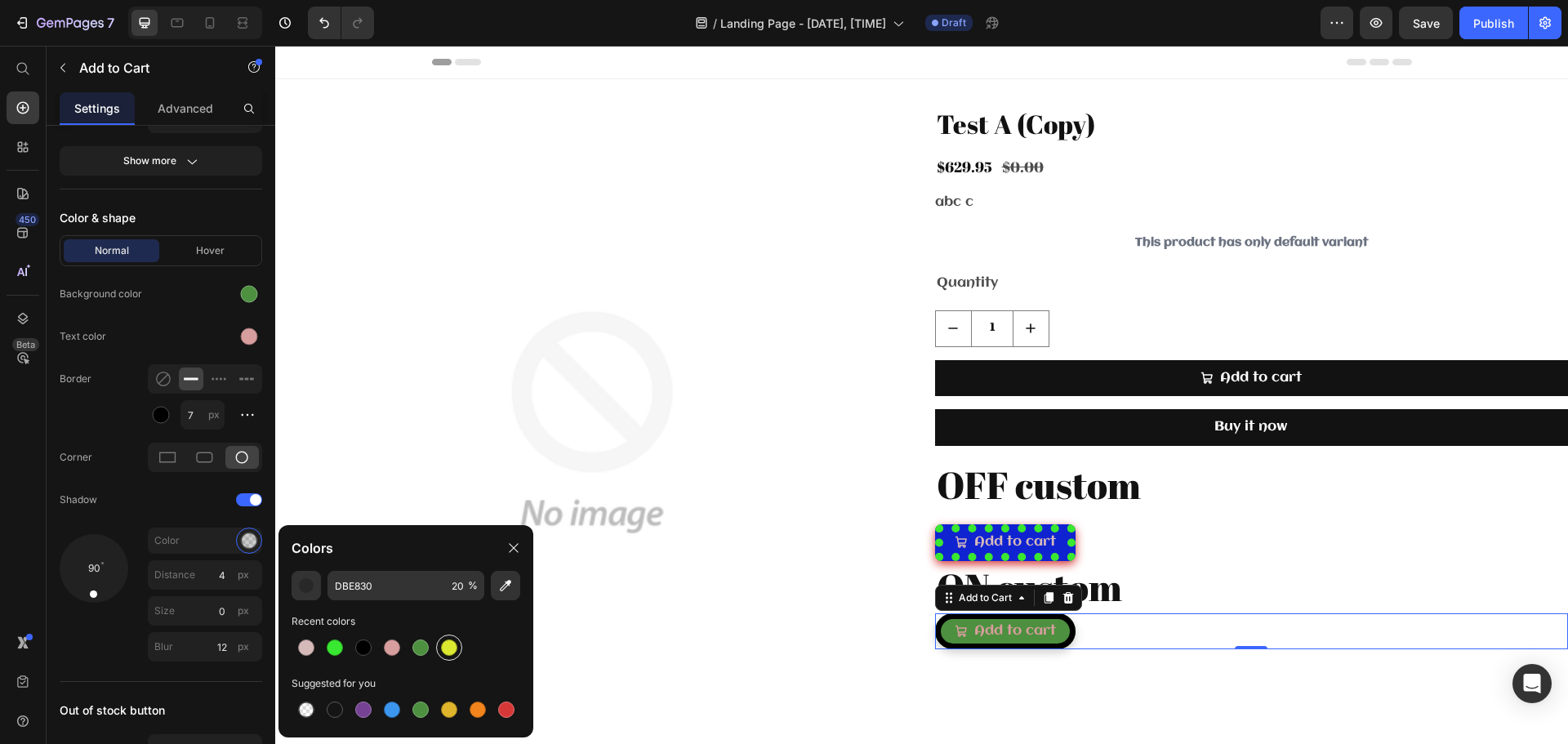 type on "100" 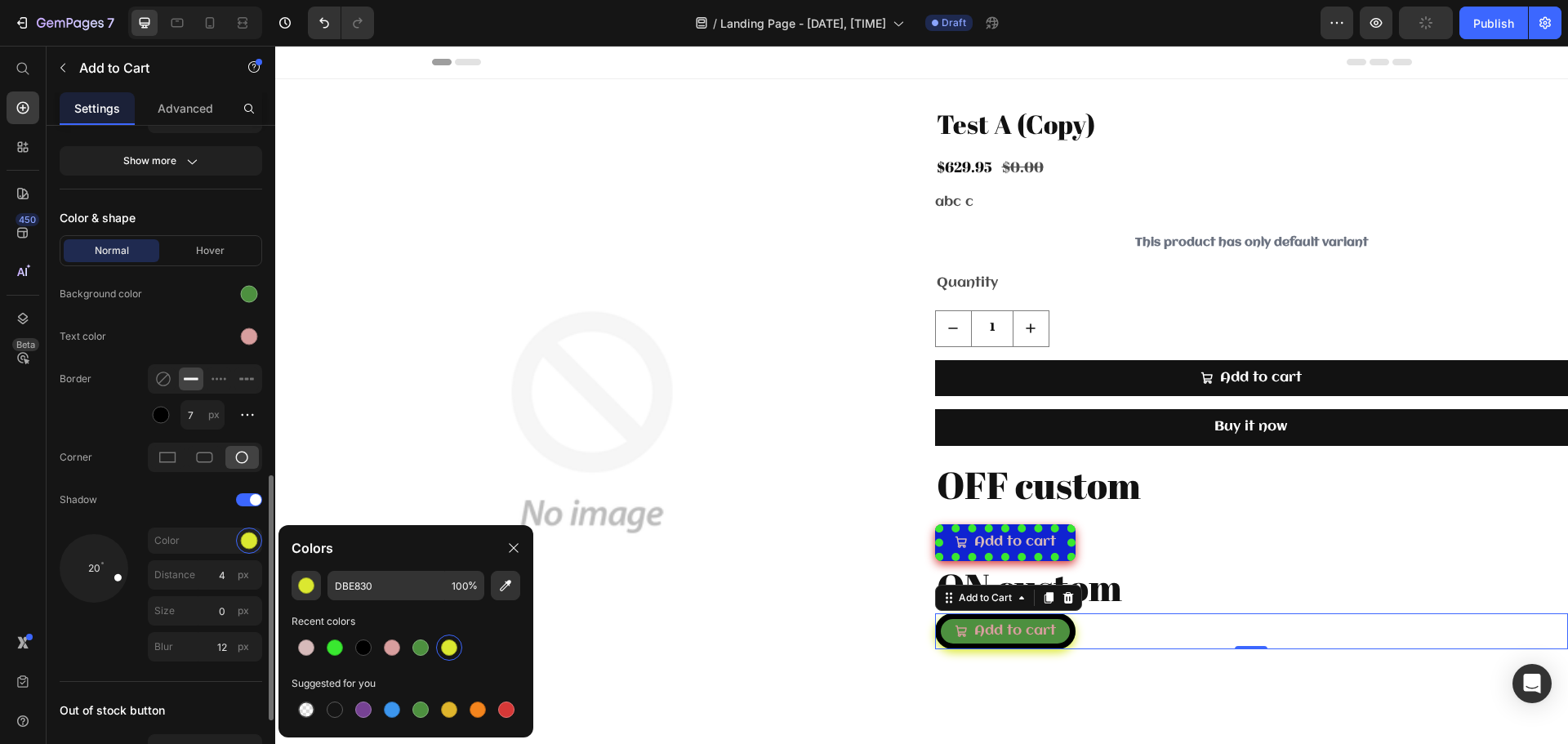 drag, startPoint x: 96, startPoint y: 589, endPoint x: 136, endPoint y: 581, distance: 40.79216 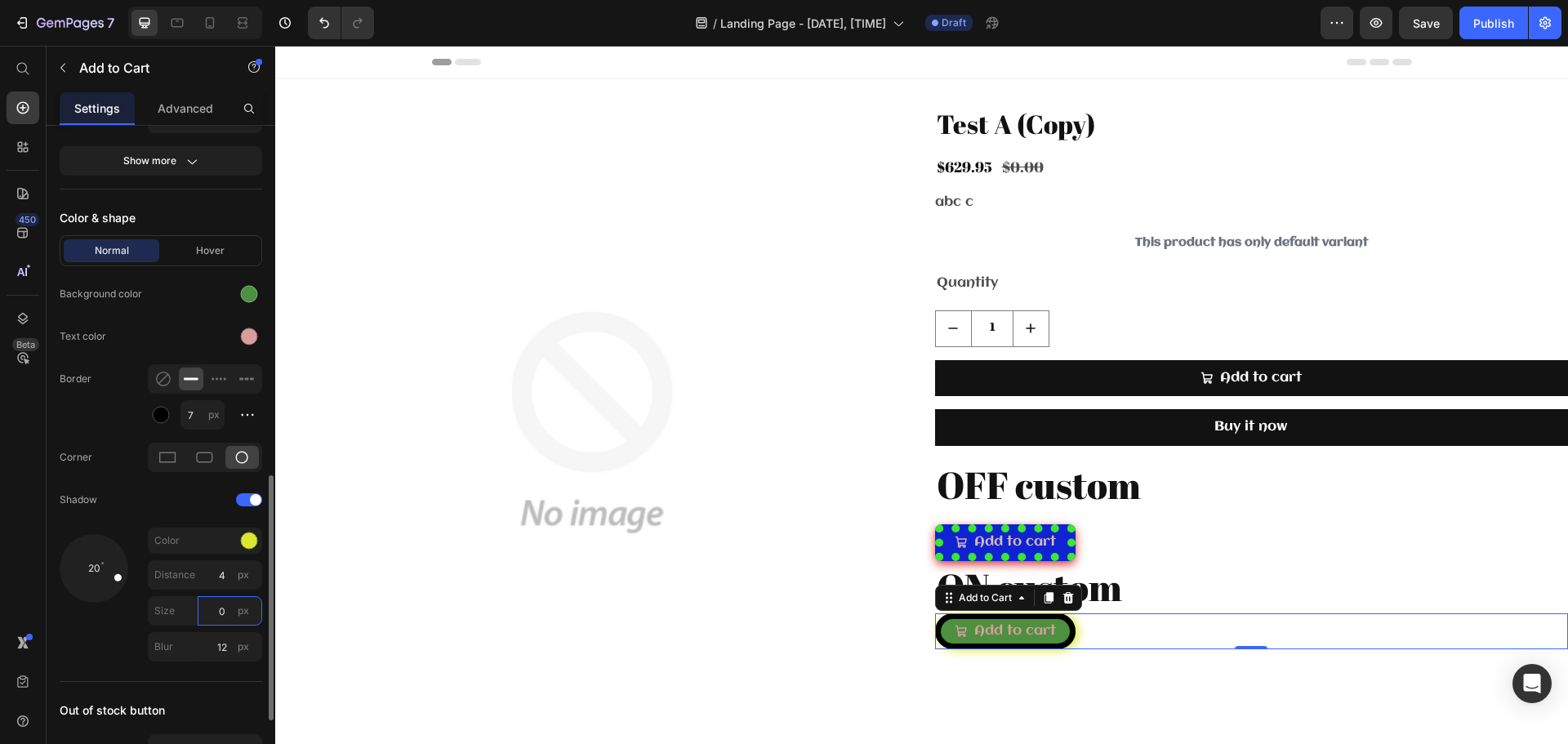 click on "0" at bounding box center (229, 611) 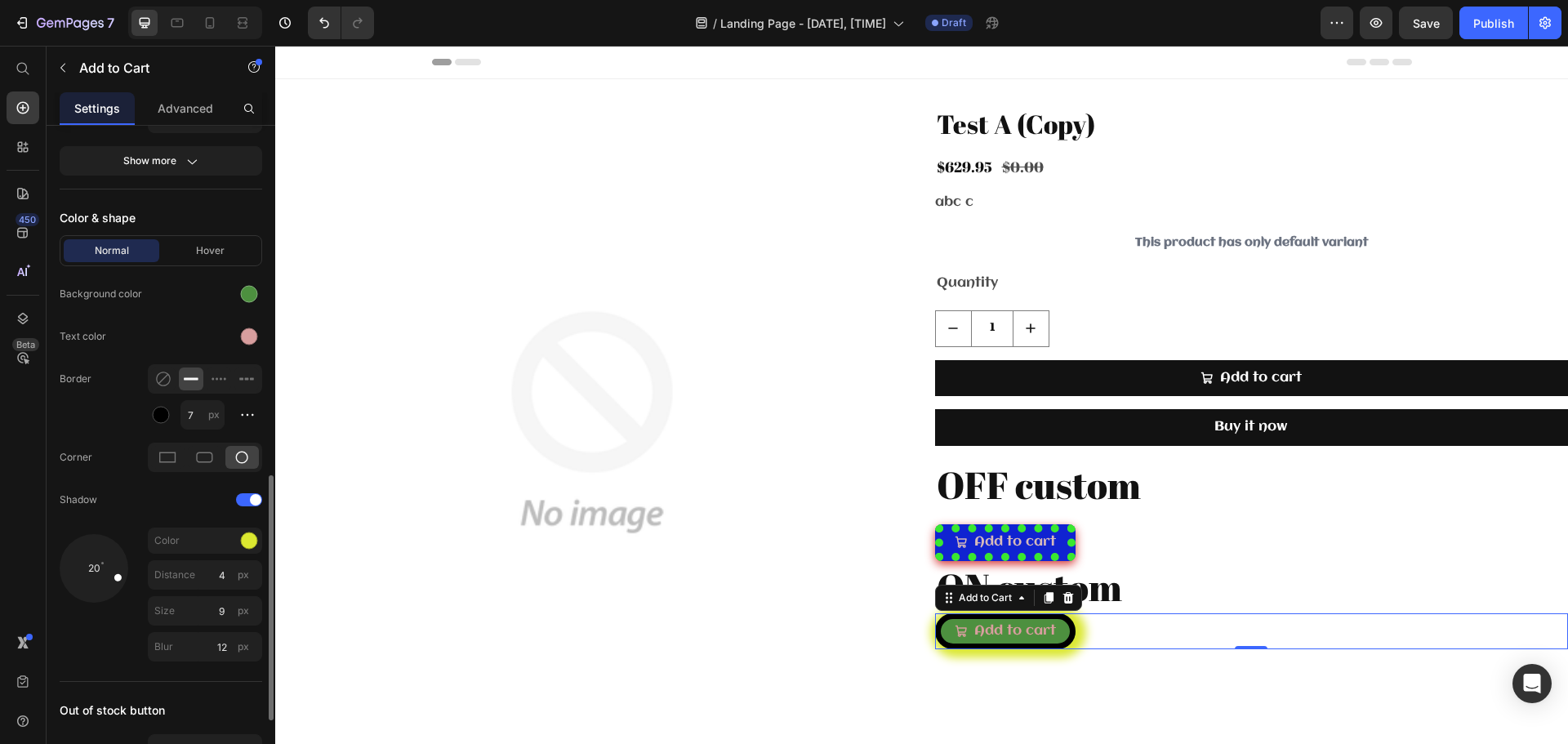 click on "20" at bounding box center (94, 598) 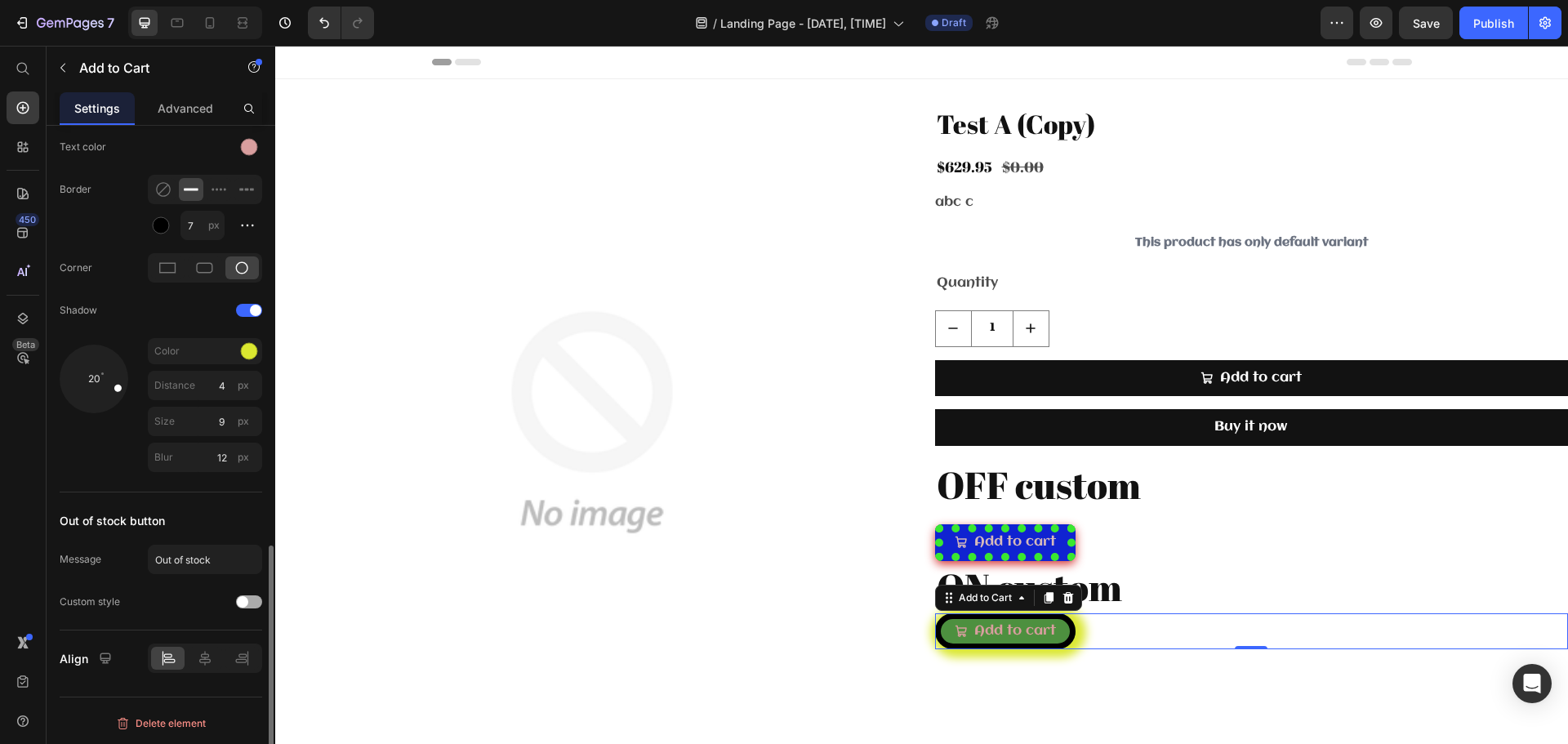 click at bounding box center [243, 602] 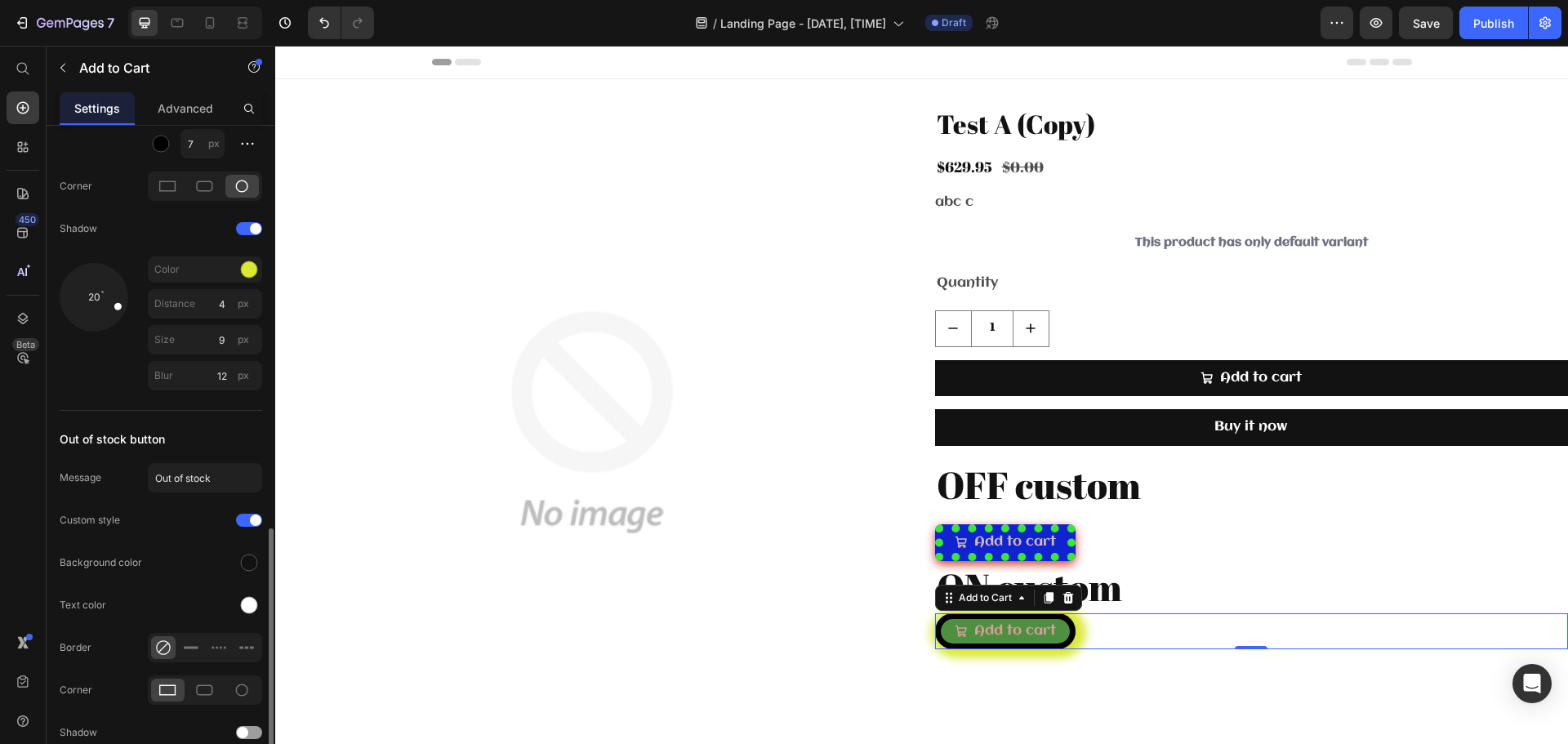 scroll, scrollTop: 1299, scrollLeft: 0, axis: vertical 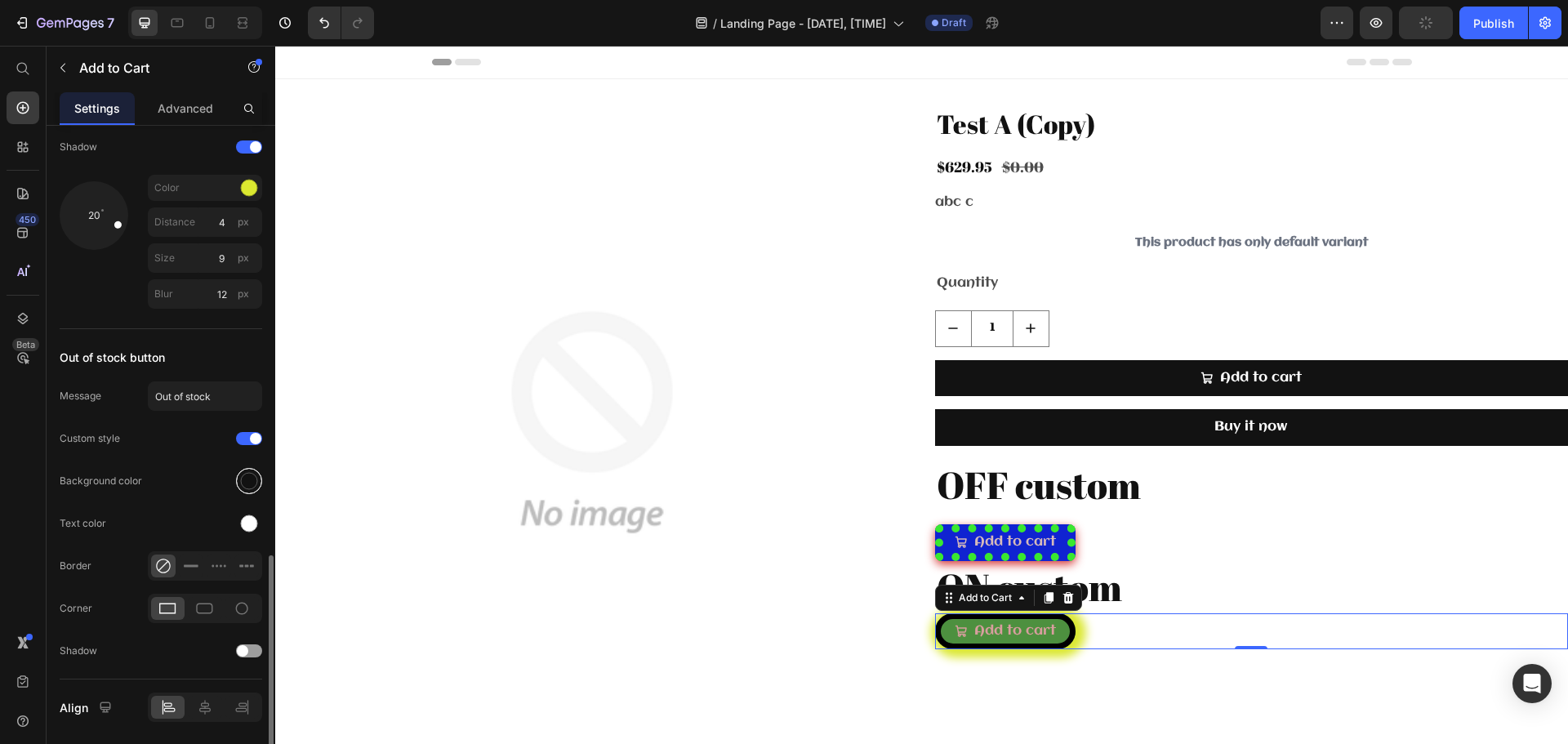 click at bounding box center (249, 481) 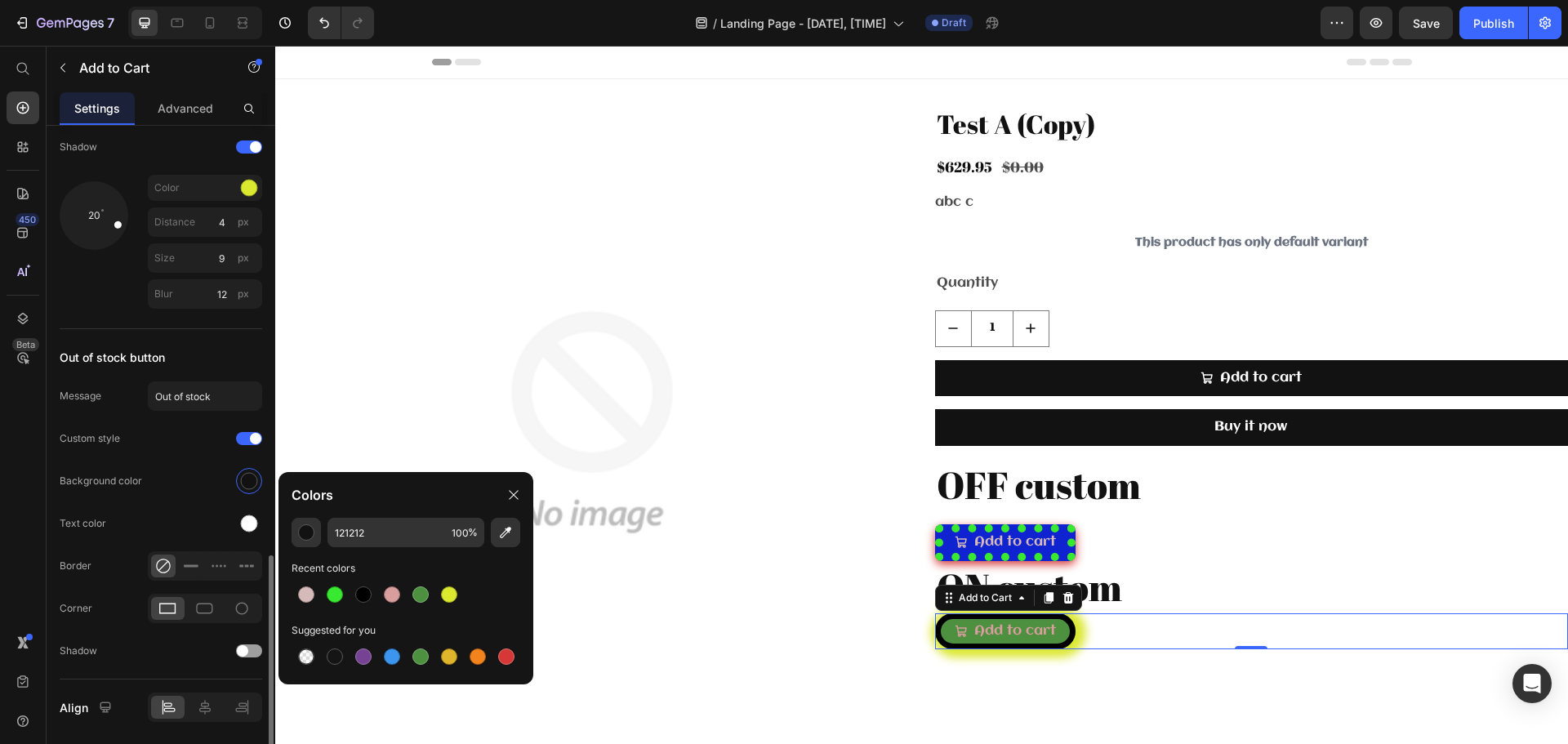 scroll, scrollTop: 1348, scrollLeft: 0, axis: vertical 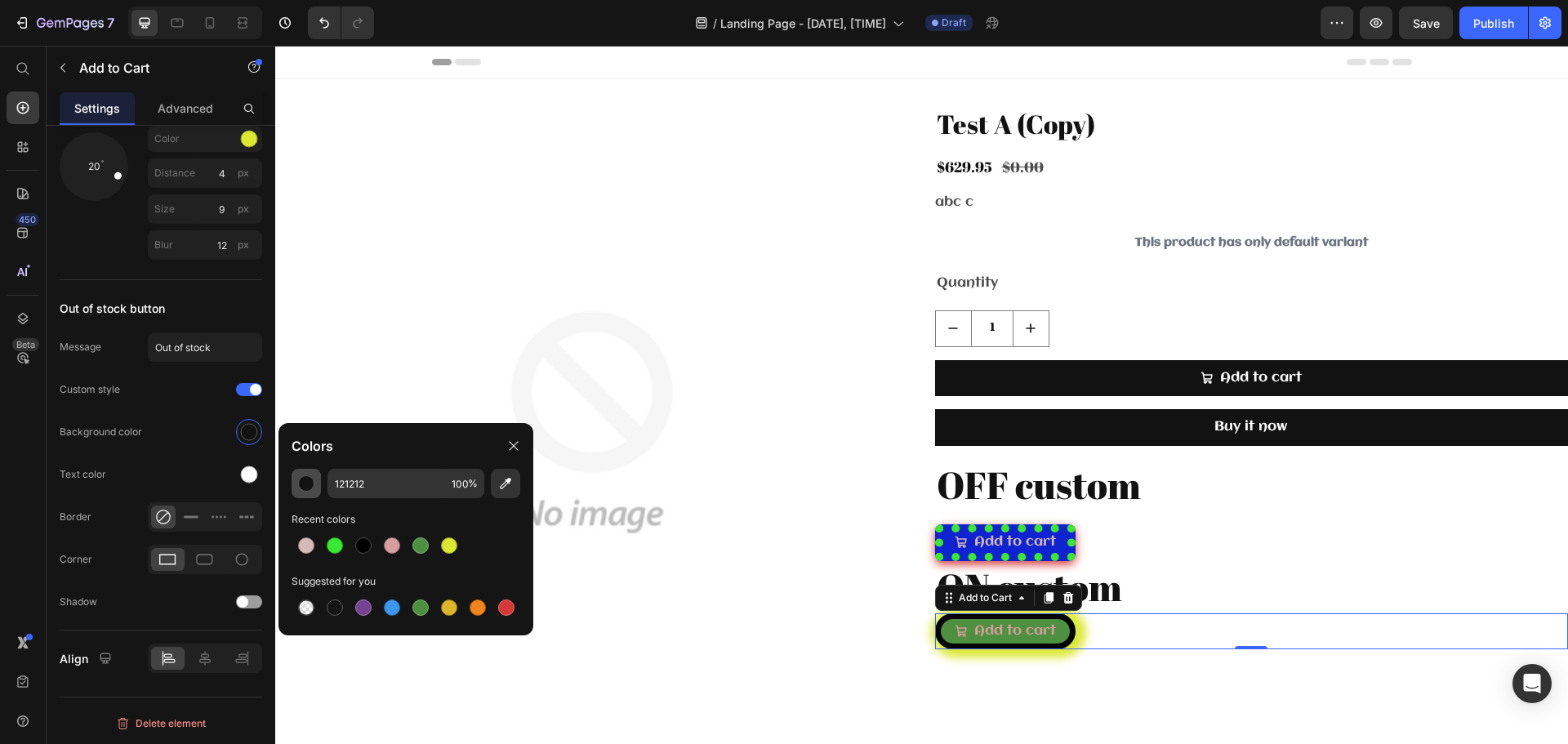 click at bounding box center [306, 483] 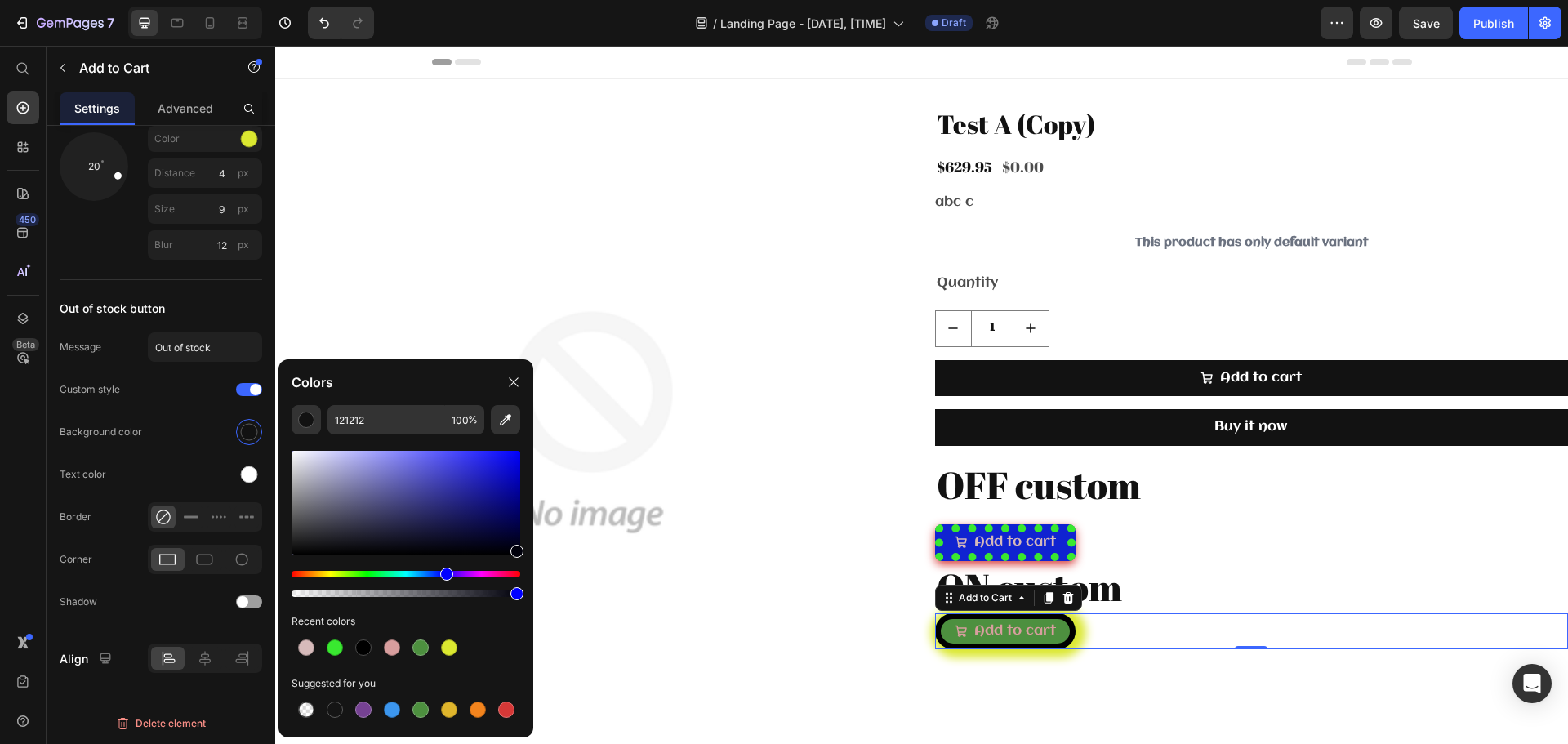 click at bounding box center [406, 502] 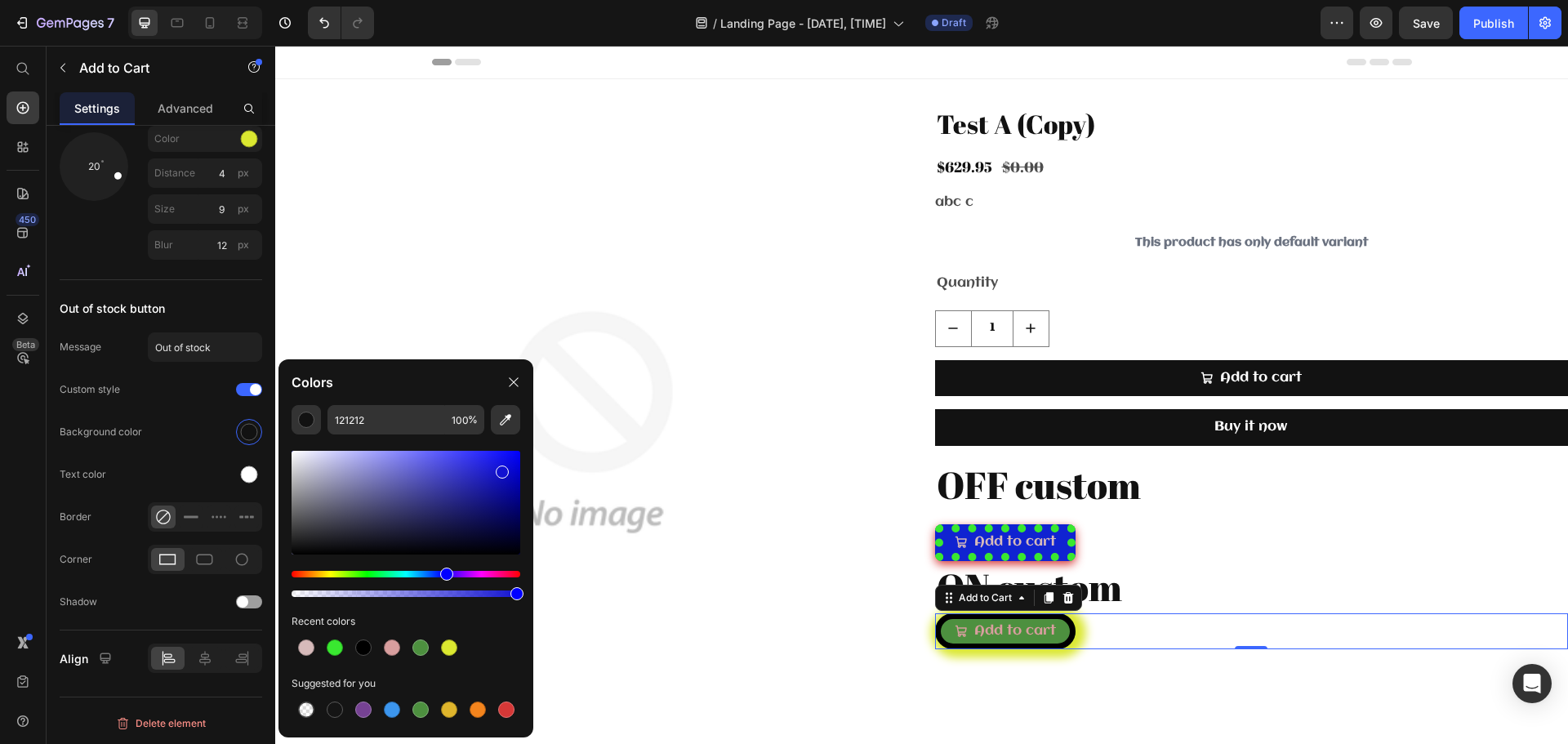 type on "1212D1" 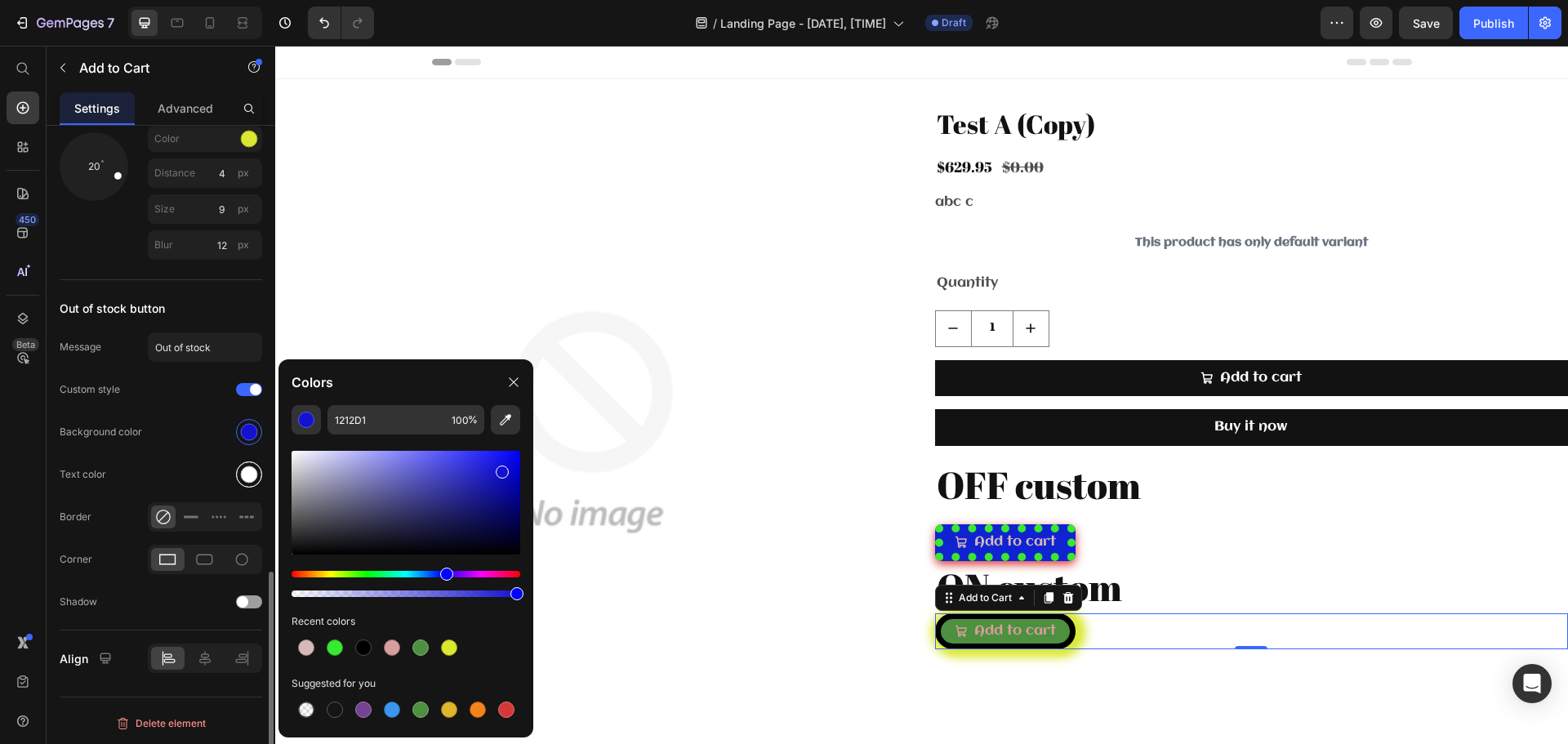 click at bounding box center [249, 474] 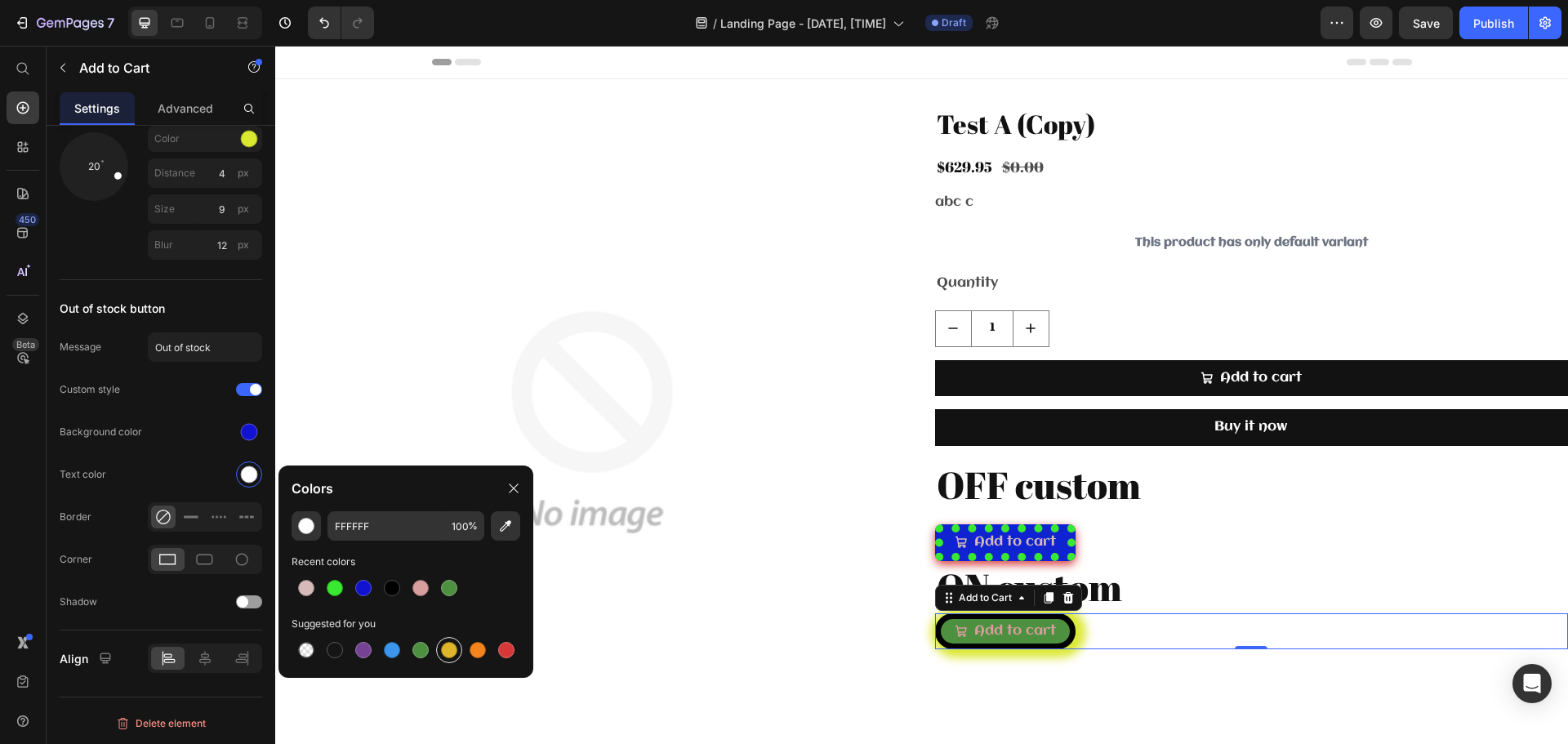 click at bounding box center (449, 650) 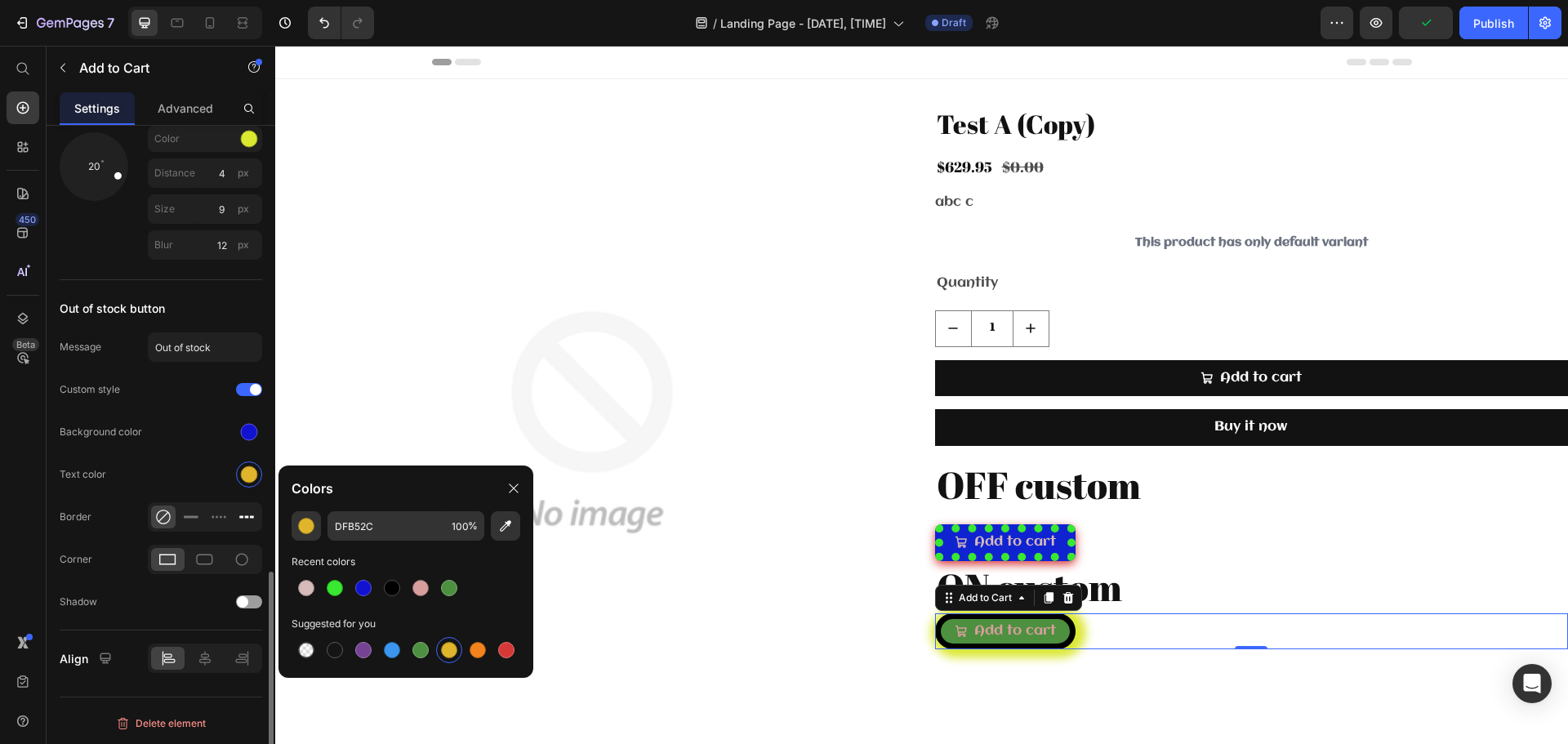 click 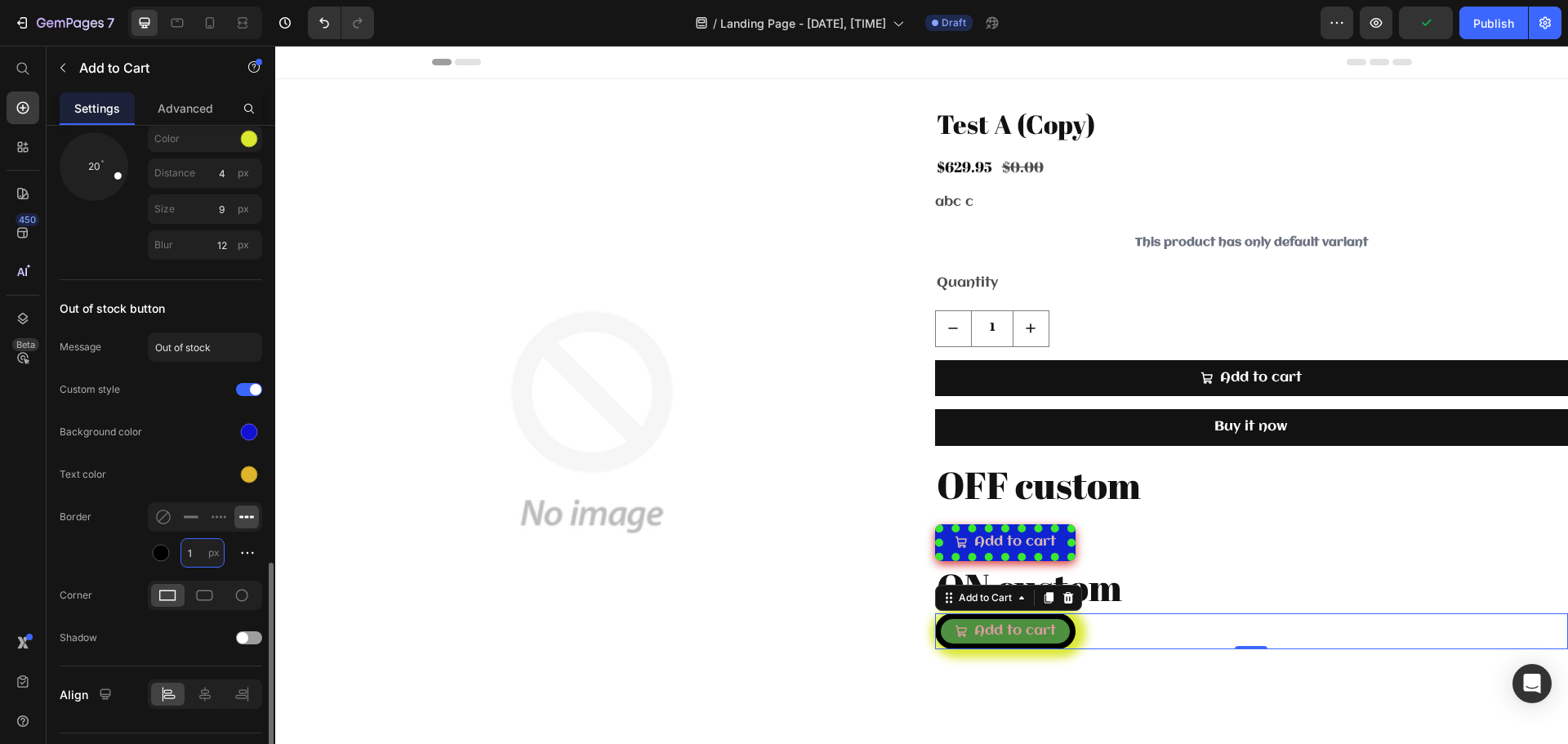 click on "1" at bounding box center (203, 553) 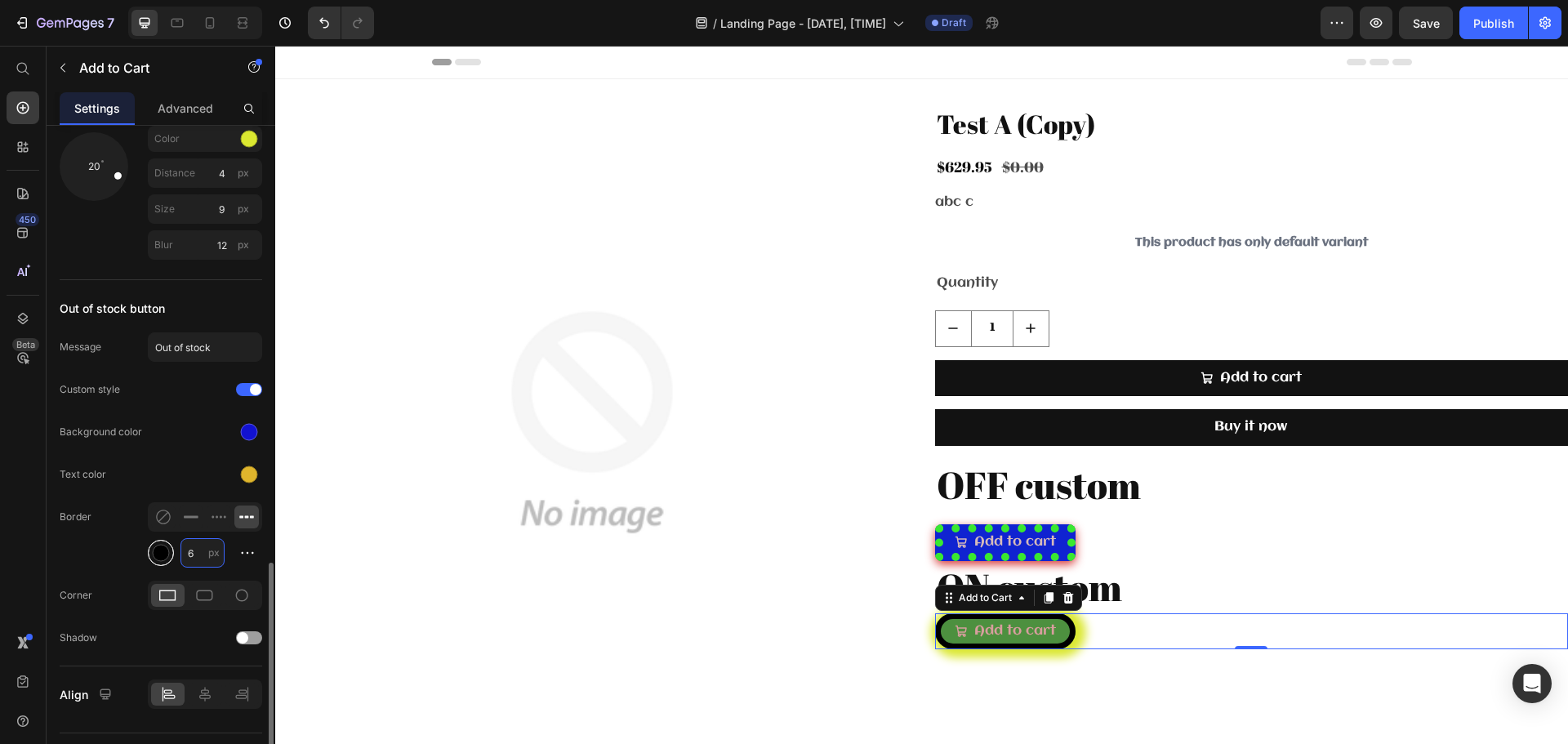 type on "6" 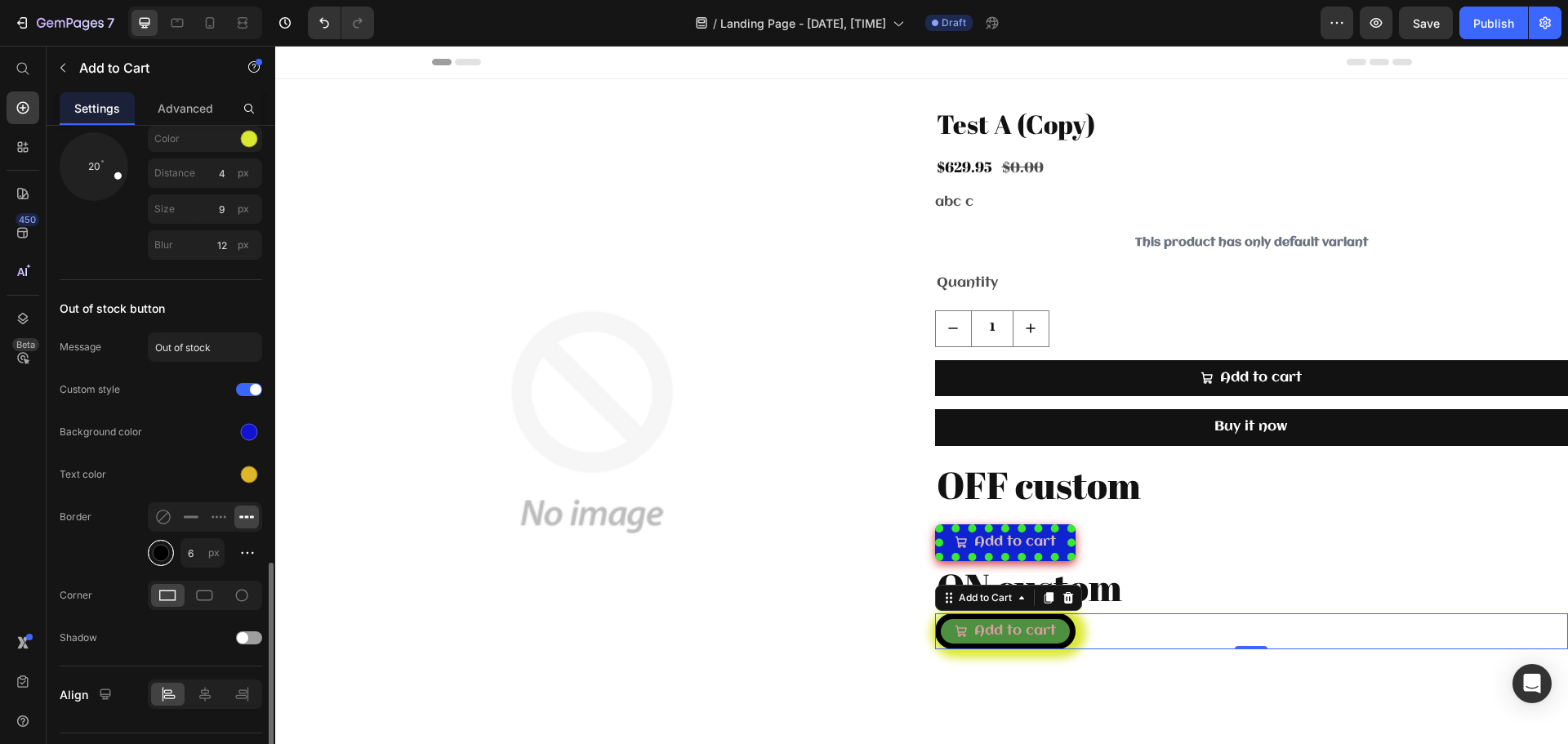 click at bounding box center (161, 553) 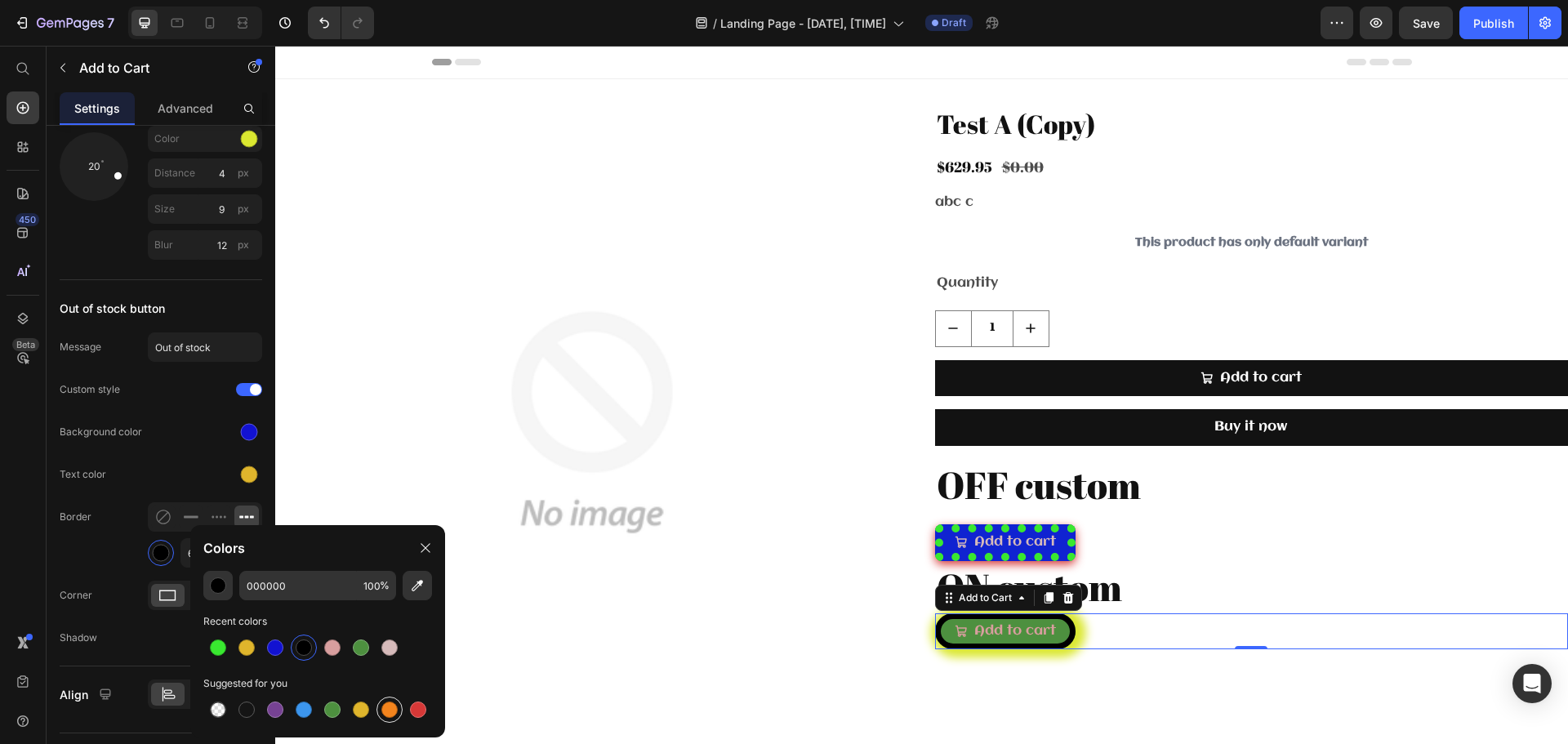 click at bounding box center (390, 710) 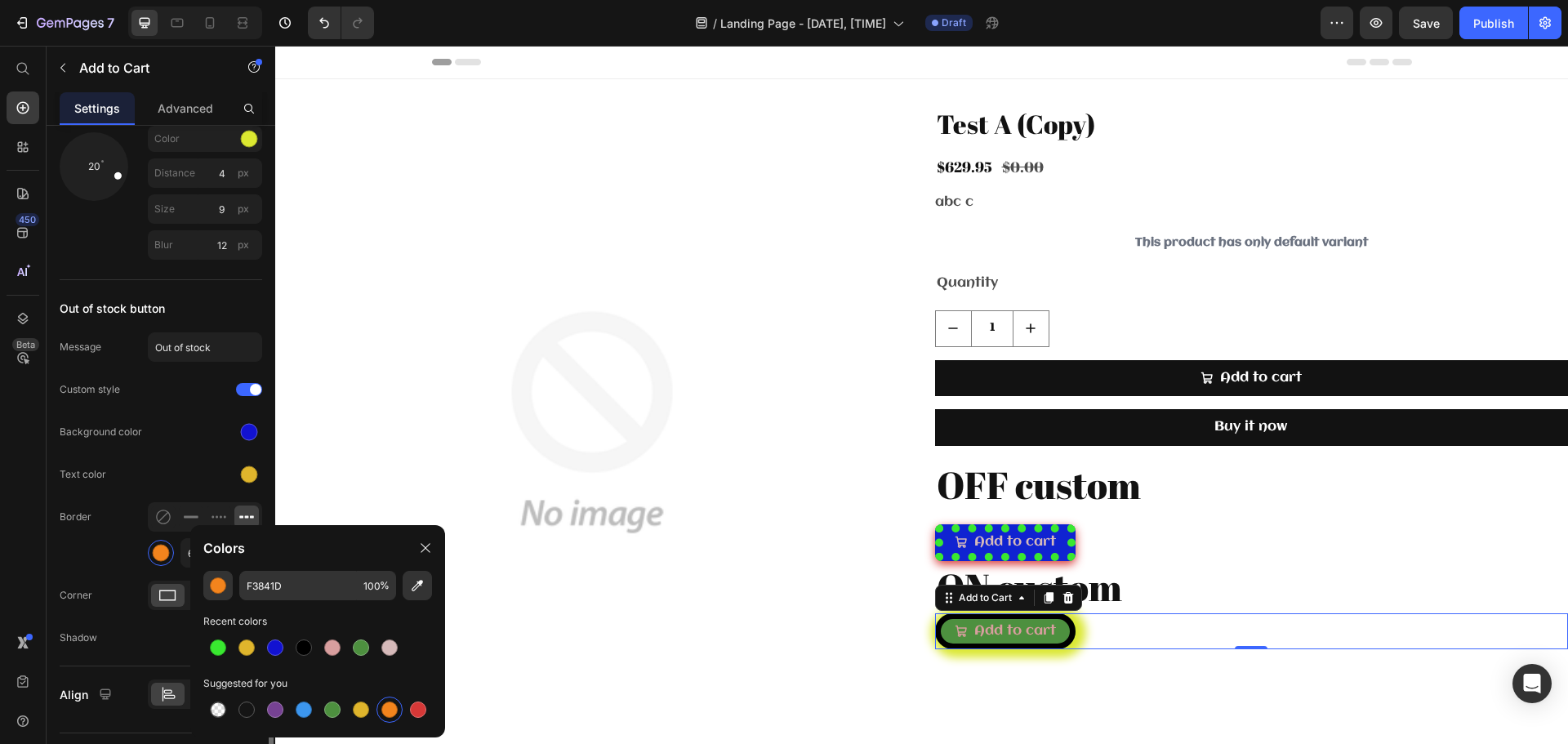 click on "Border 6 px" 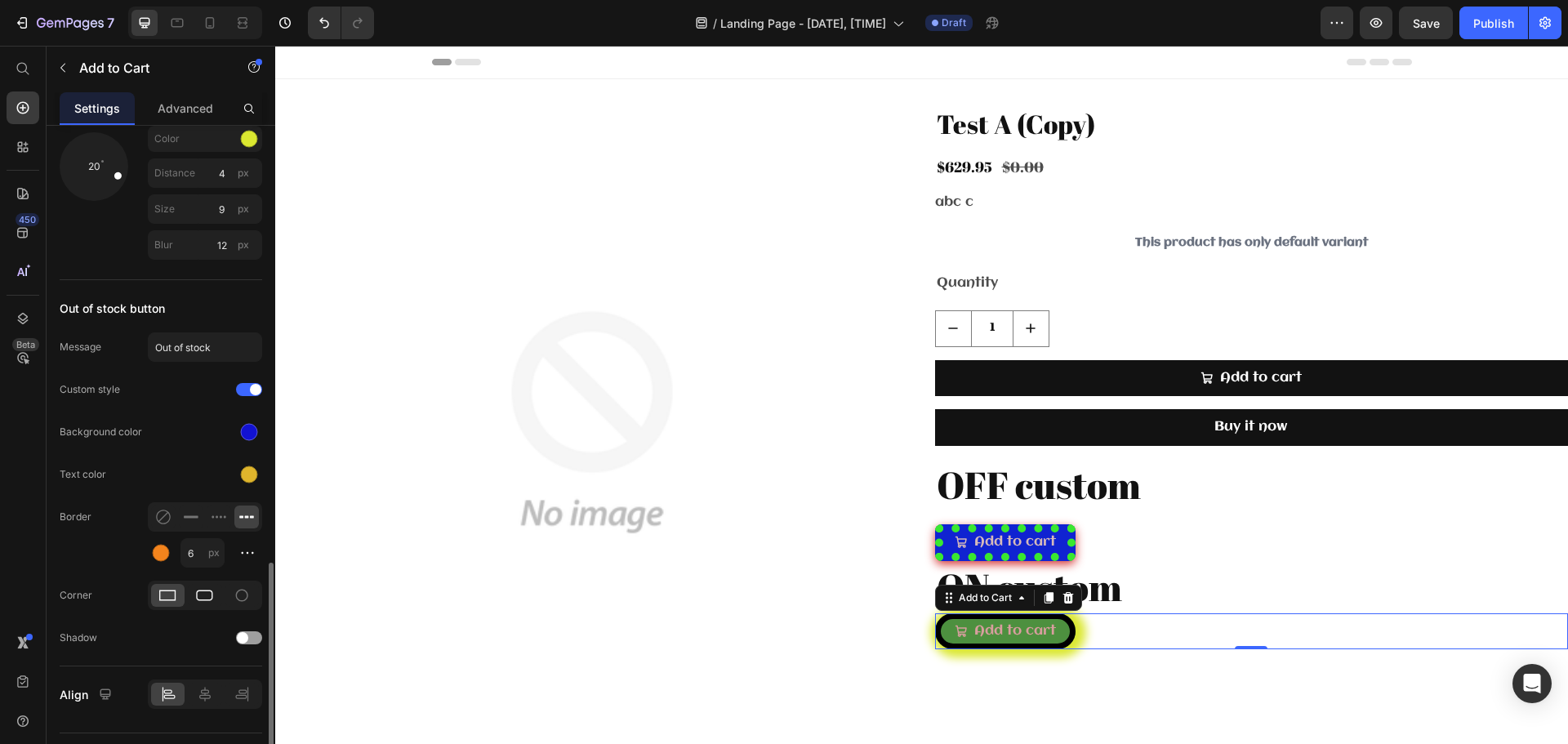 click 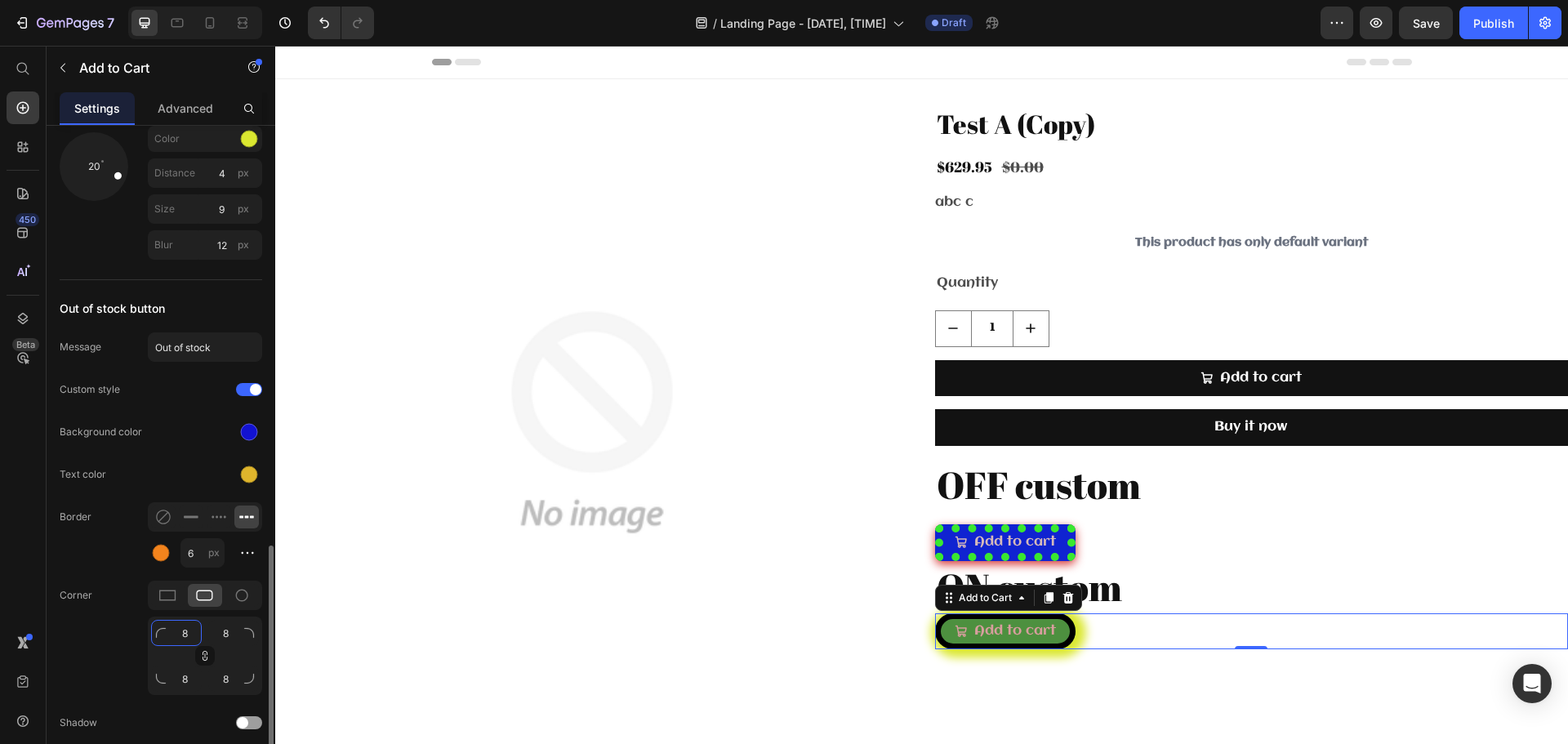 click on "8" 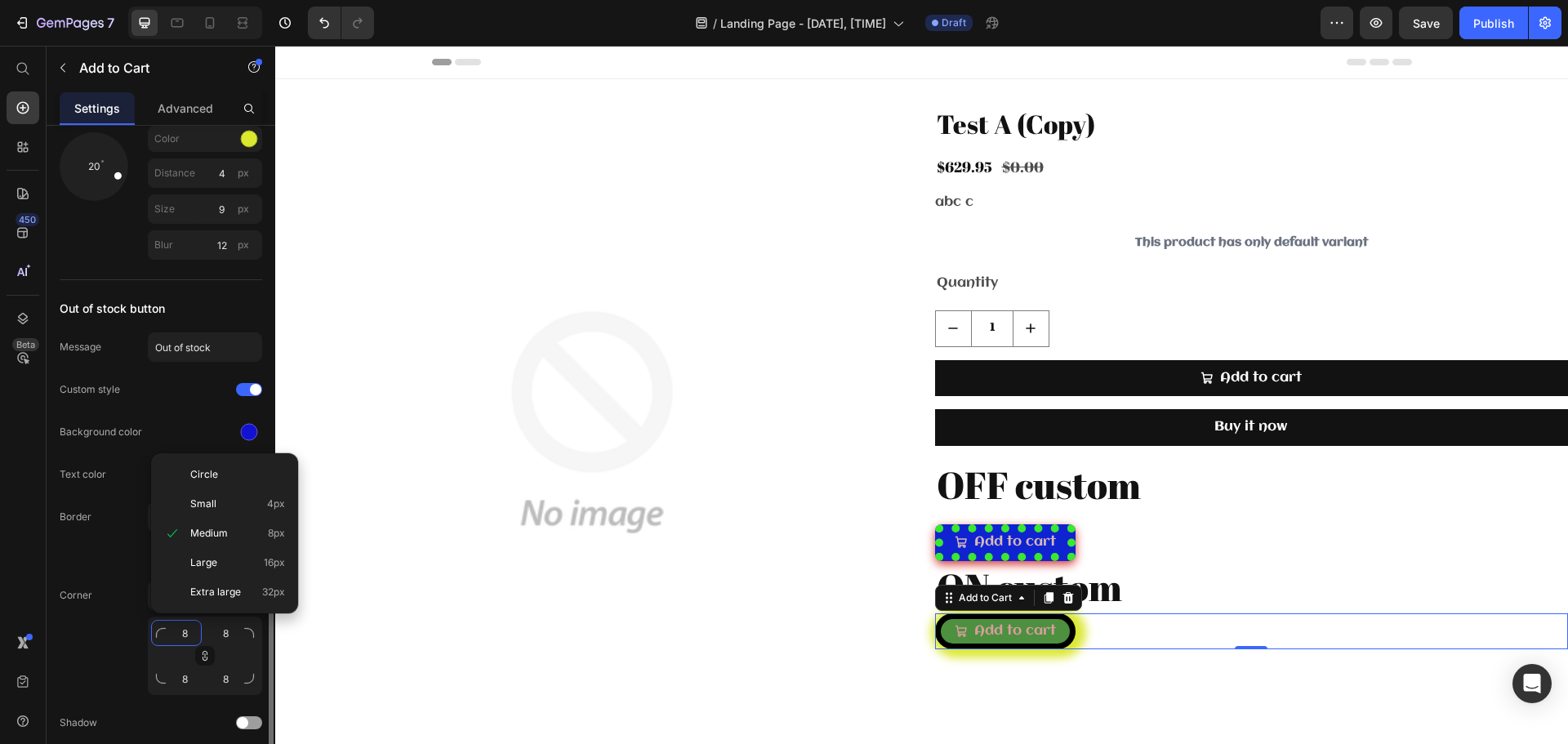 type on "81" 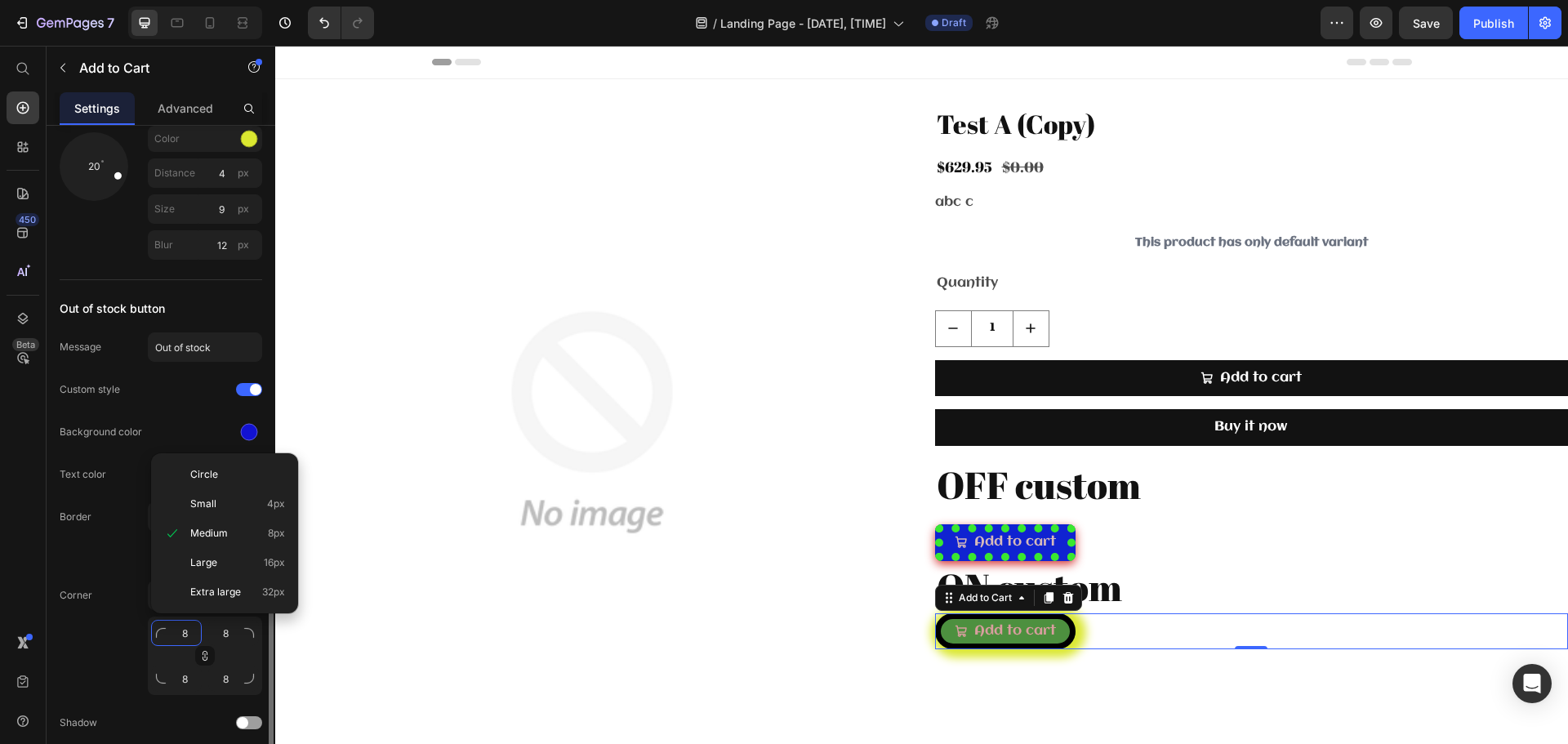 type on "81" 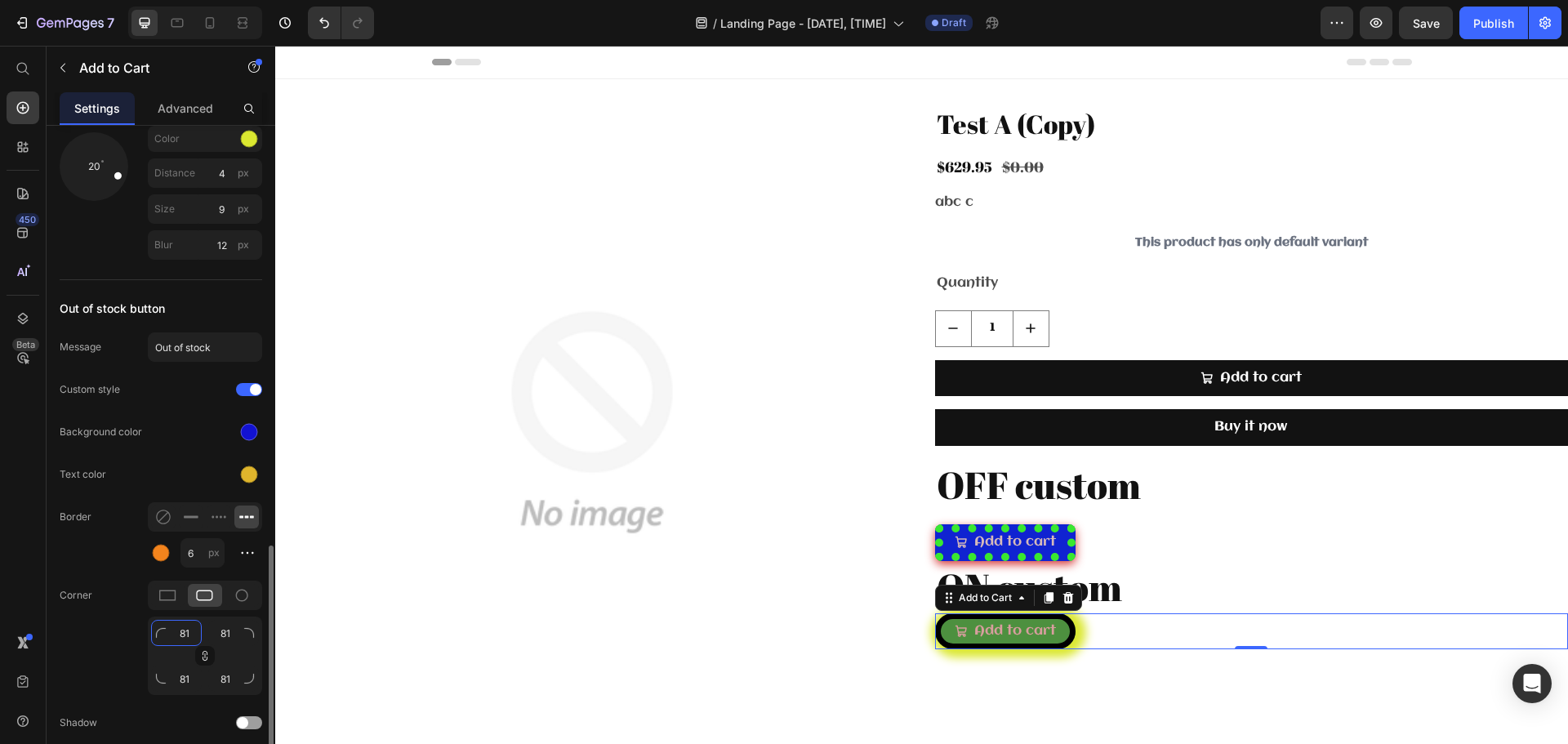 type on "814" 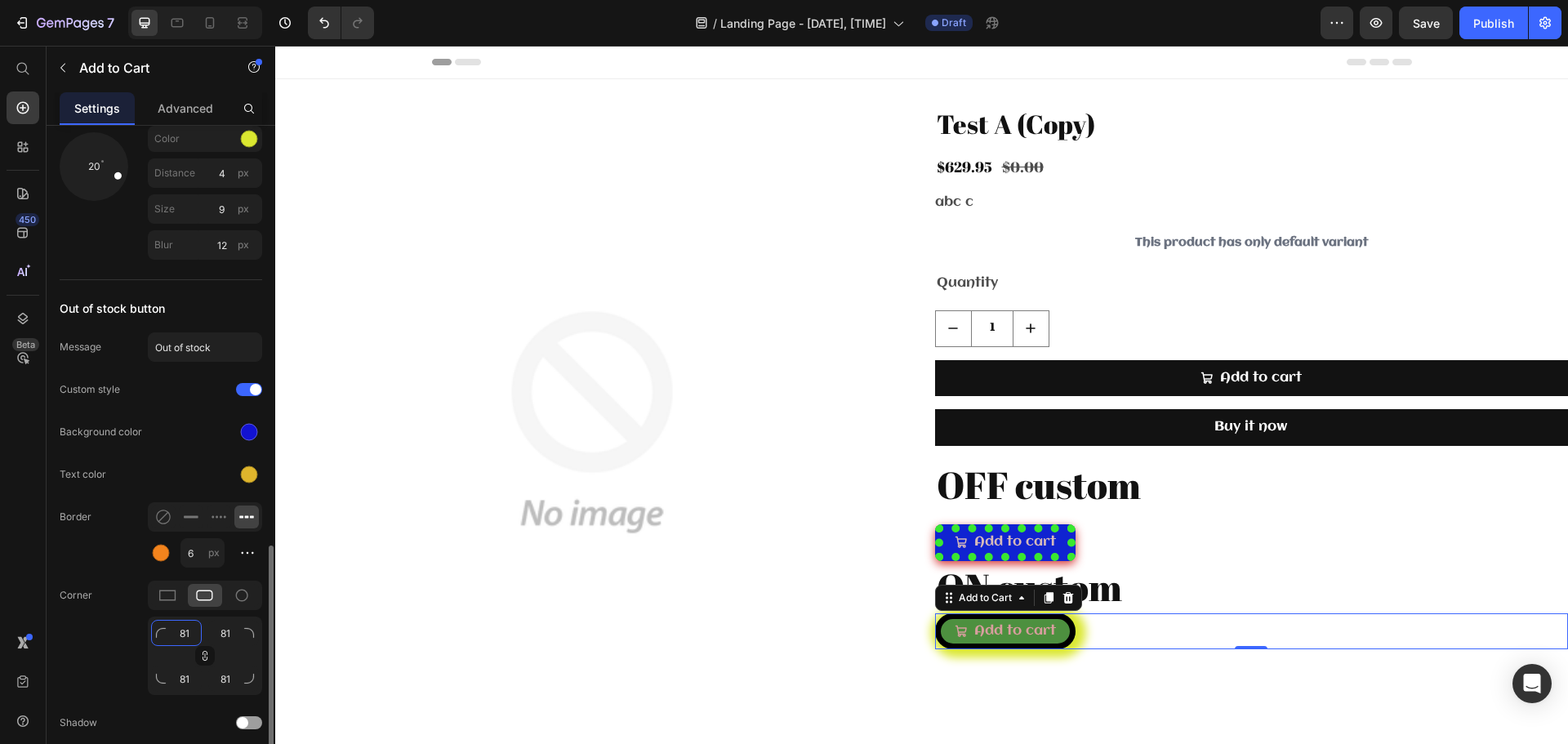 type on "814" 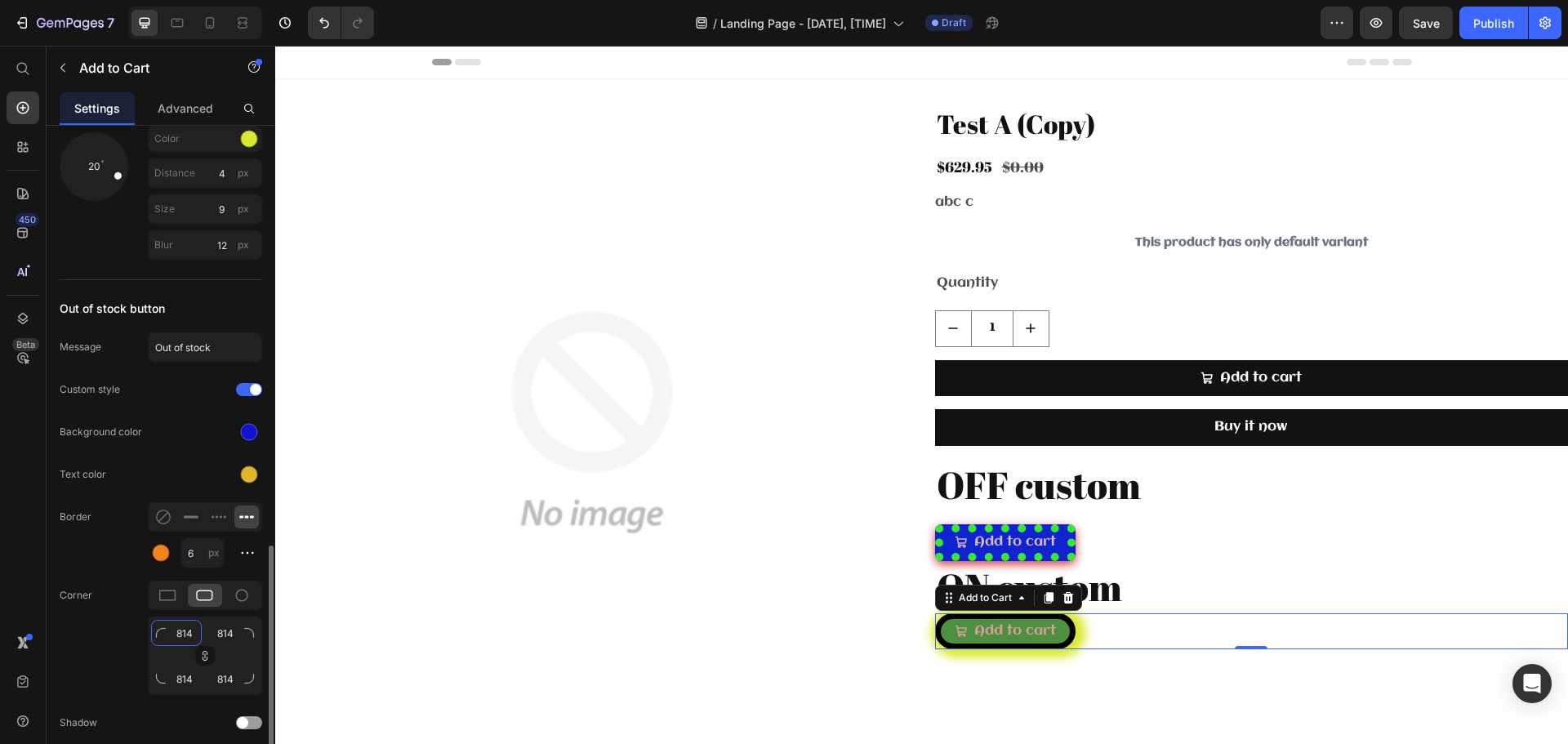 type on "81" 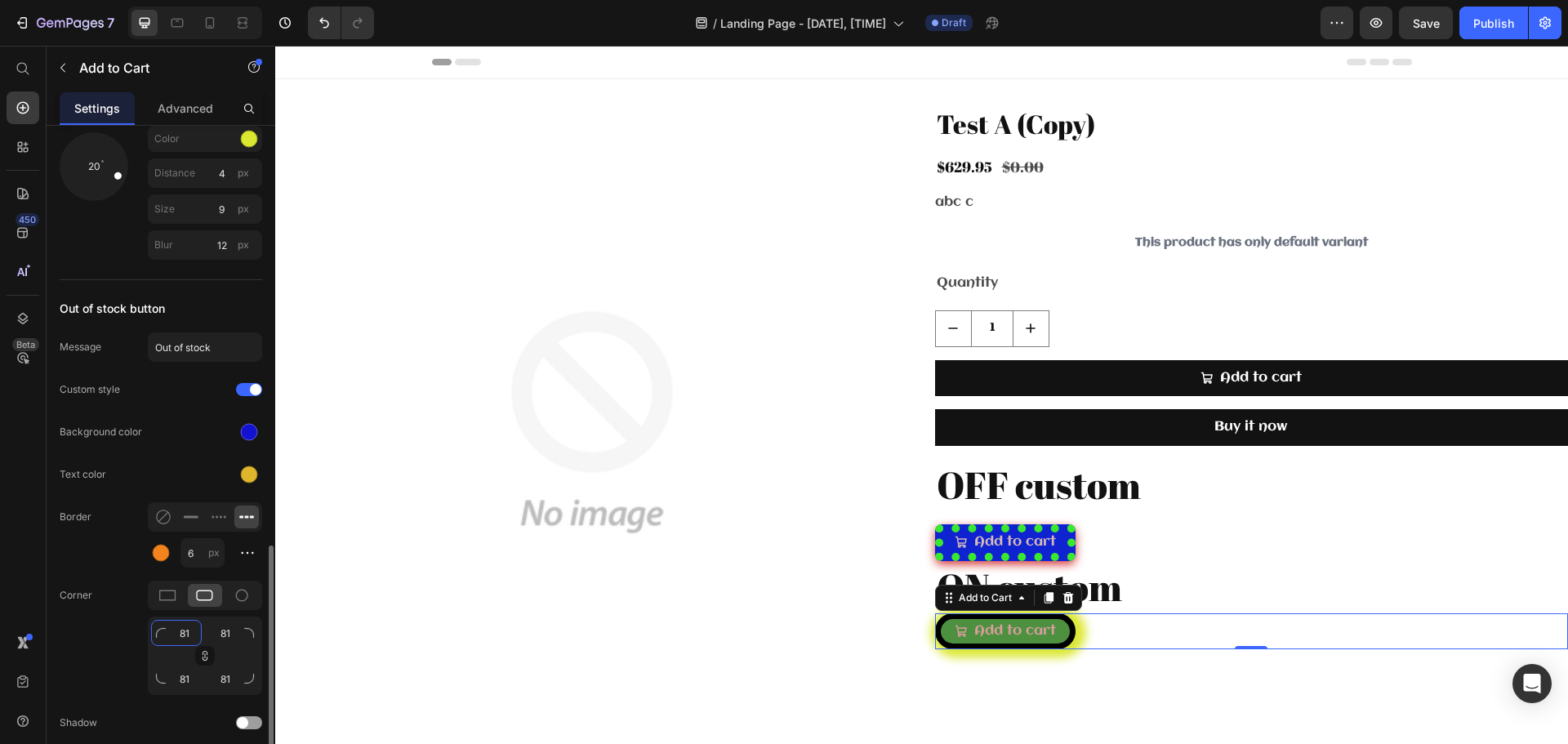 type on "8" 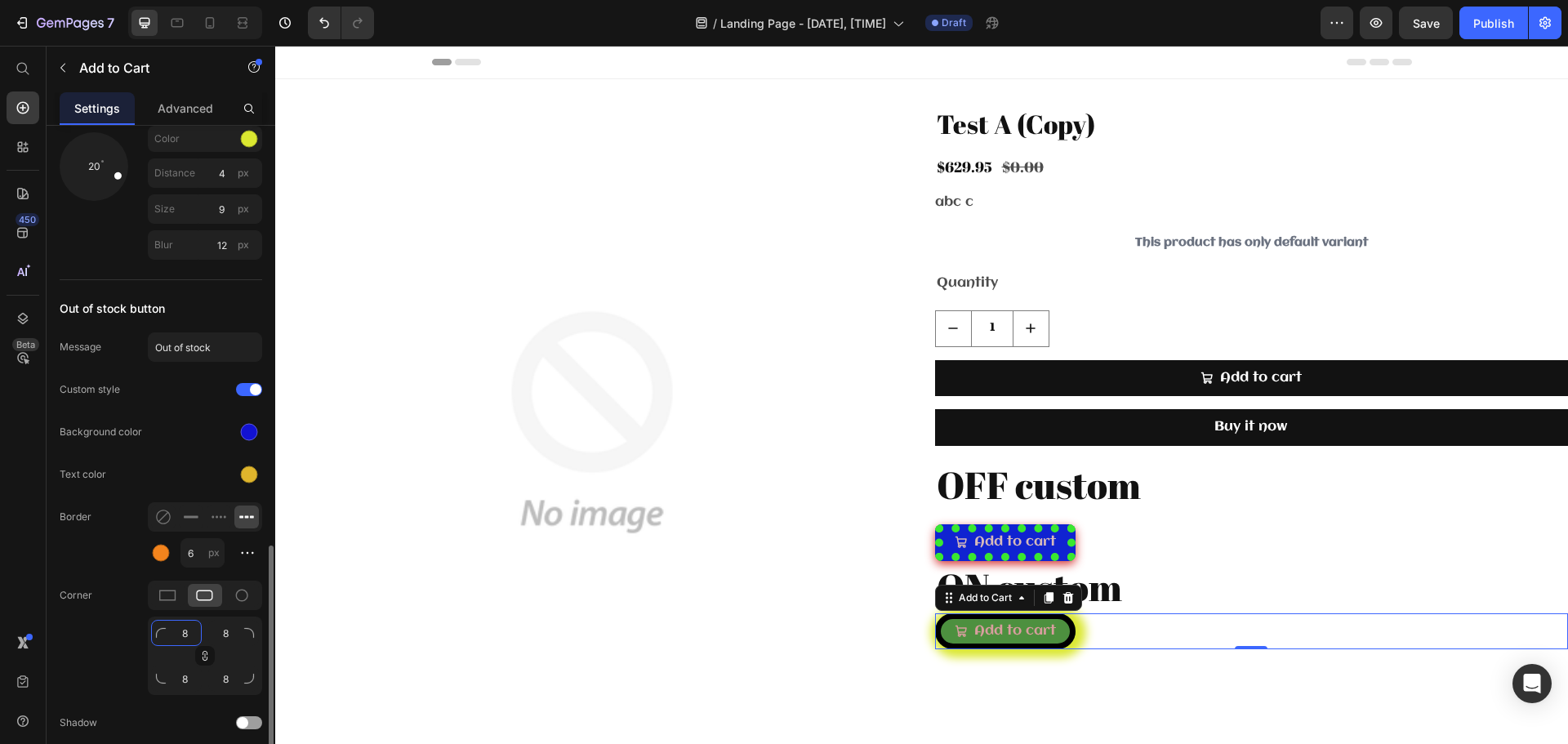 type 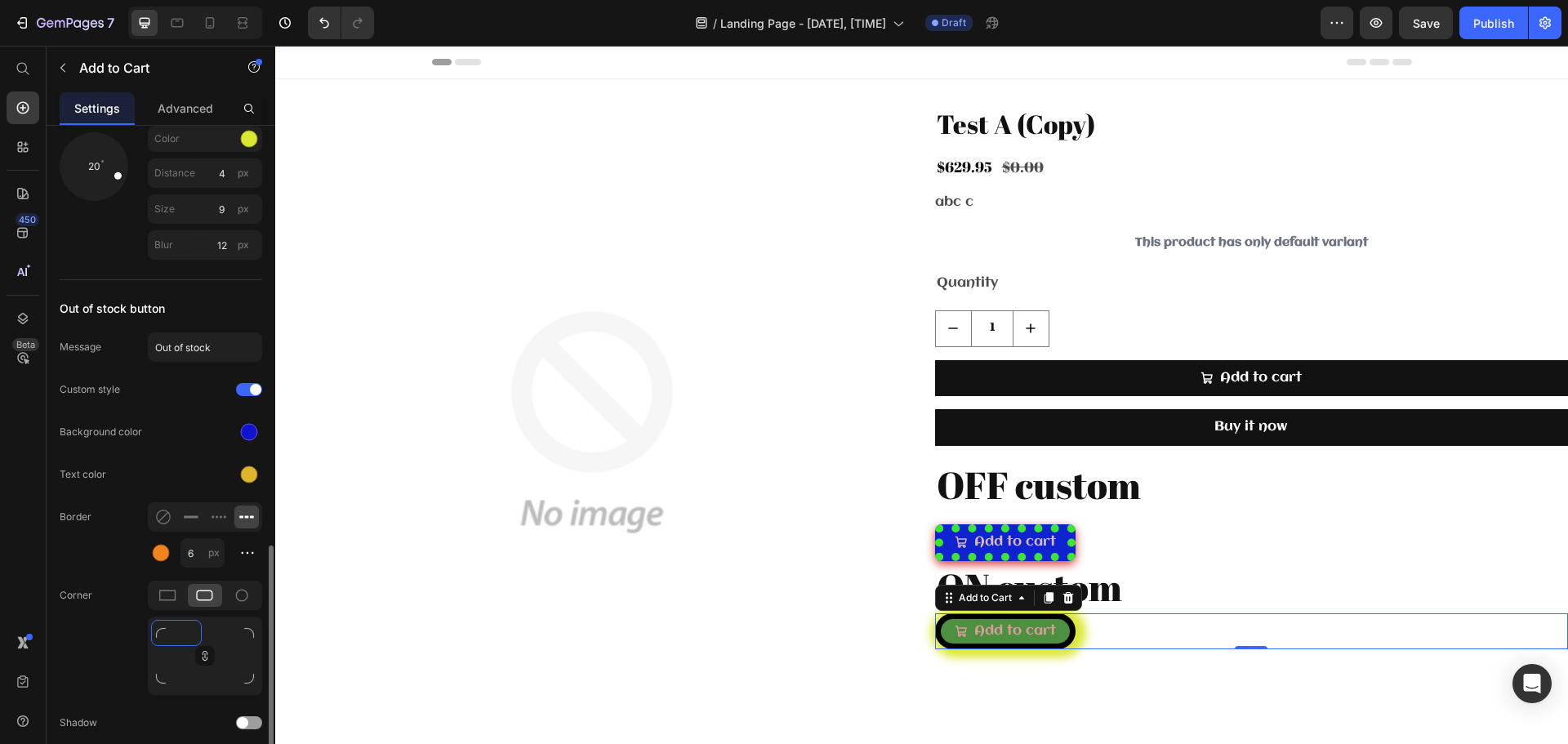 type on "1" 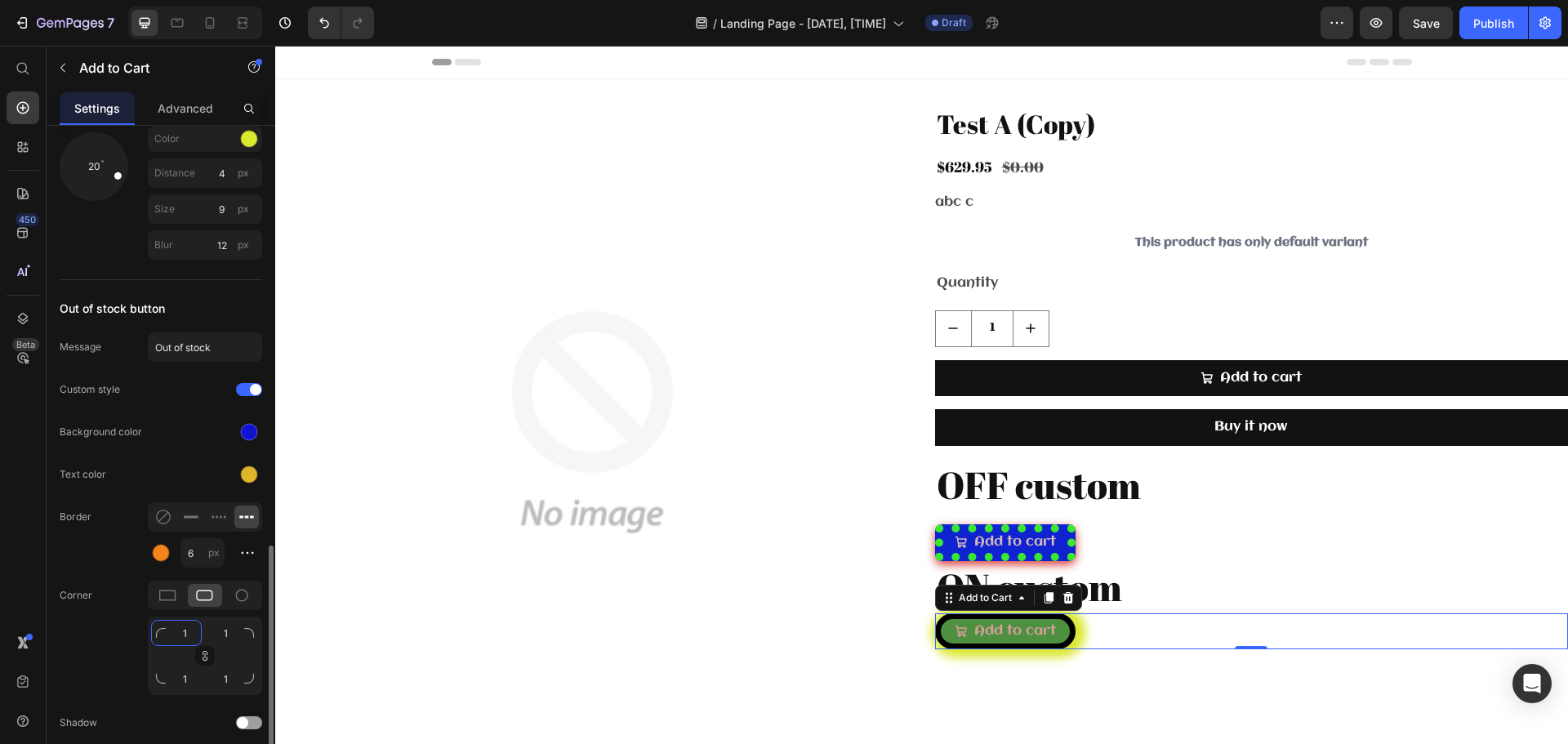type on "14" 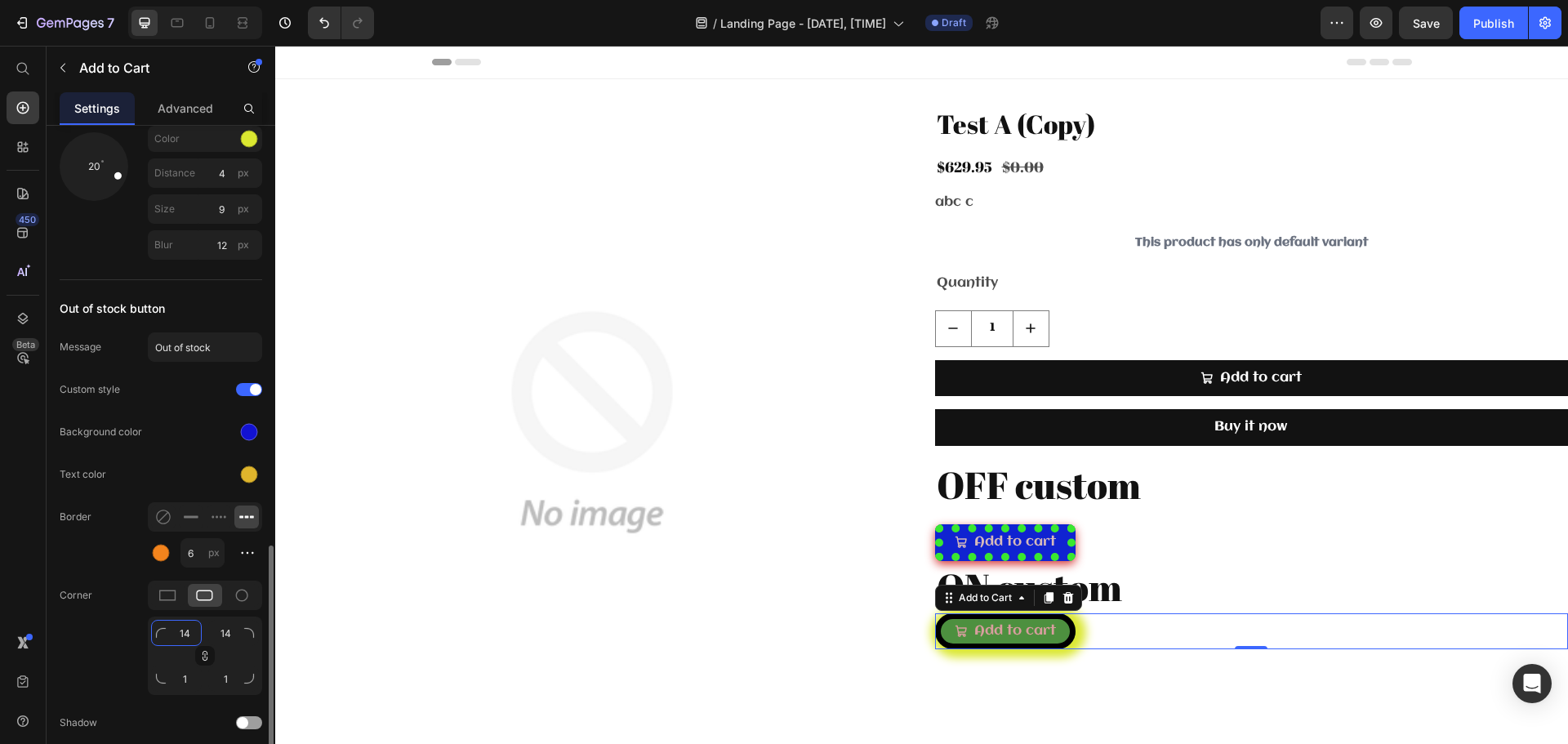 type on "14" 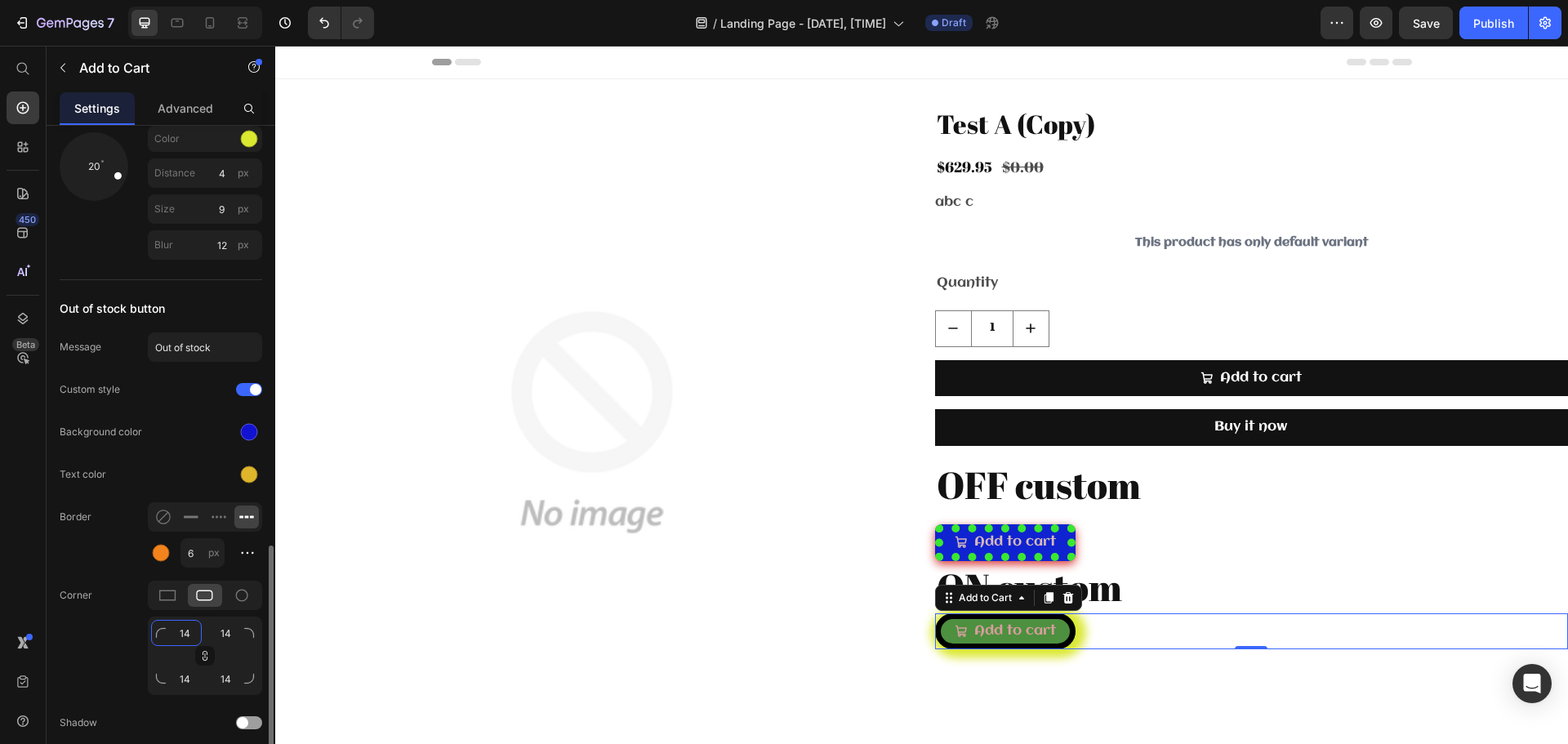 type on "14" 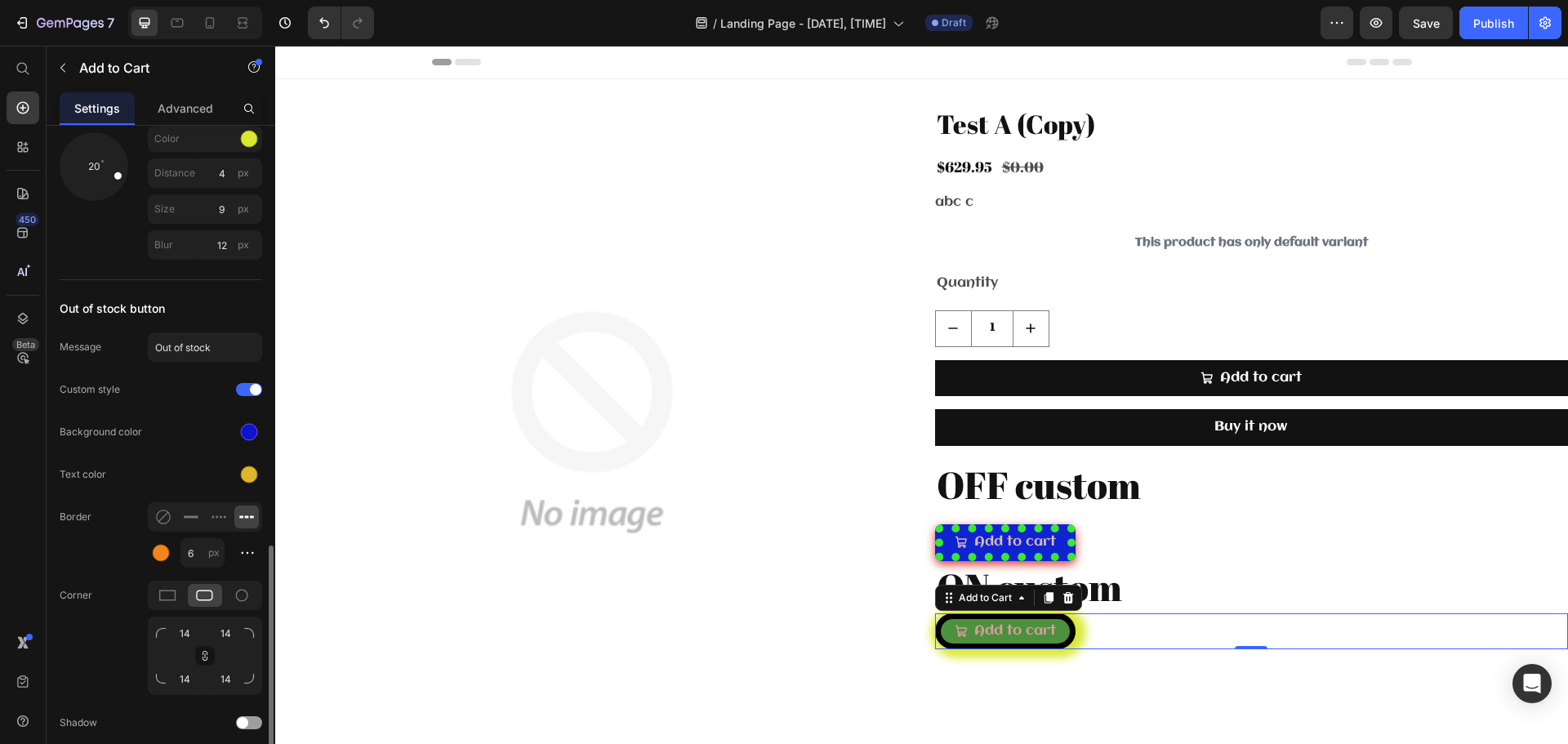 type on "14" 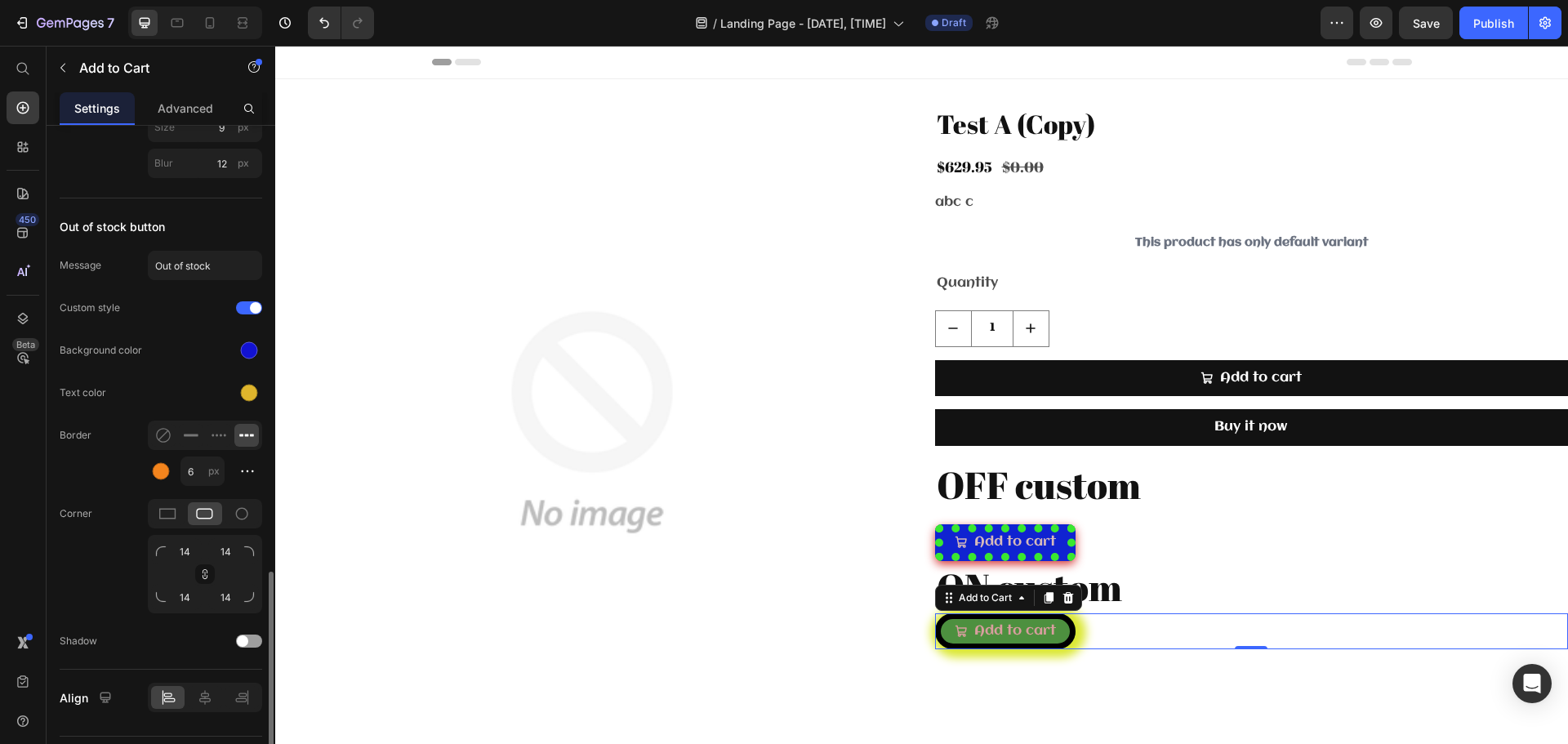 scroll, scrollTop: 1468, scrollLeft: 0, axis: vertical 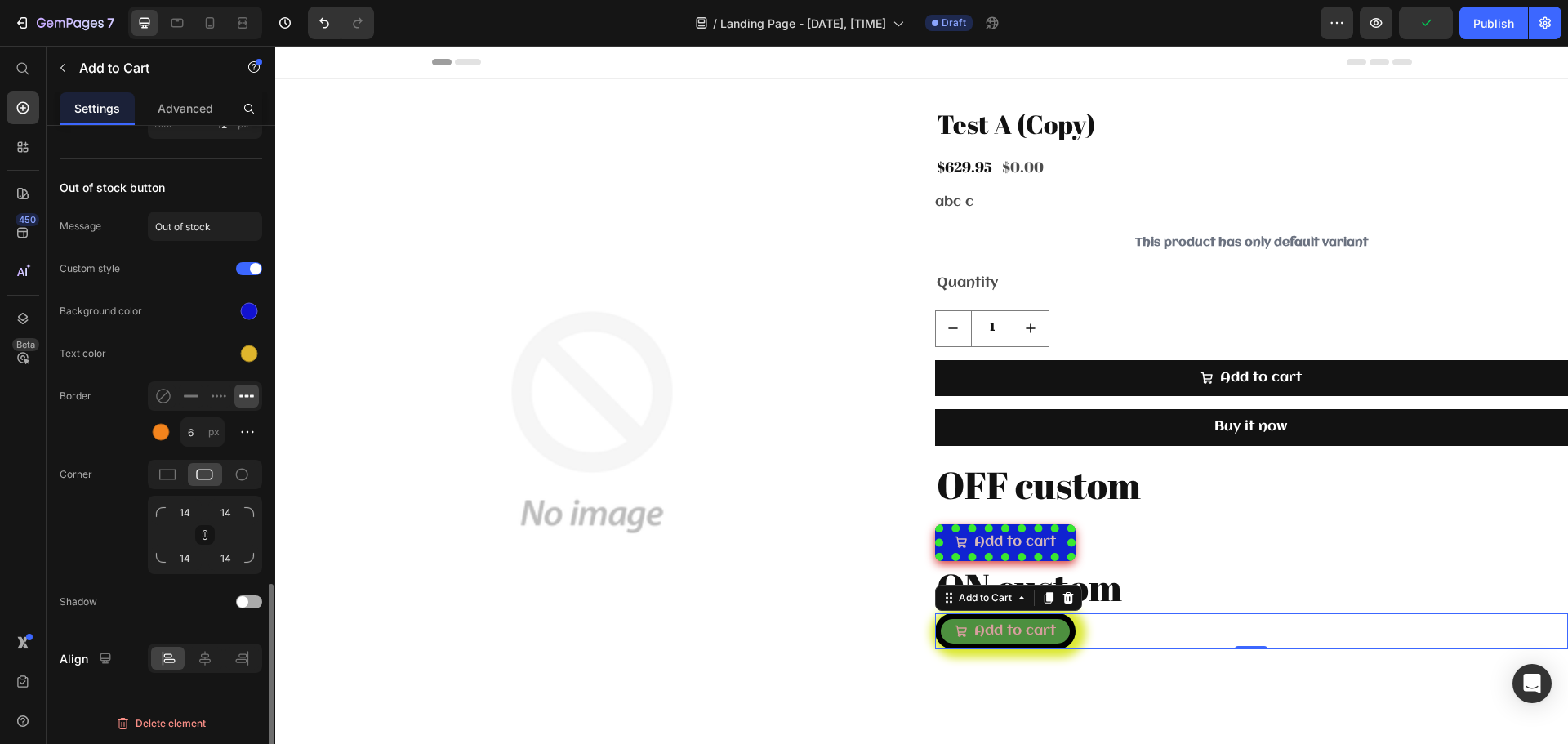 click at bounding box center [243, 602] 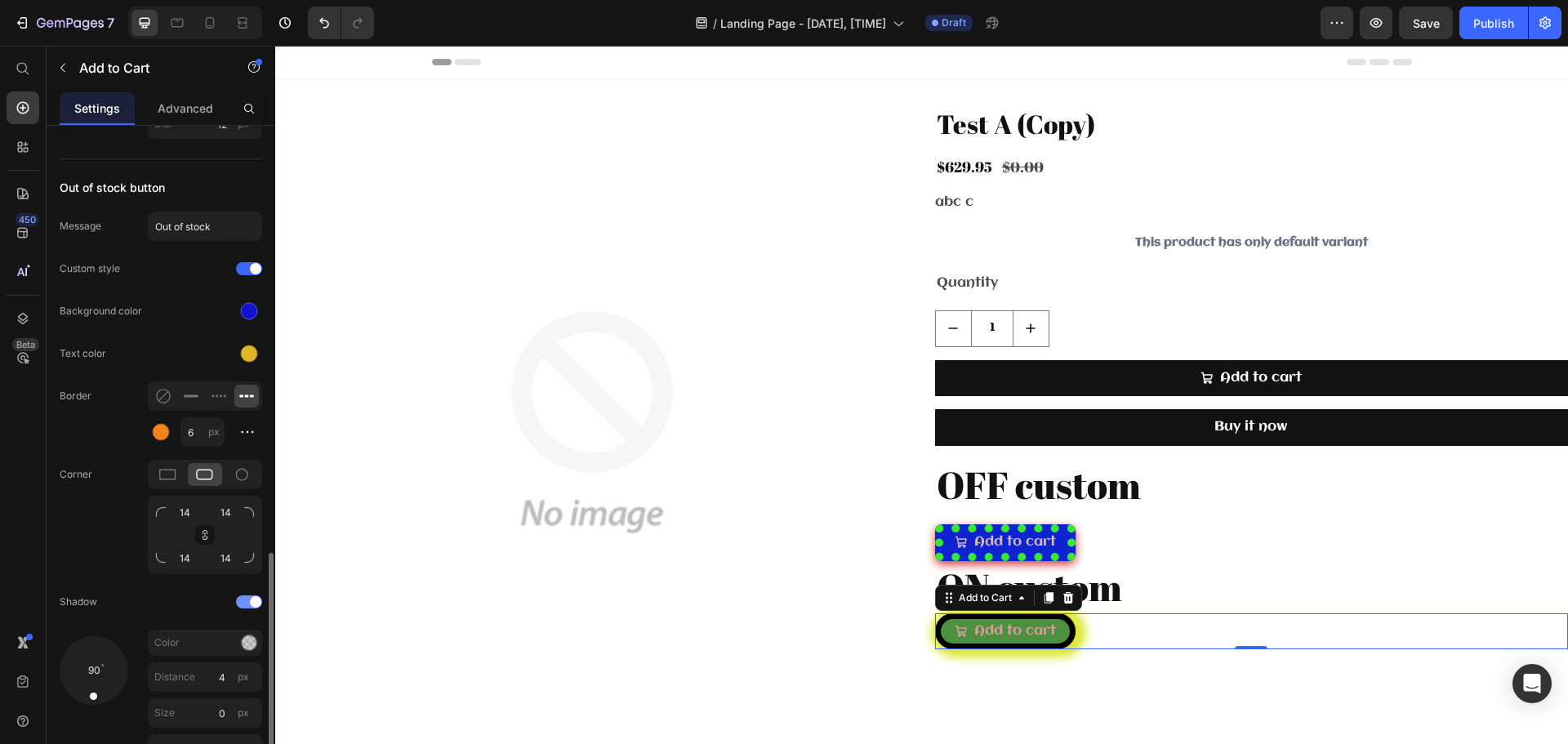 scroll, scrollTop: 1550, scrollLeft: 0, axis: vertical 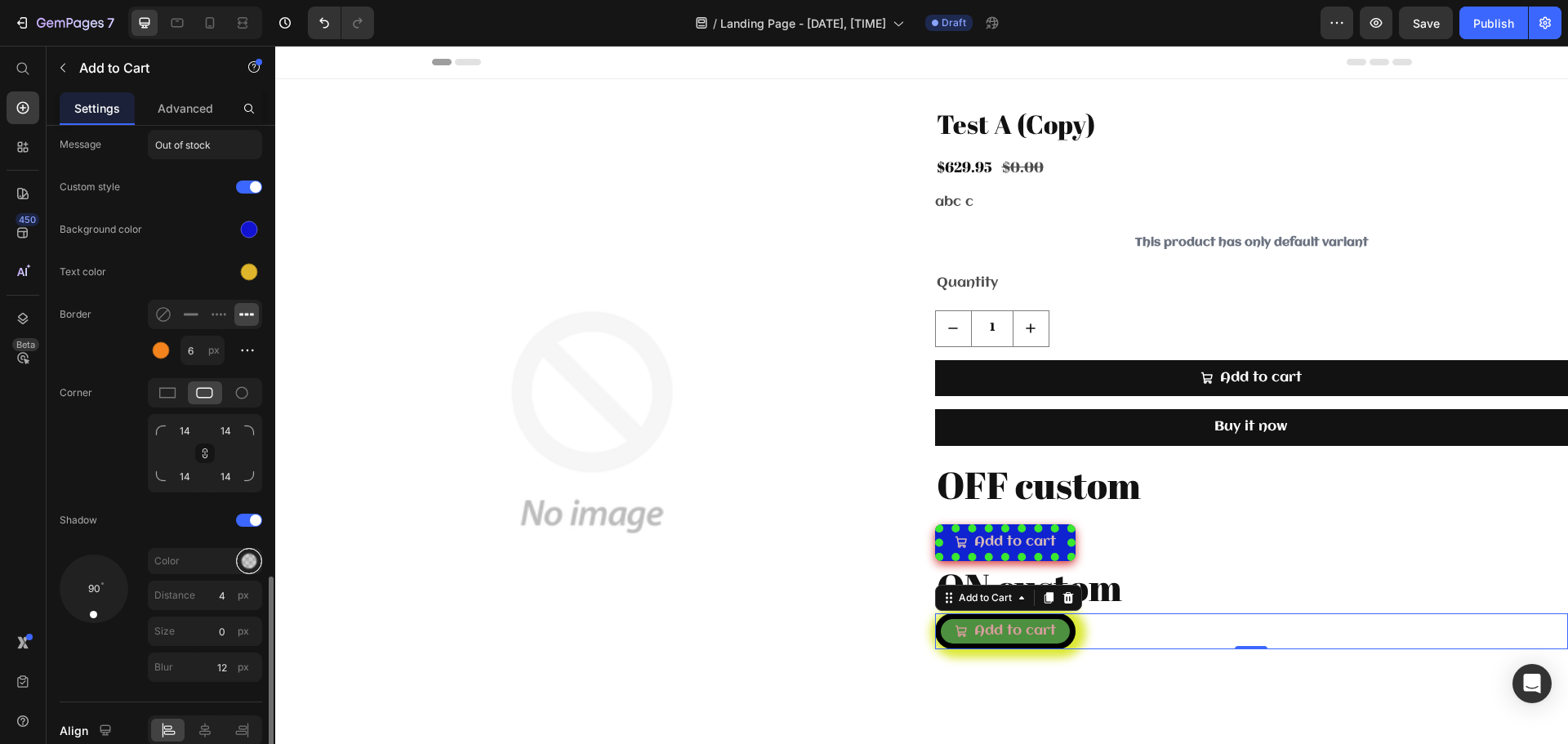 click at bounding box center [249, 561] 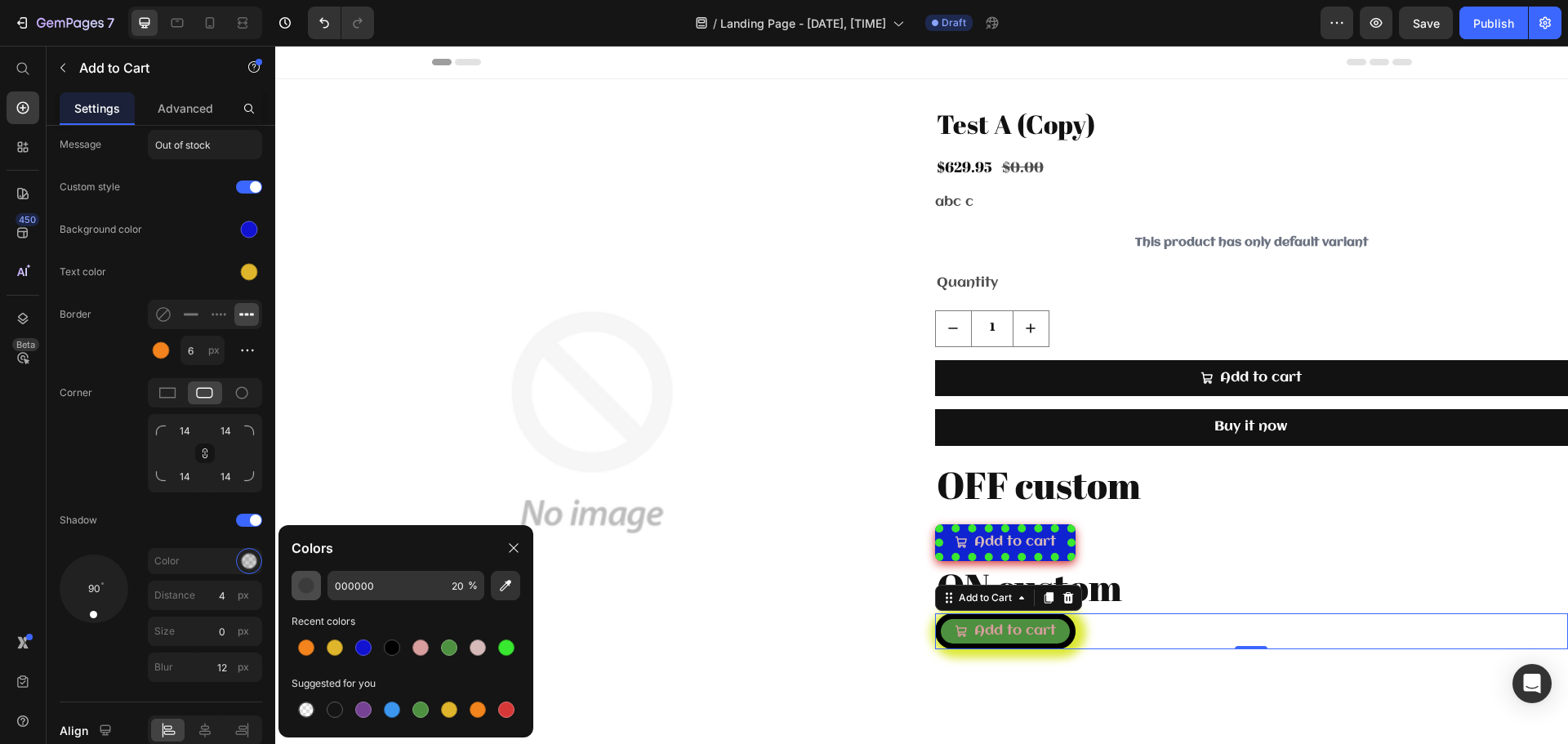 click at bounding box center [306, 586] 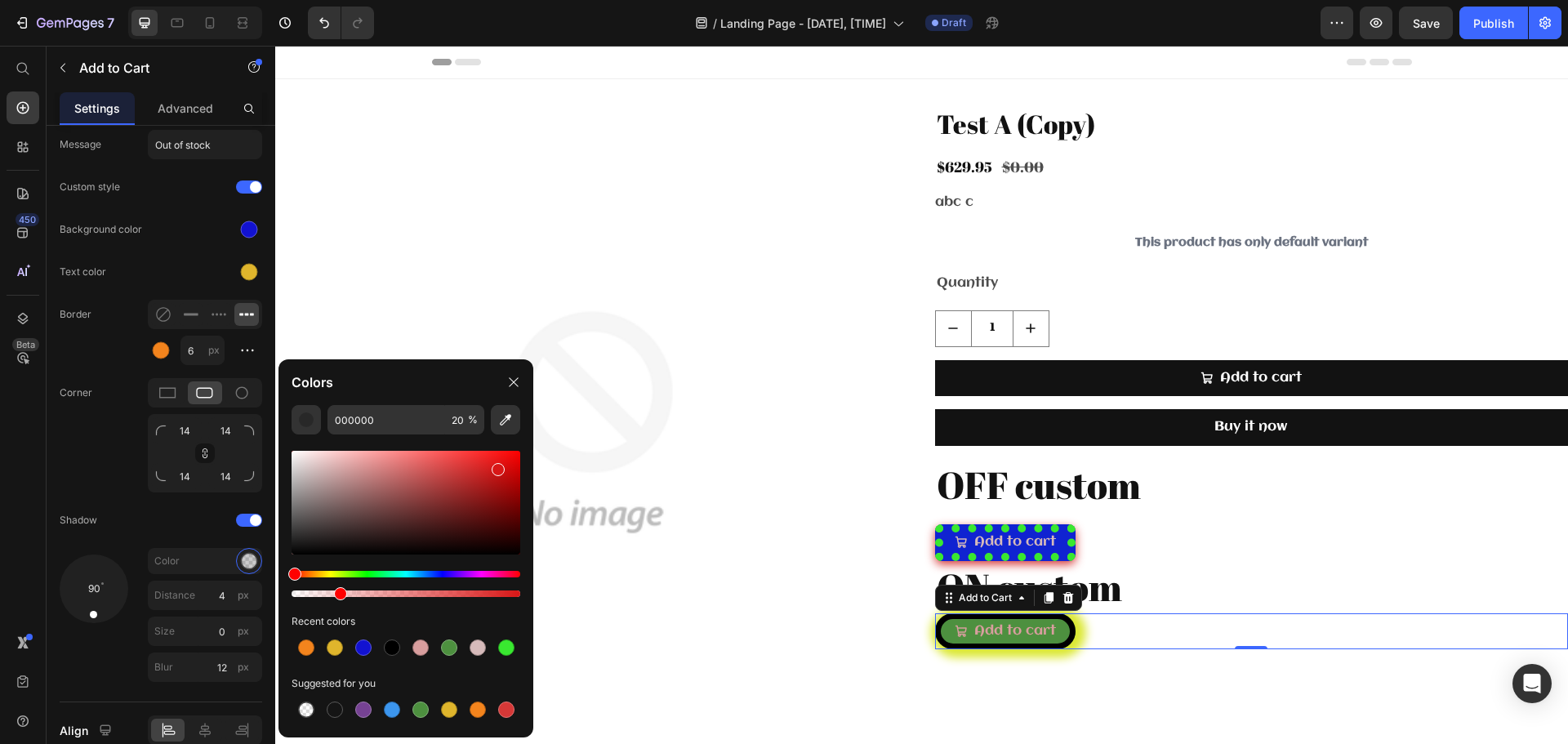 click at bounding box center (406, 502) 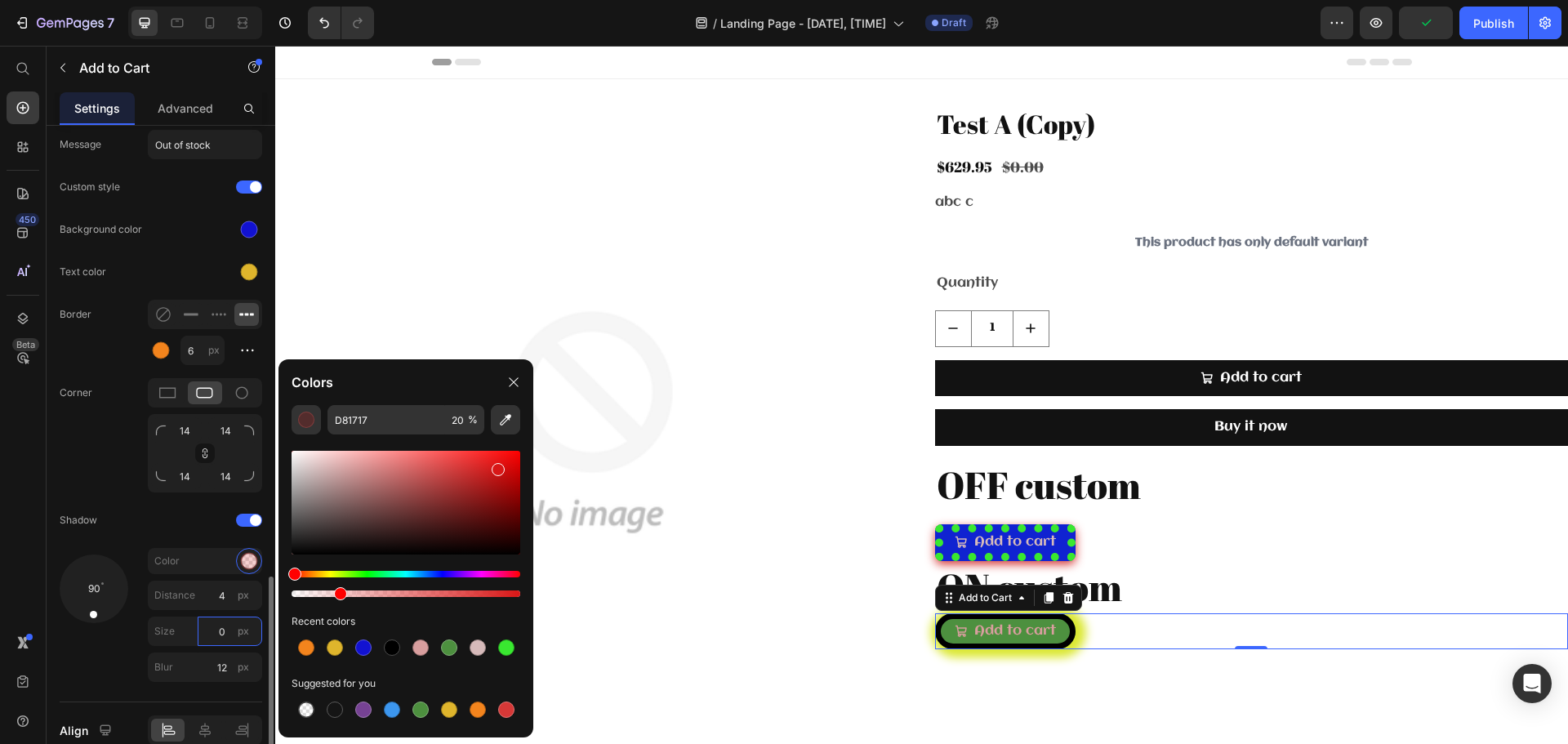 click on "0" at bounding box center [229, 631] 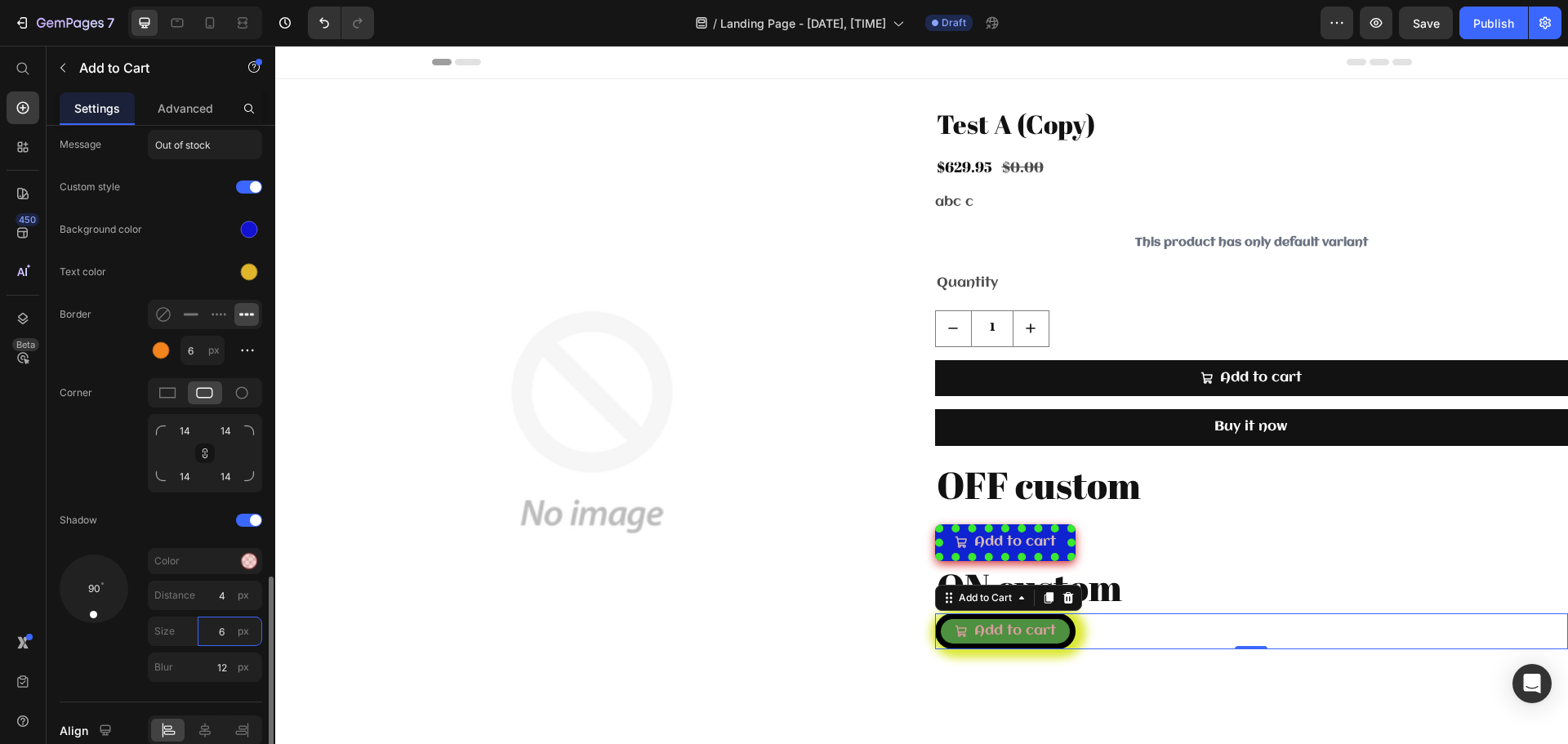 type on "6" 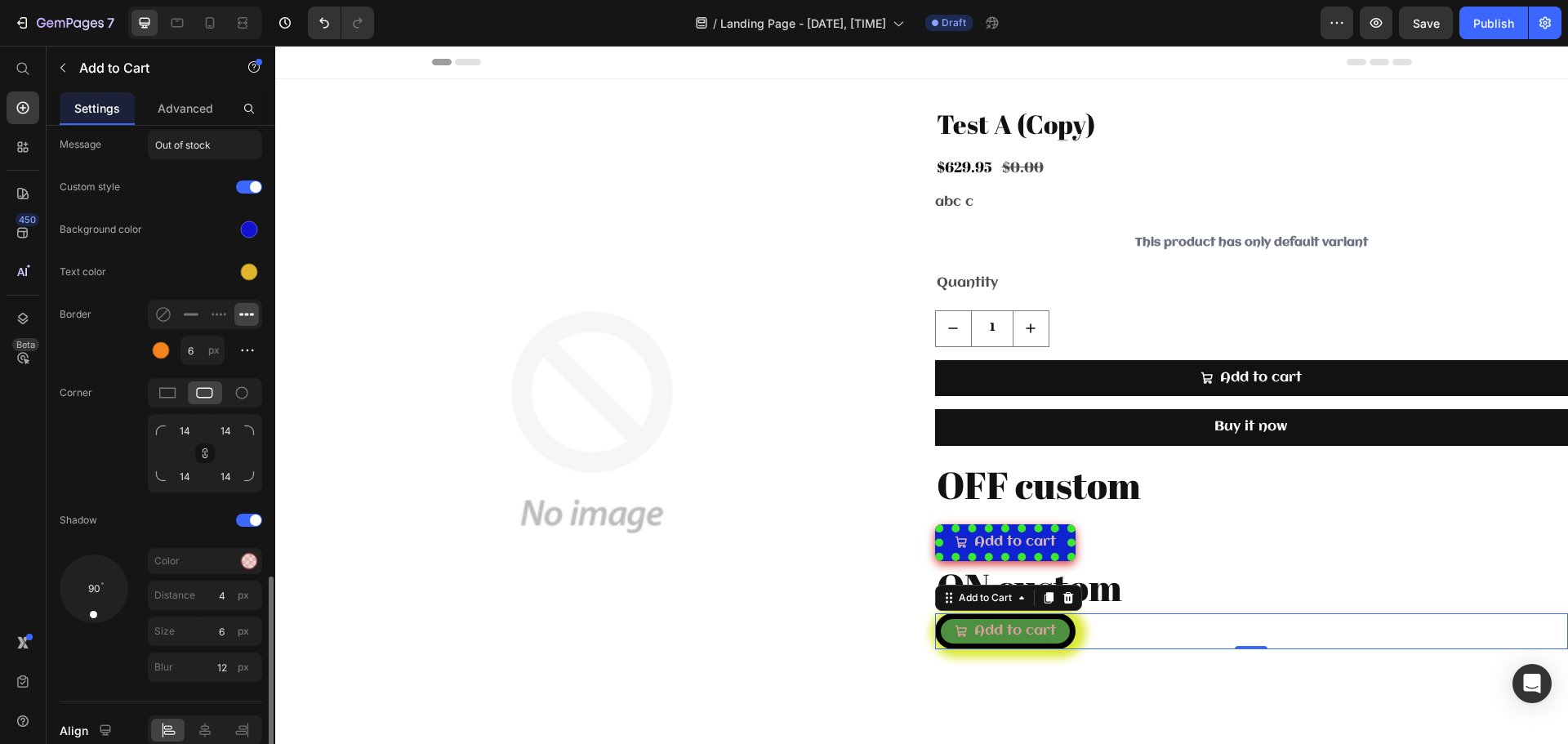 click on "90" at bounding box center [94, 618] 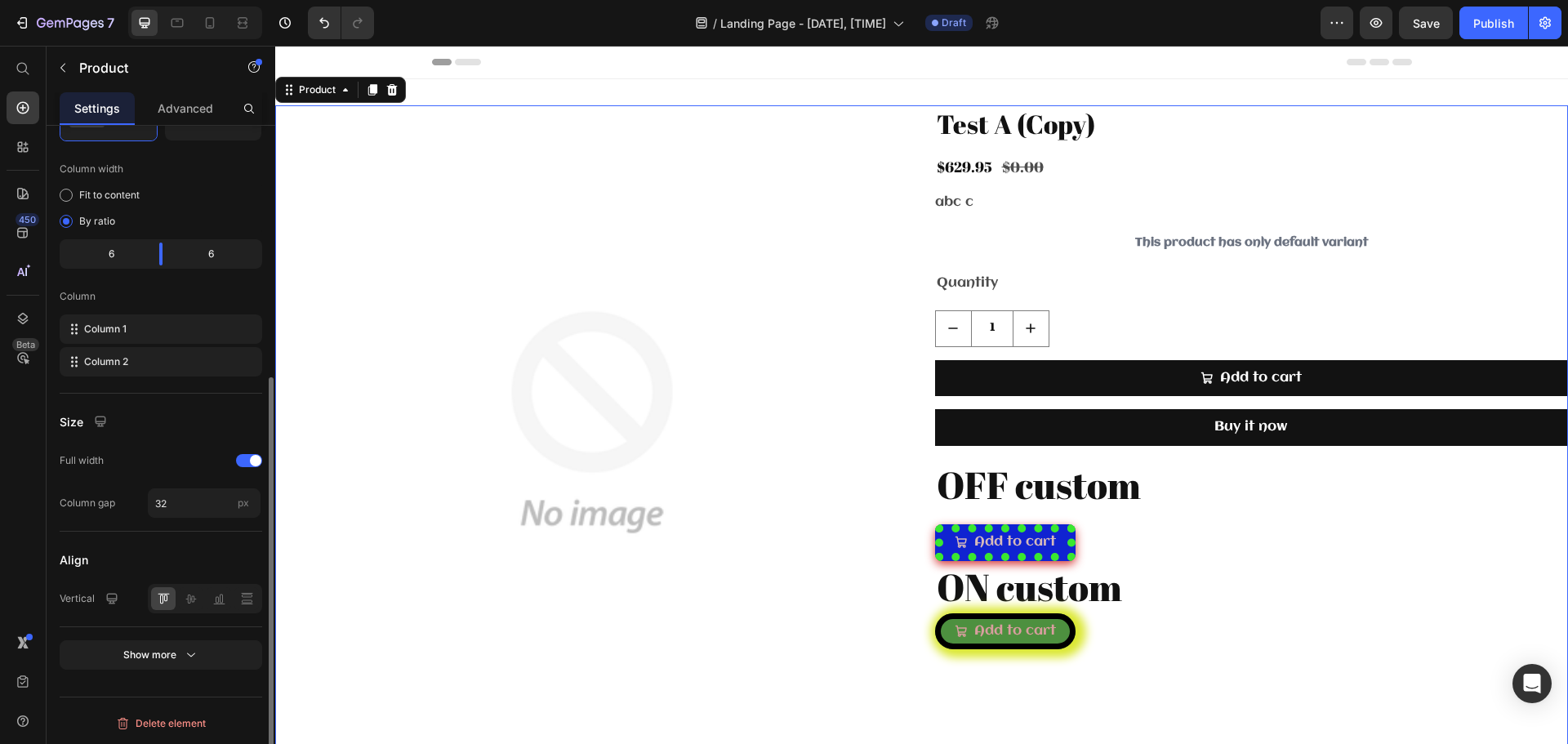 click on "Product Images Test A (Copy) Product Title $629.95 Product Price $0.00 Product Price Row abc c Product Description This product has only default variant Product Variants & Swatches Quantity Text Block 1 Product Quantity
Add to cart Add to cart Buy it now Dynamic Checkout OFF custom Heading
Add to cart Add to cart ON custom Heading
Add to cart Add to cart Product   0" at bounding box center [921, 429] 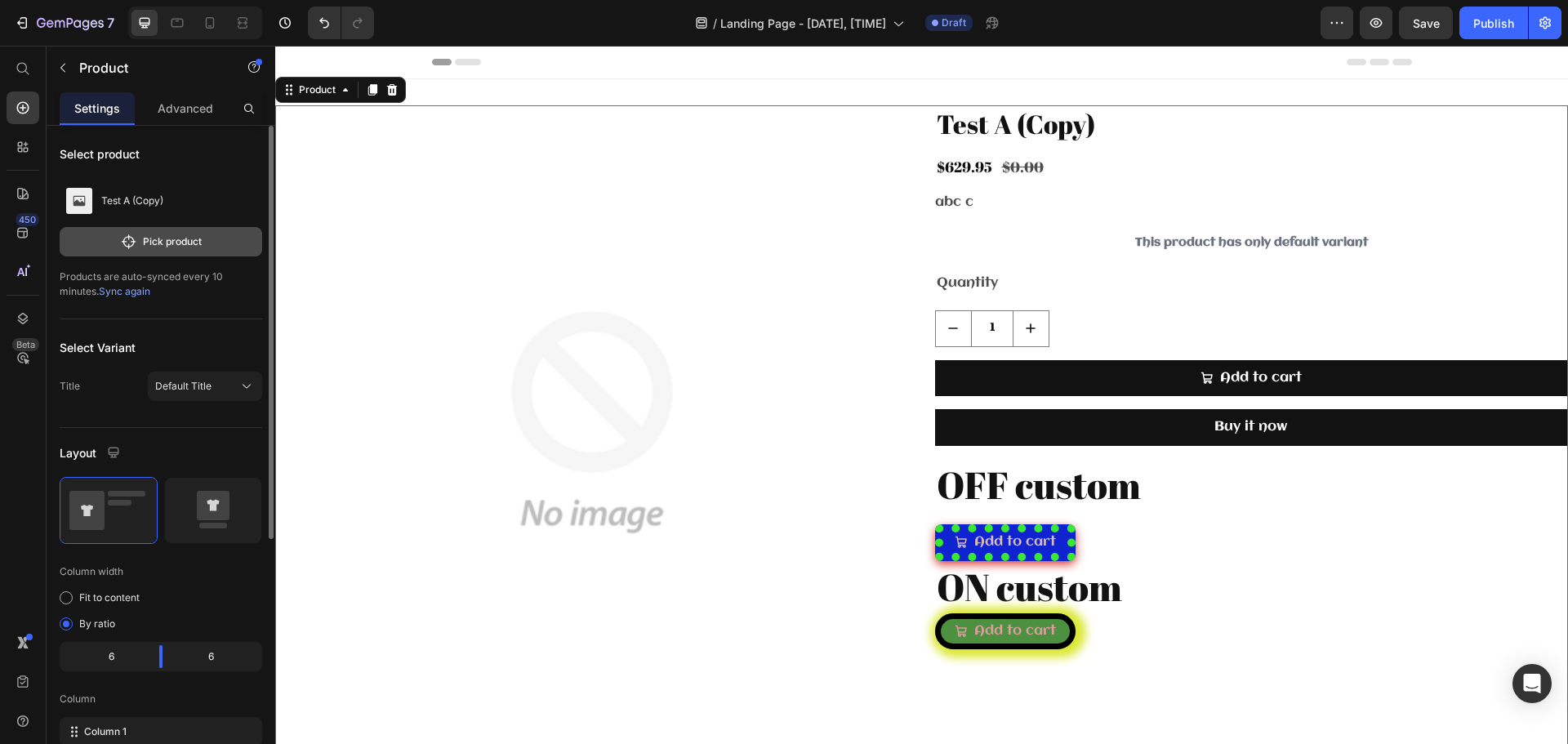 click on "Pick product" at bounding box center (161, 242) 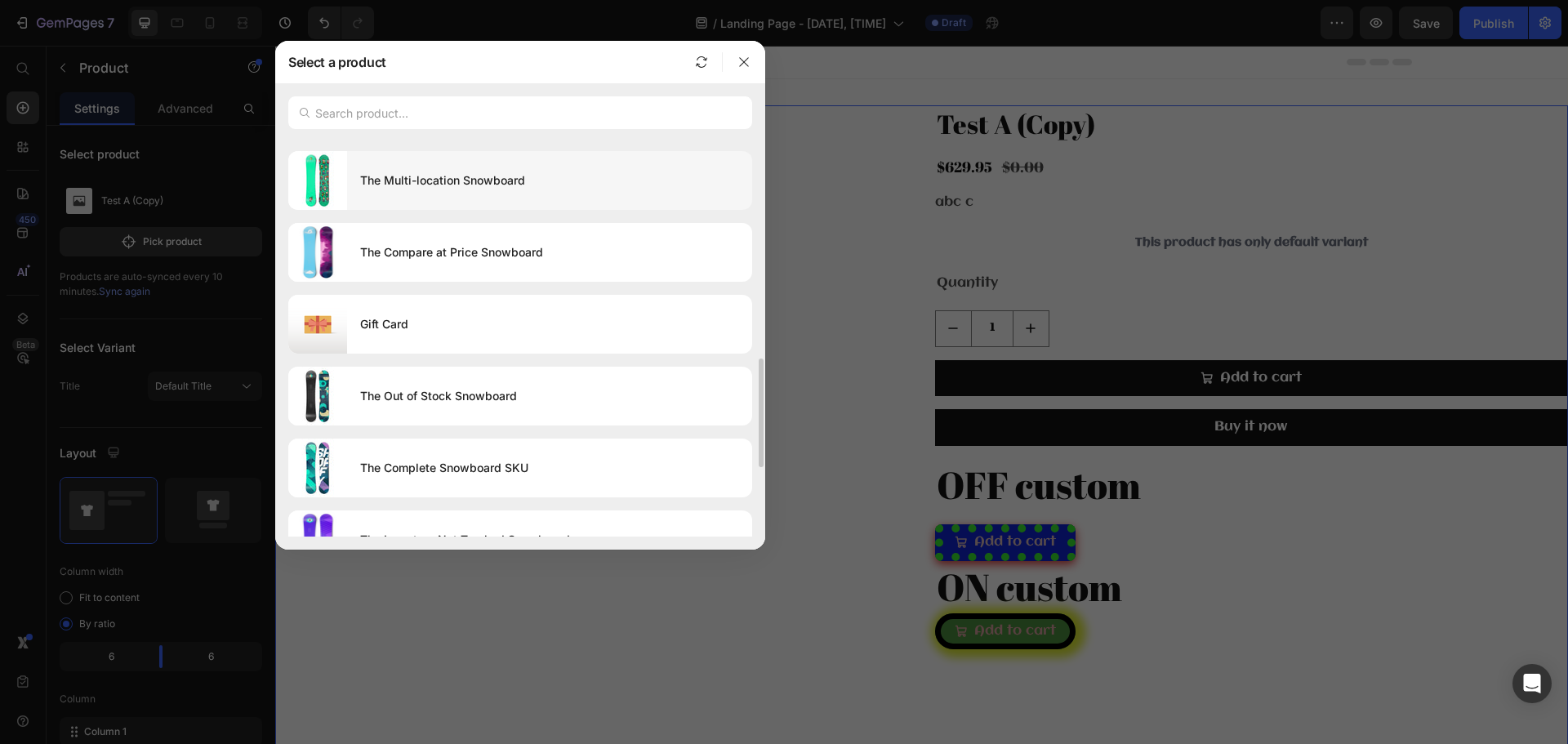 scroll, scrollTop: 865, scrollLeft: 0, axis: vertical 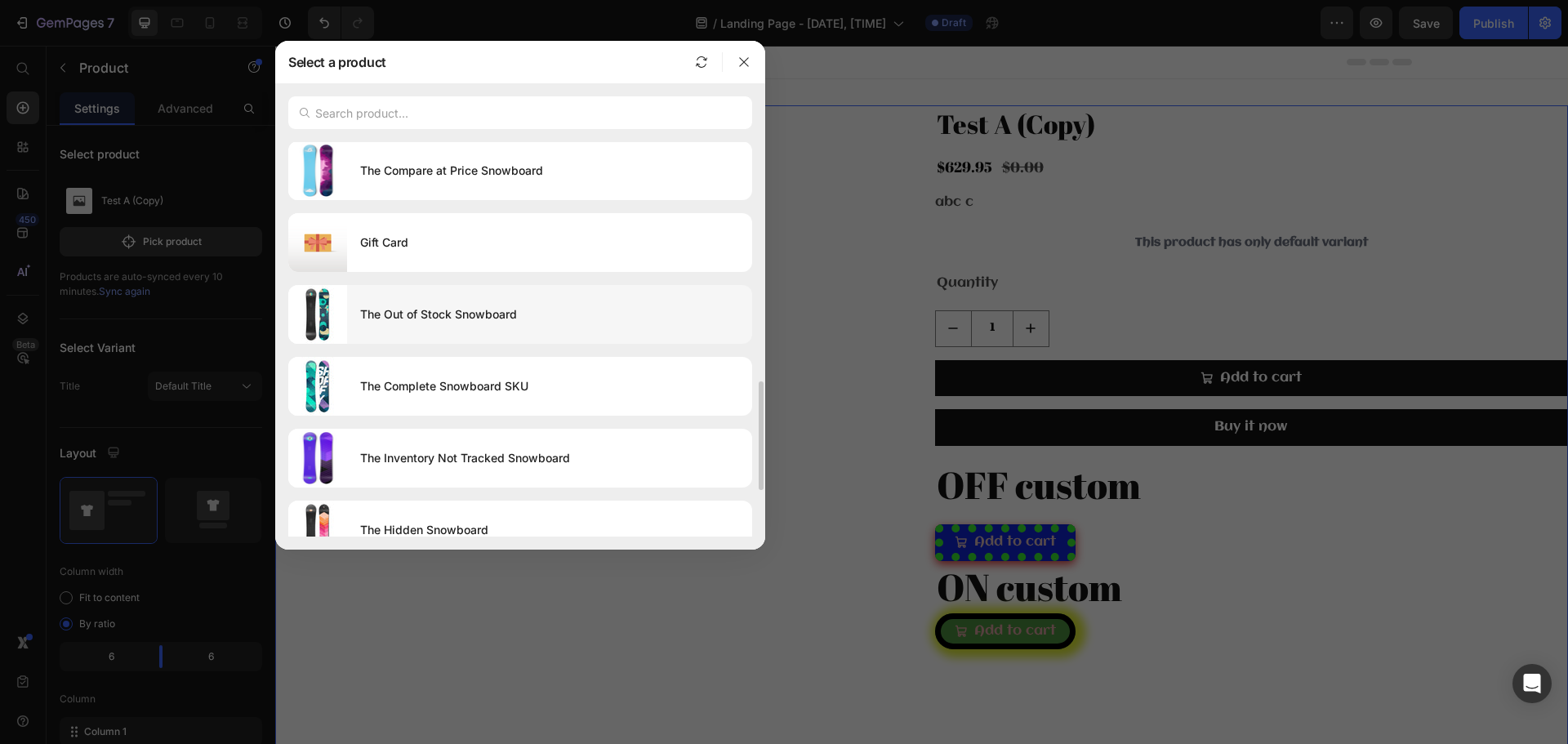 click on "The Out of Stock Snowboard" at bounding box center [550, 314] 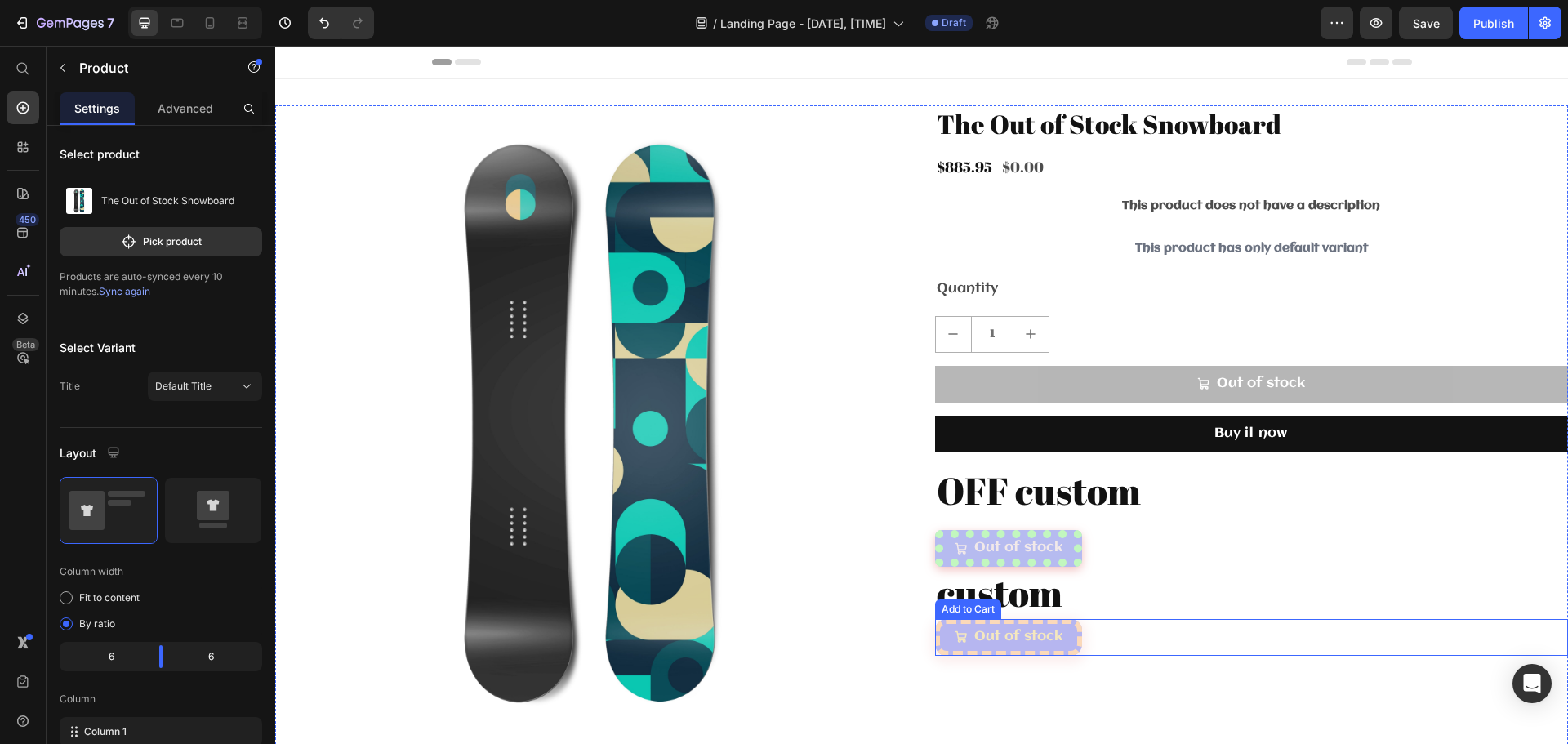 click on "Out of stock Add to Cart" at bounding box center (1252, 637) 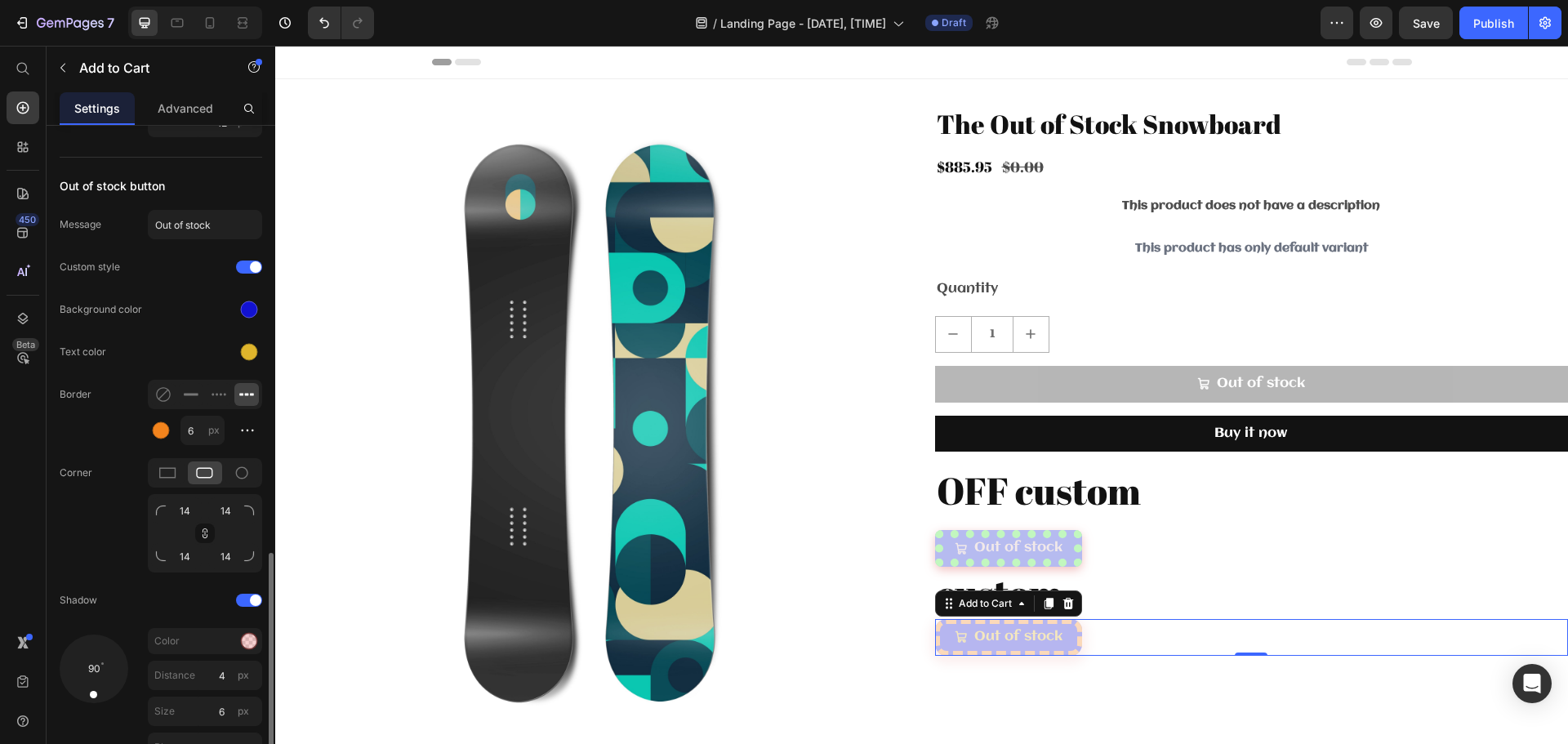 scroll, scrollTop: 1622, scrollLeft: 0, axis: vertical 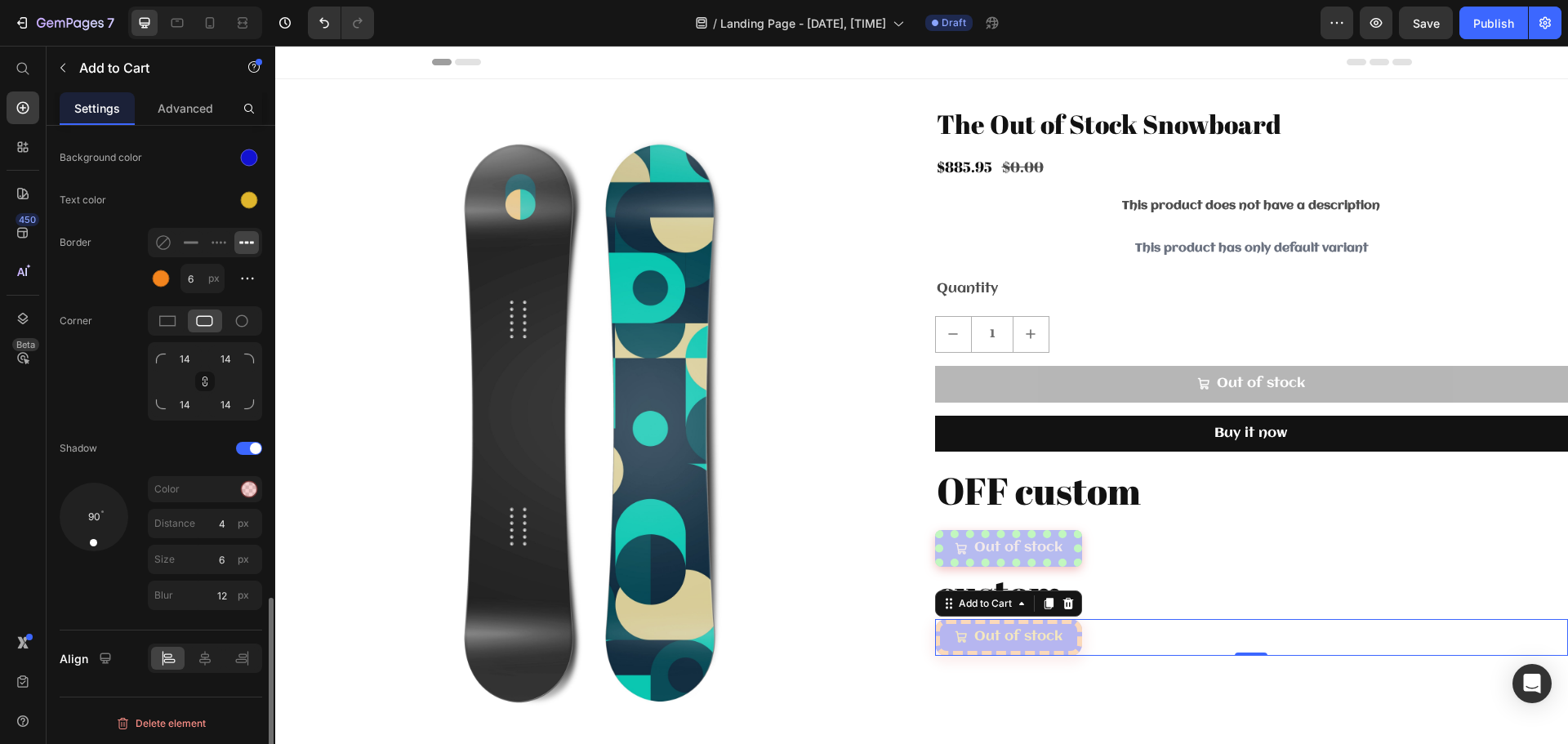 click on "Color" at bounding box center [205, 489] 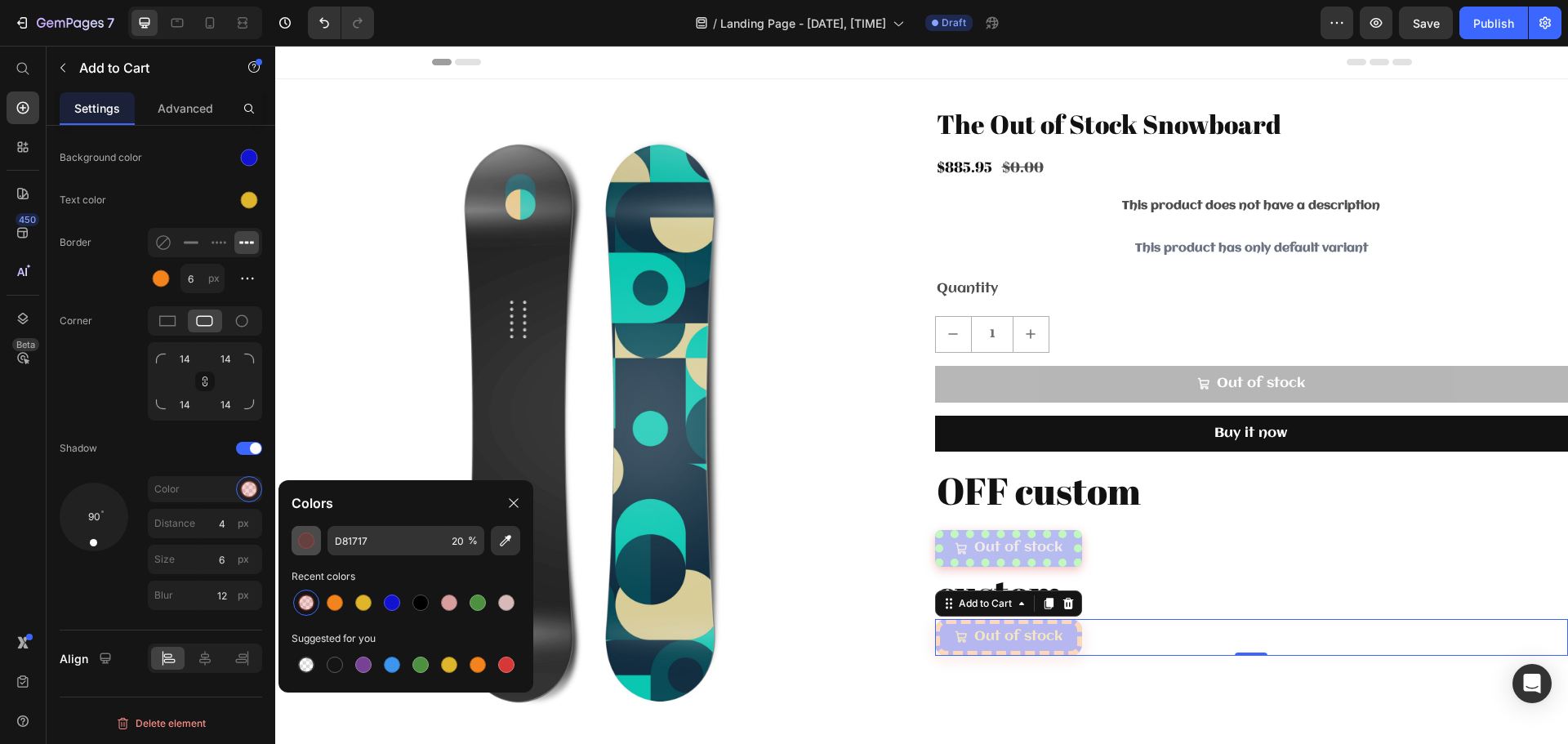 click at bounding box center (306, 541) 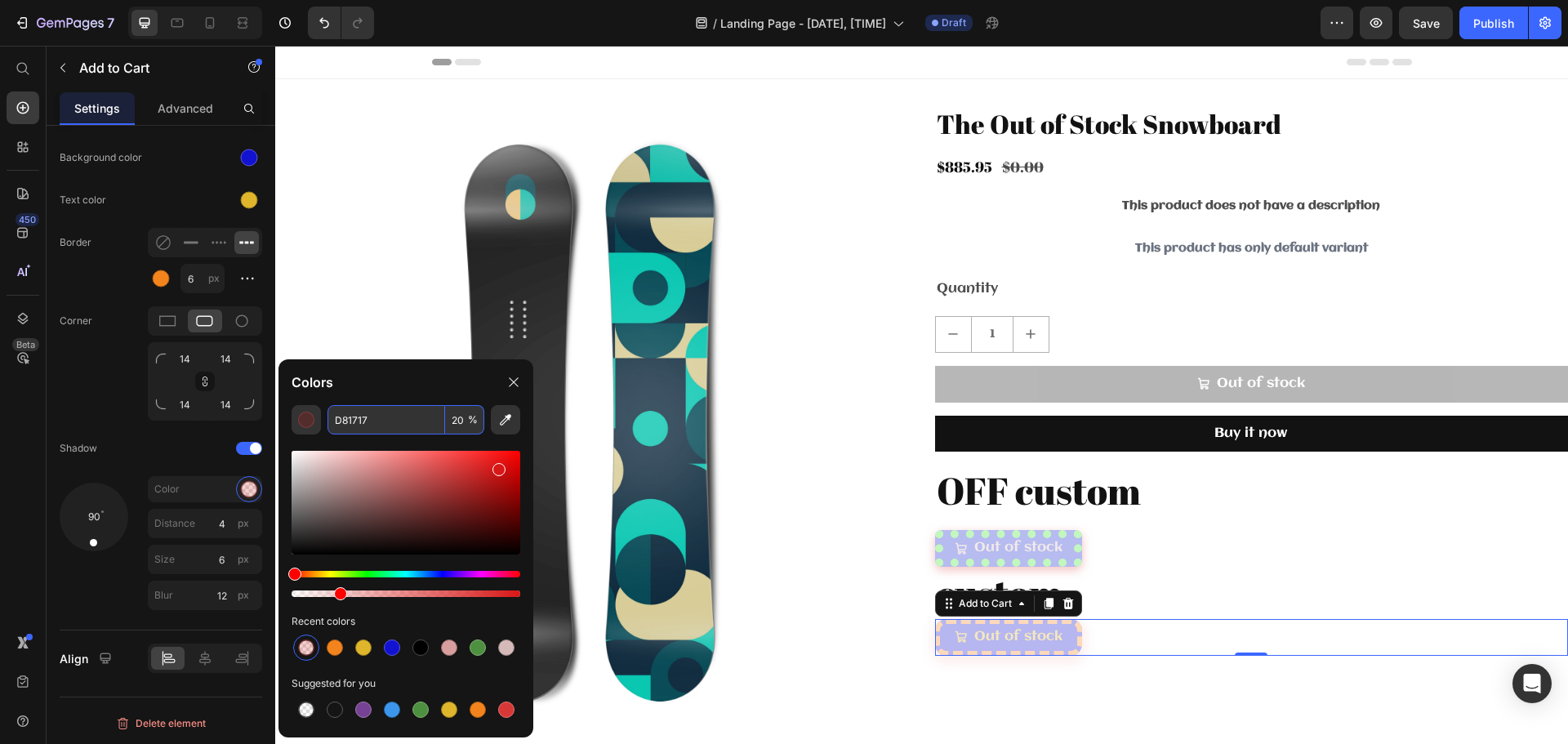 click on "20" at bounding box center (465, 420) 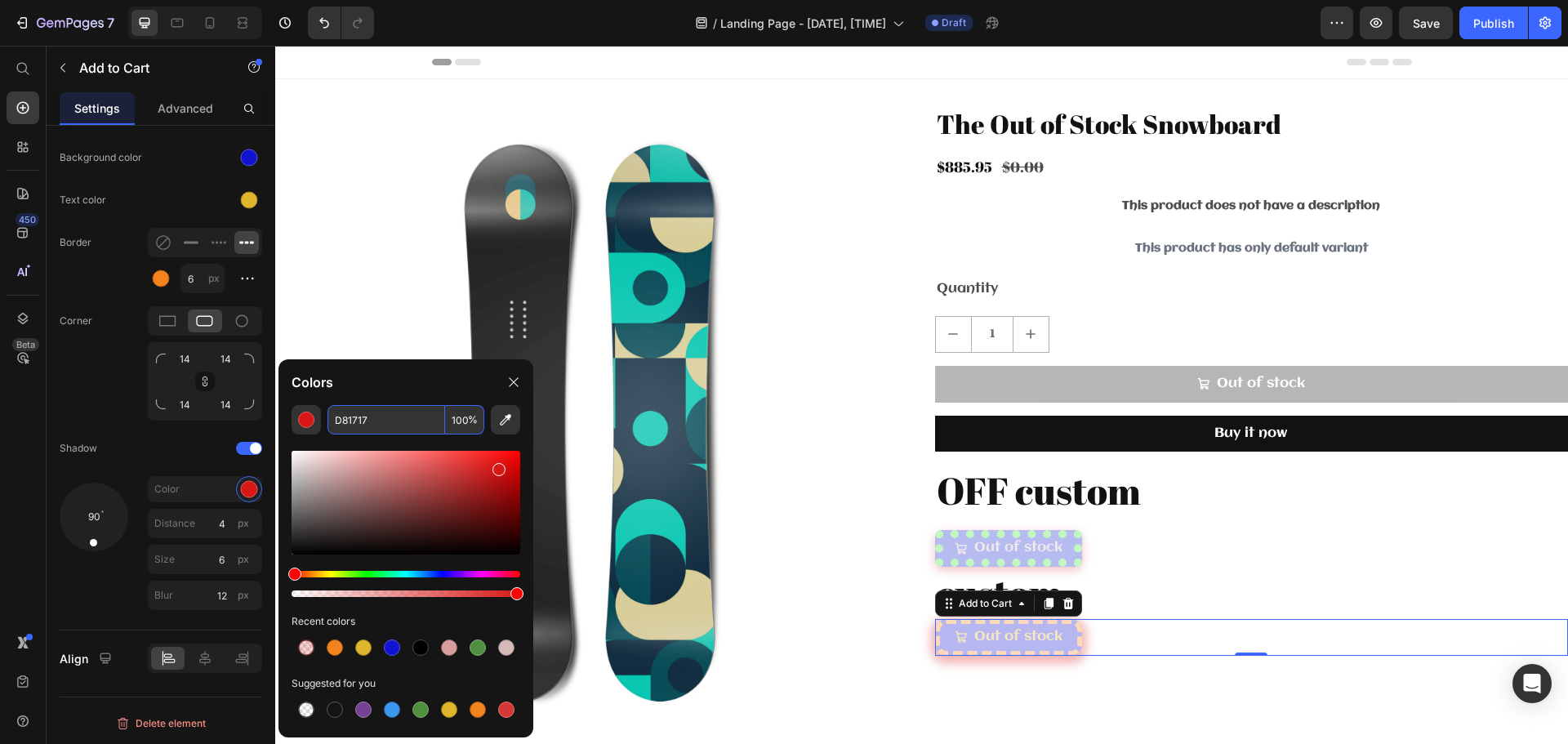 type on "100" 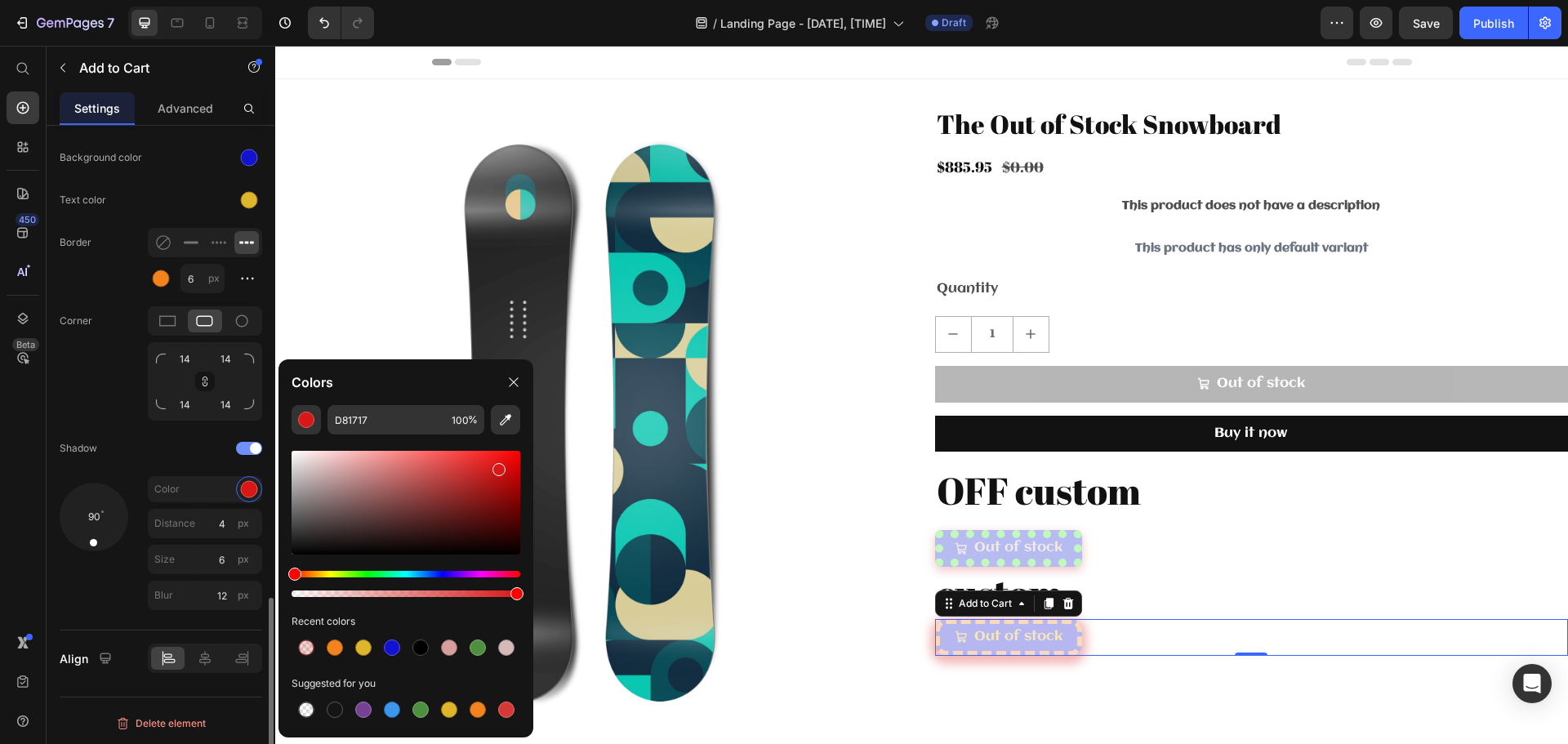 click on "Shadow" 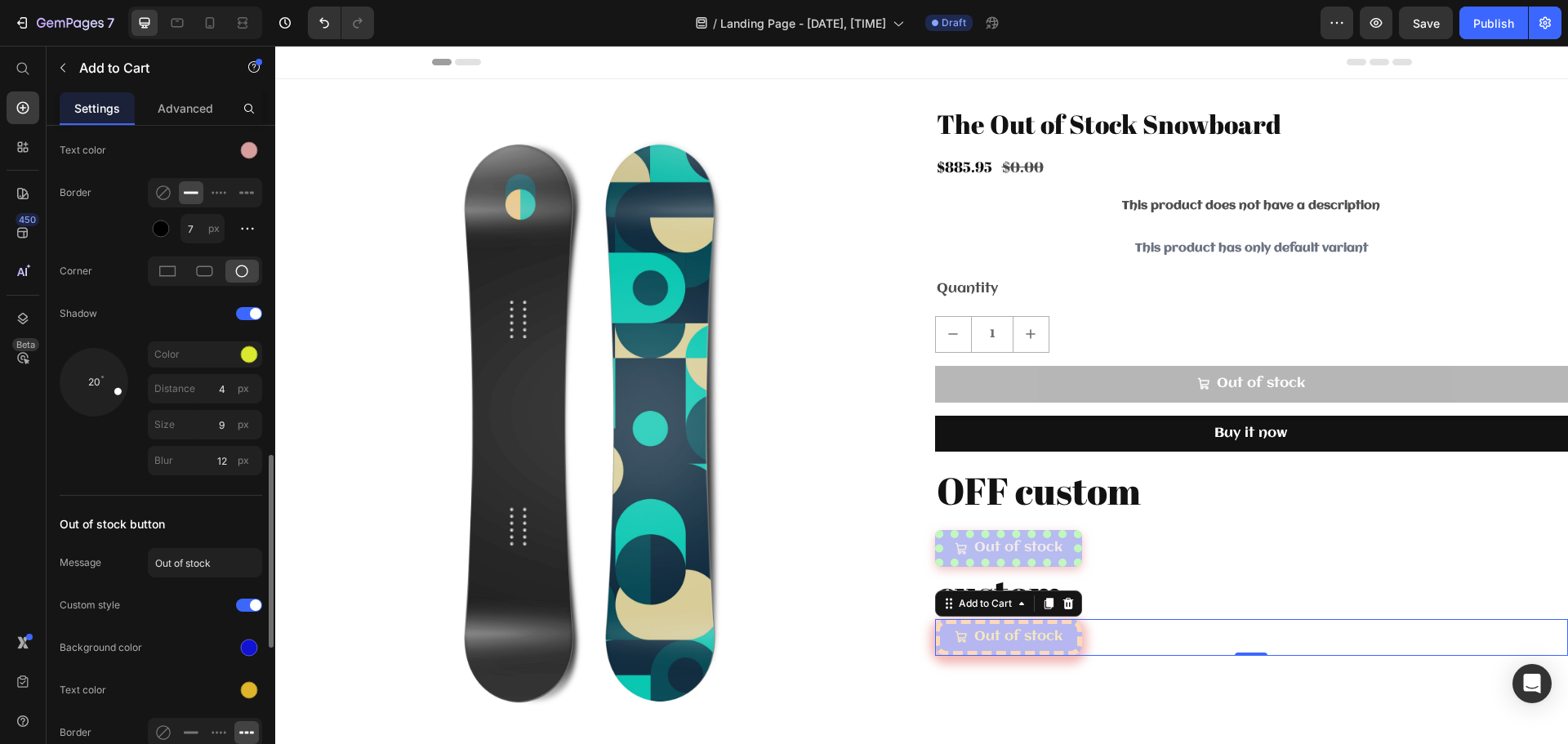 scroll, scrollTop: 1050, scrollLeft: 0, axis: vertical 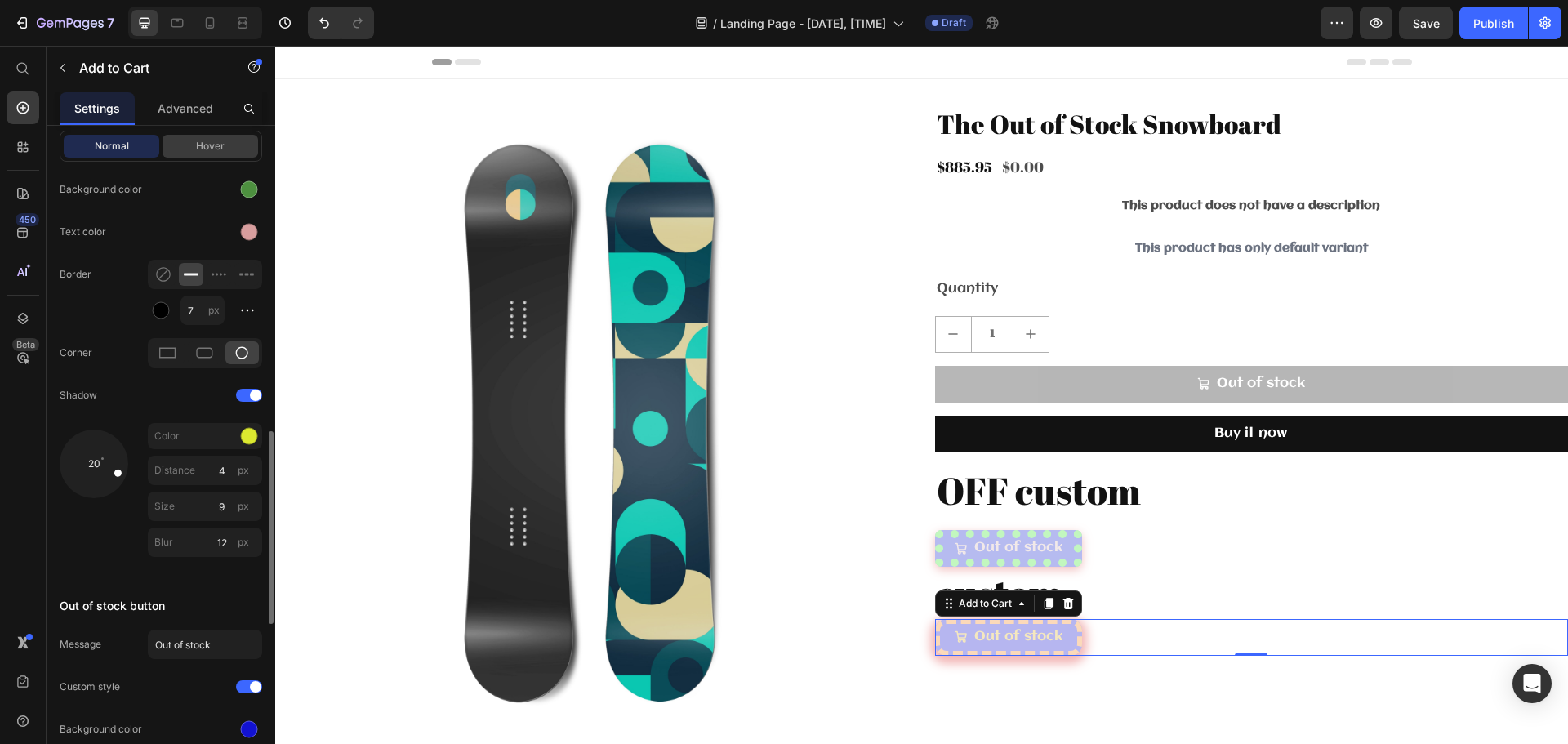 click on "Hover" at bounding box center (210, 146) 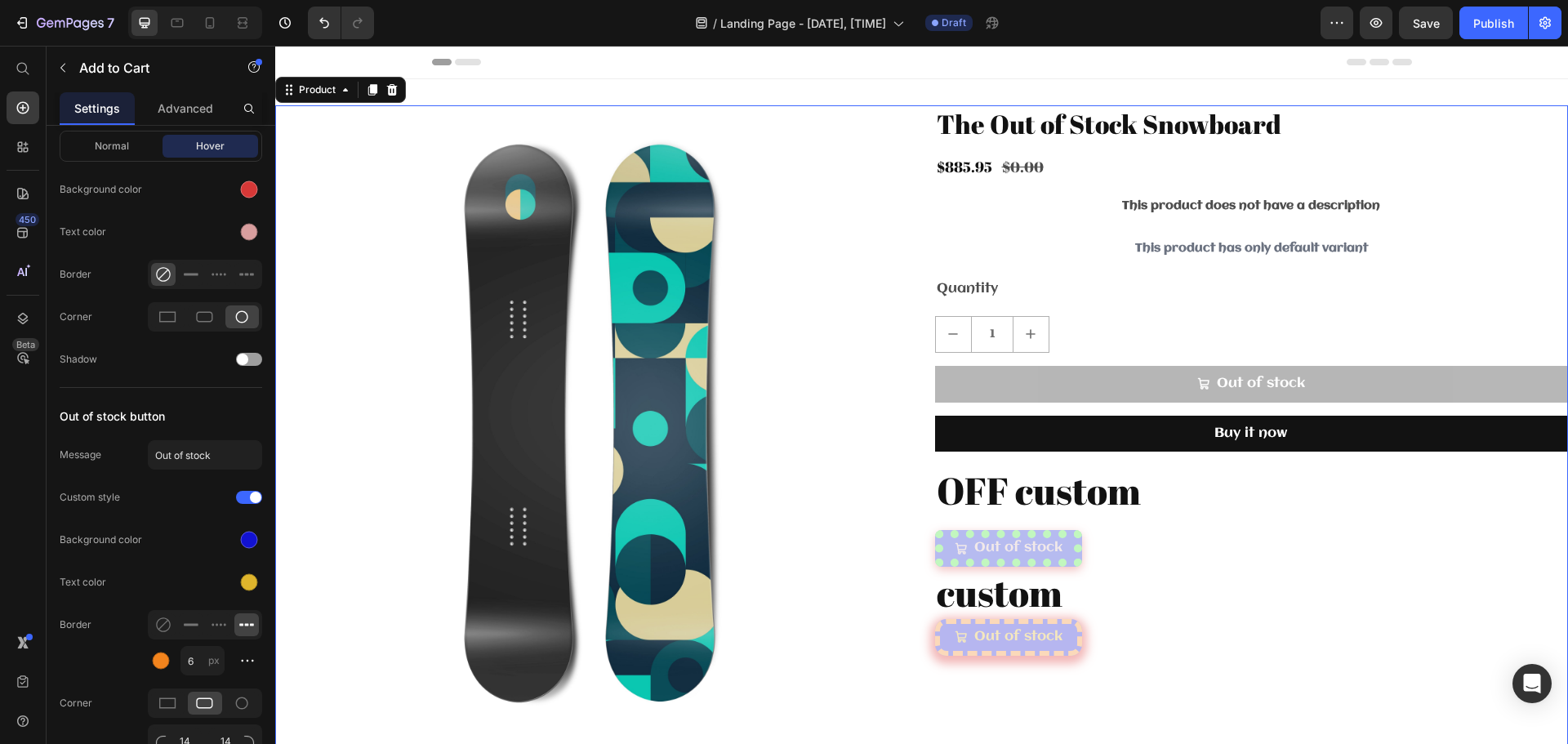 click on "The Out of Stock Snowboard Product Title $885.95 Product Price $0.00 Product Price Row This product does not have a description Product Description This product has only default variant Product Variants & Swatches Quantity Text Block 1 Product Quantity
Out of stock Add to cart Buy it now Dynamic Checkout OFF custom Heading
Out of stock Add to cart custom Heading
Out of stock Add to cart" at bounding box center (1252, 429) 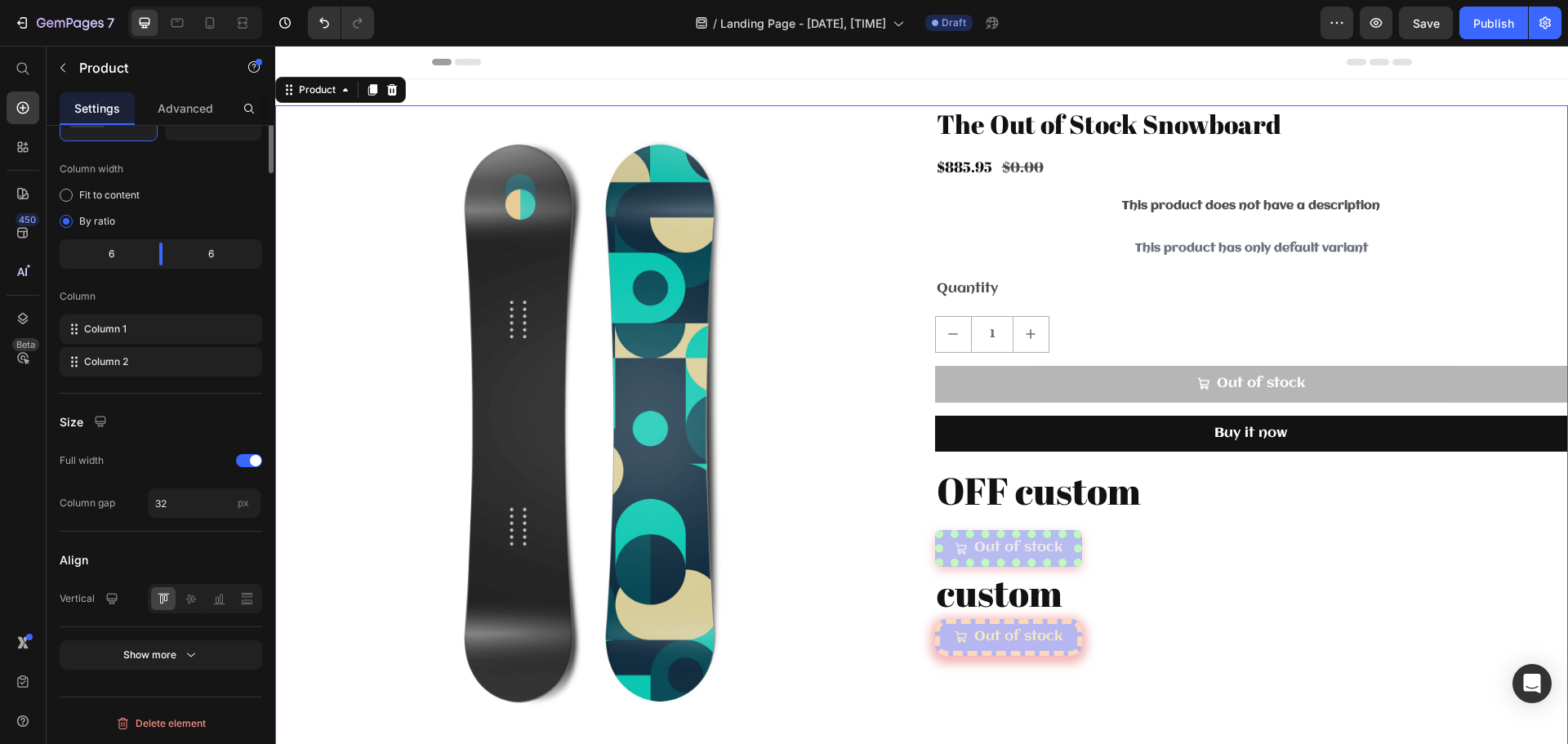 scroll, scrollTop: 0, scrollLeft: 0, axis: both 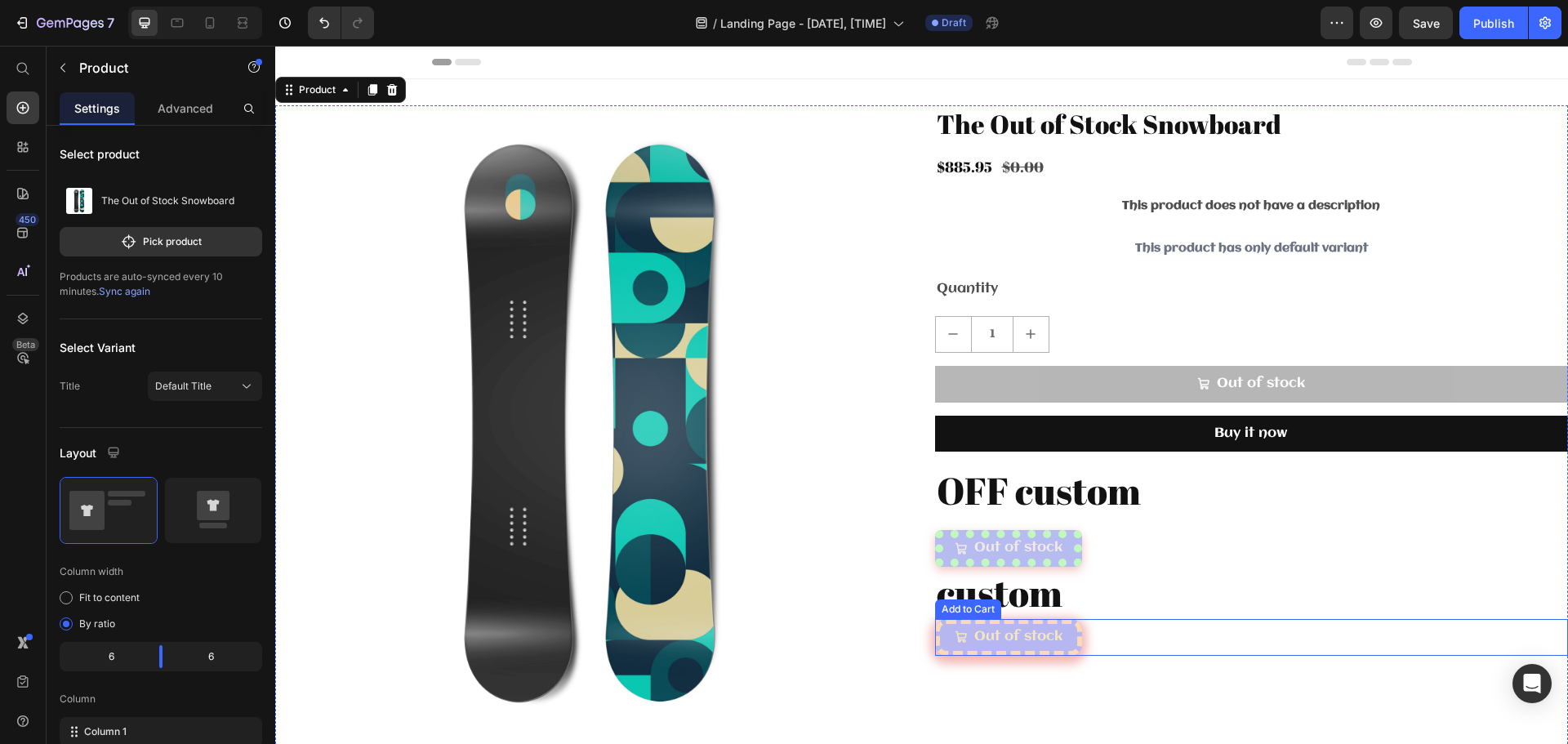 click on "Out of stock Add to Cart" at bounding box center [1252, 637] 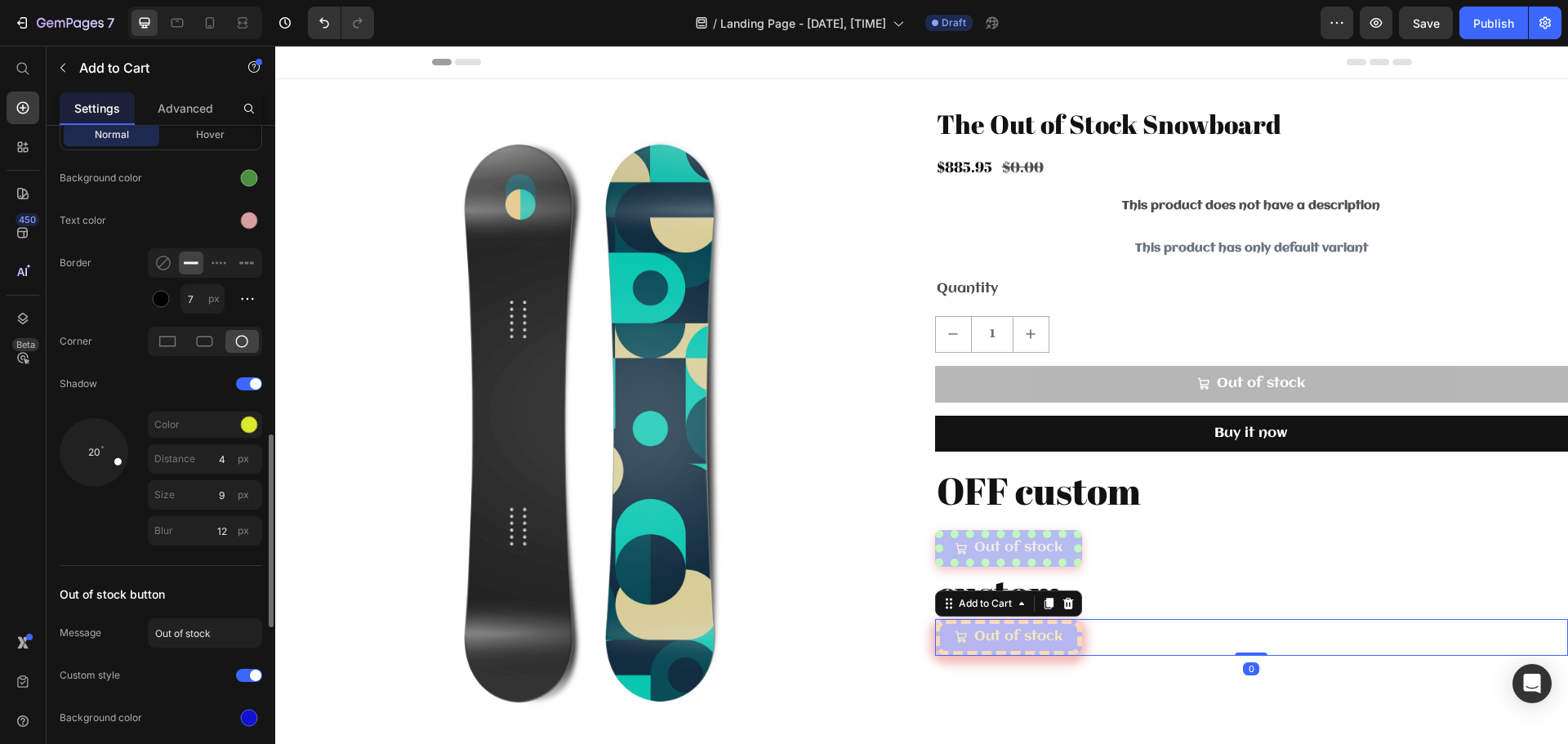 scroll, scrollTop: 1622, scrollLeft: 0, axis: vertical 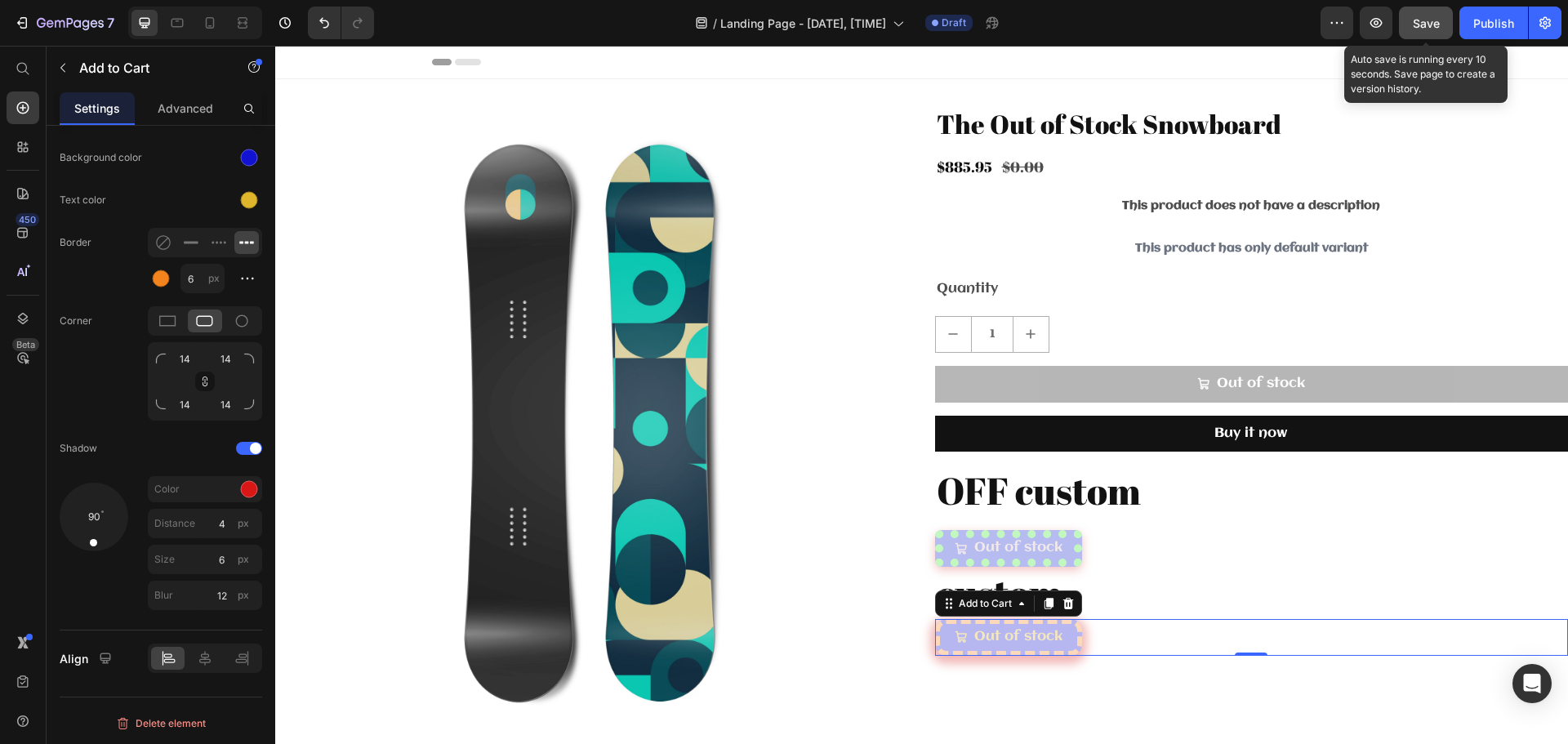 click on "Save" 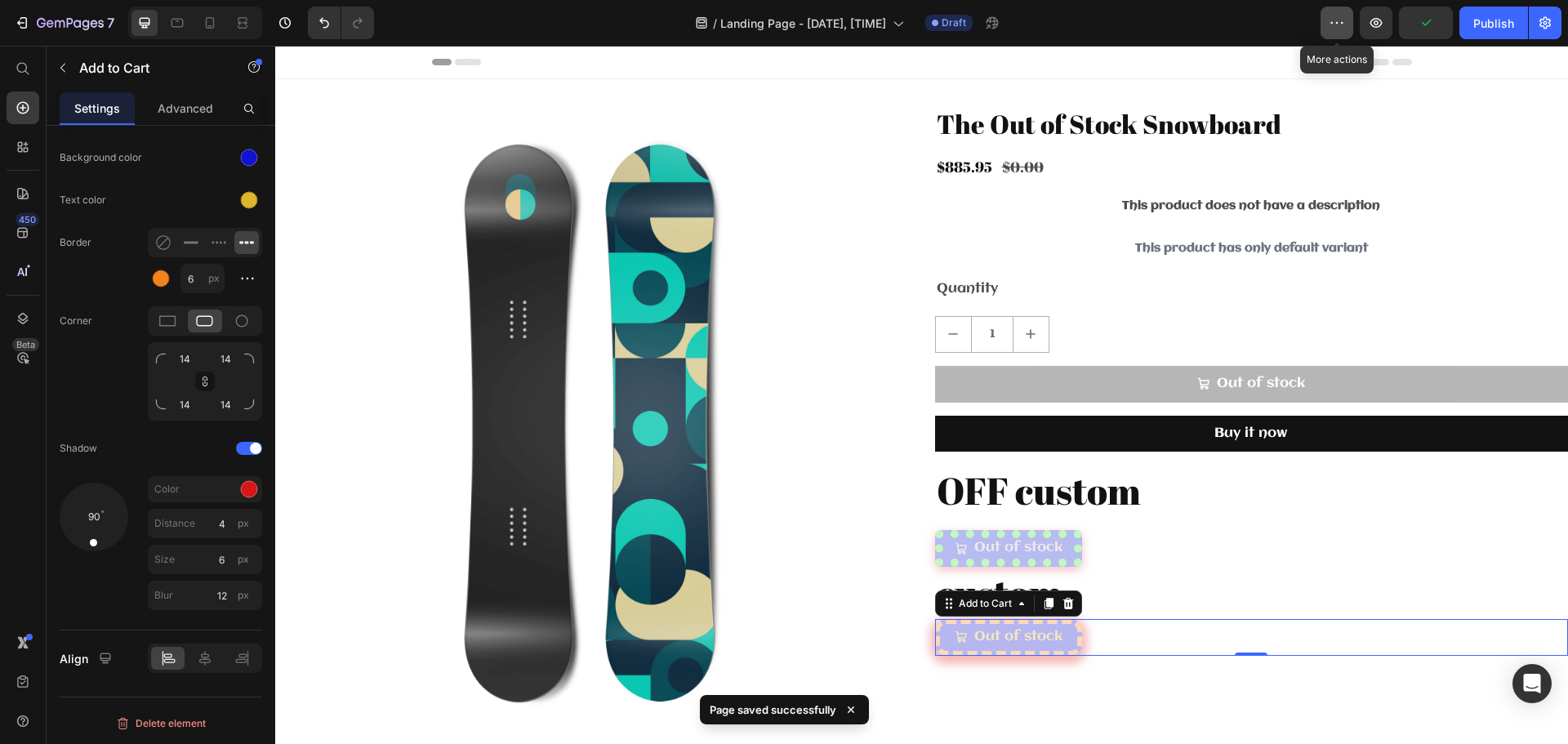 click 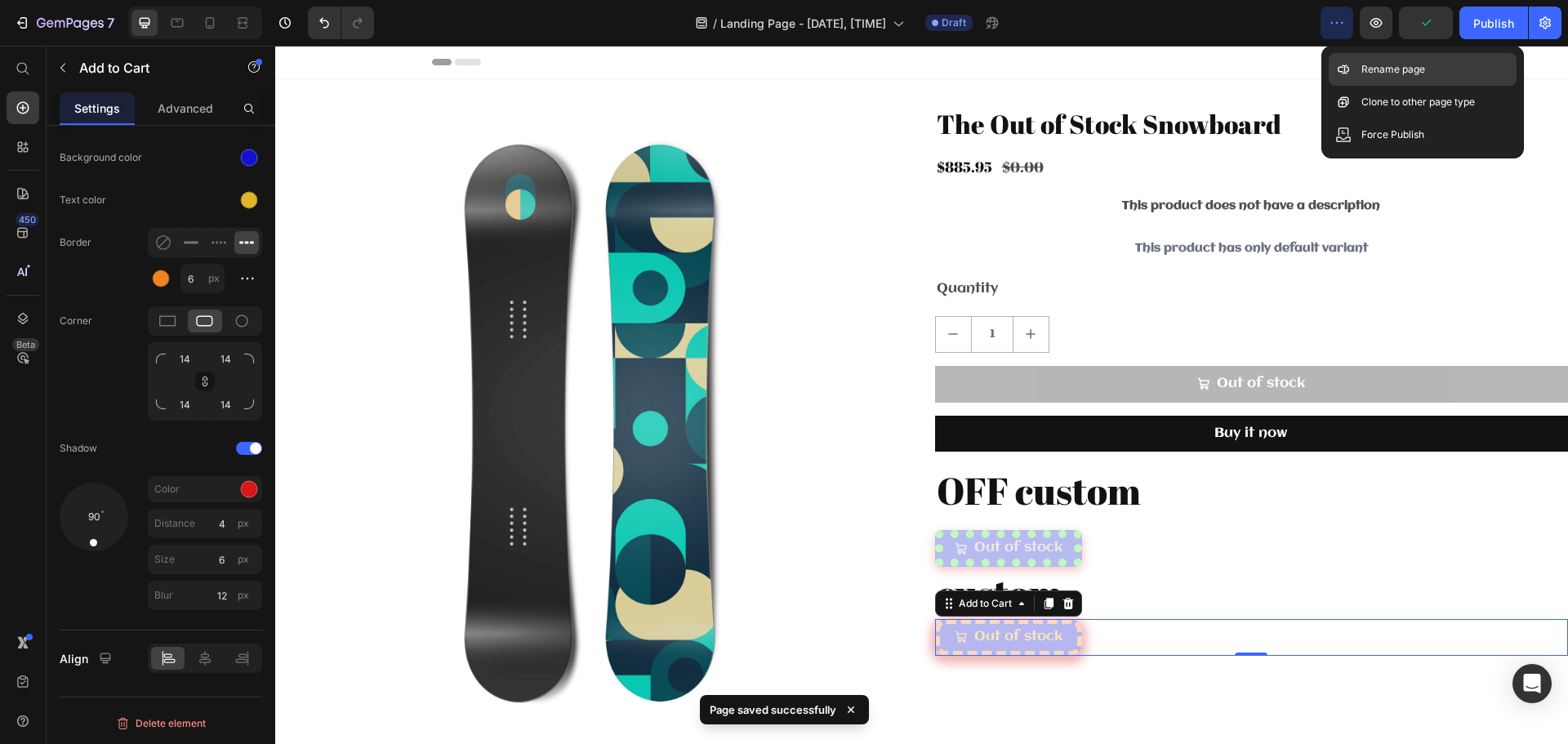 click on "Rename page" at bounding box center [1393, 69] 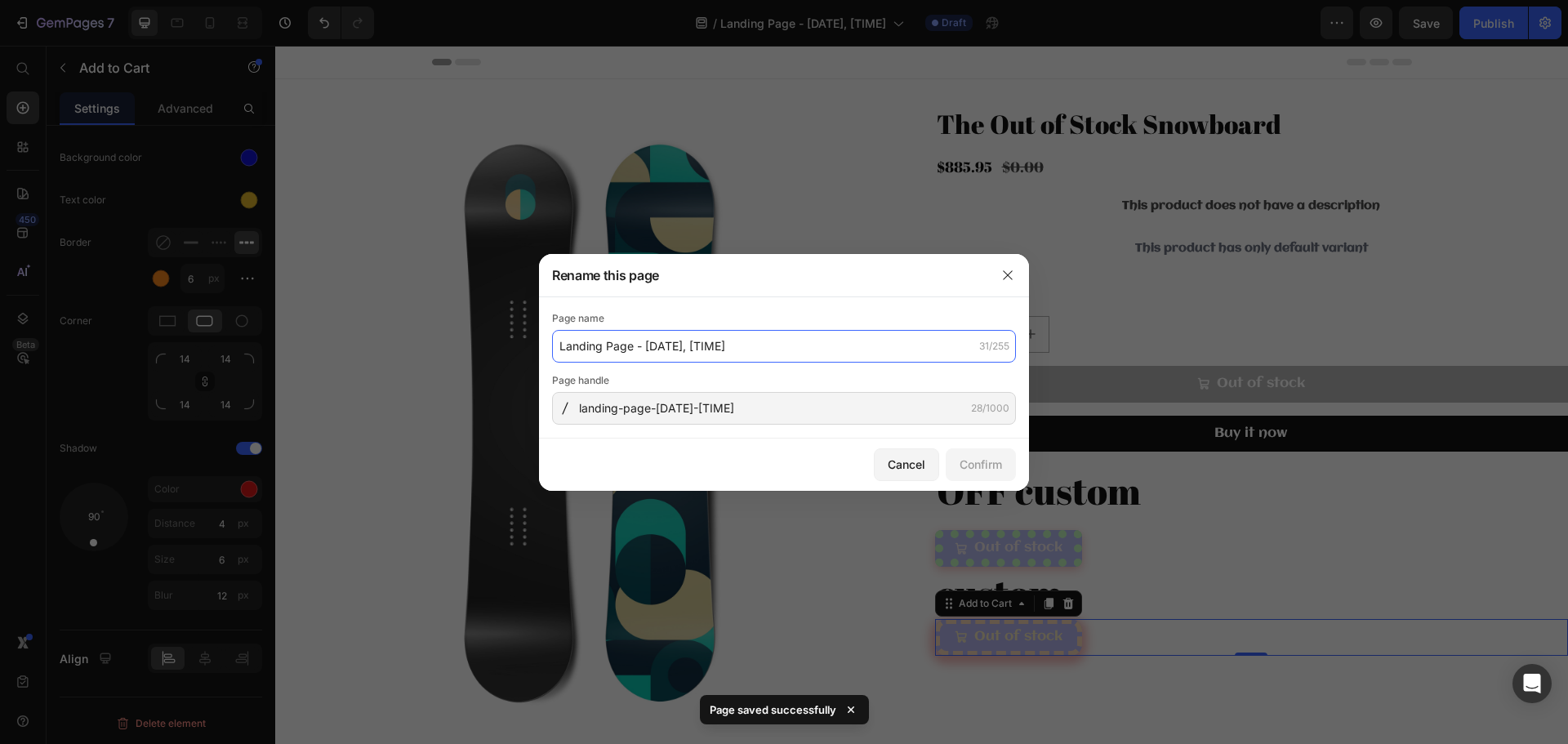 click on "Landing Page - [DATE], [TIME]" 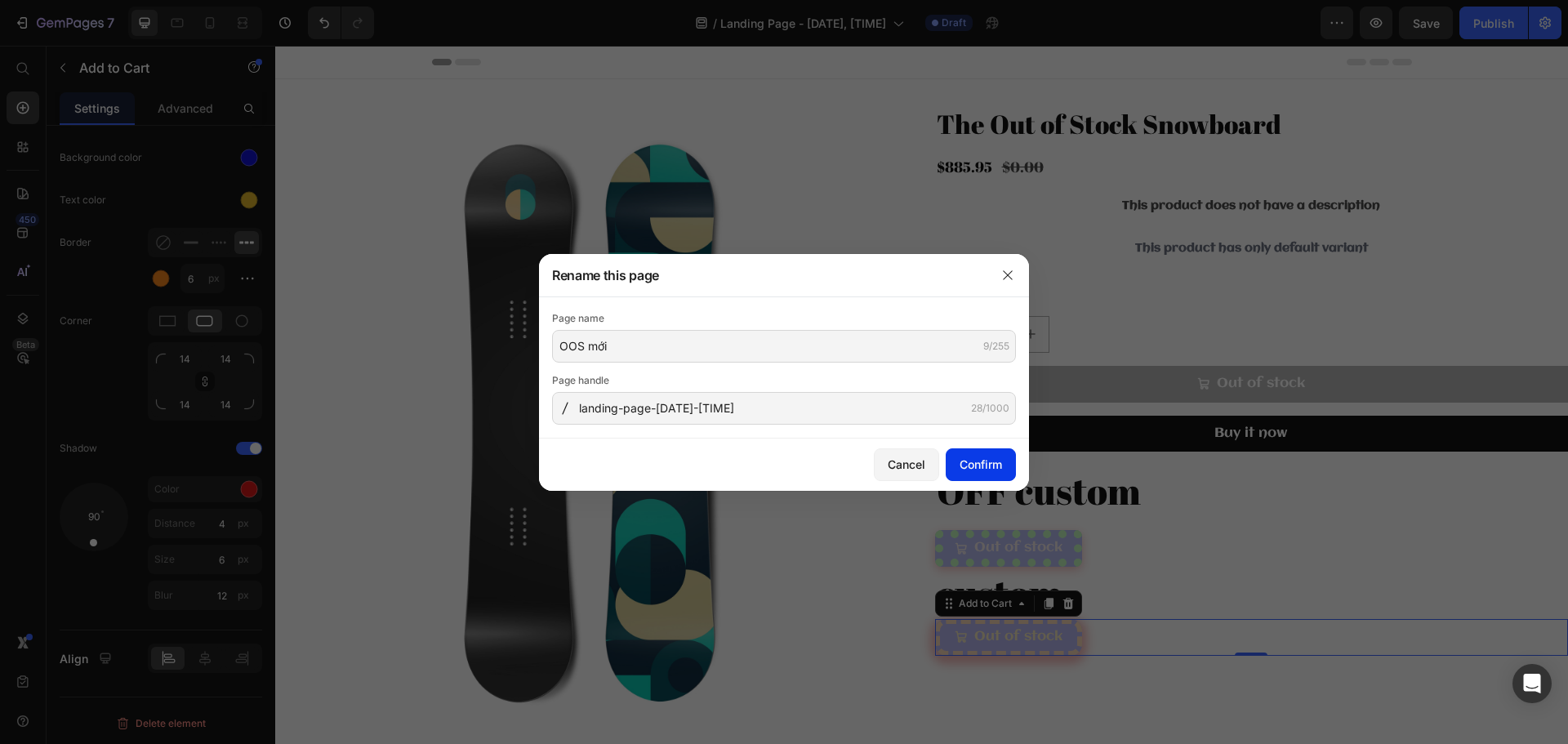 click on "Confirm" 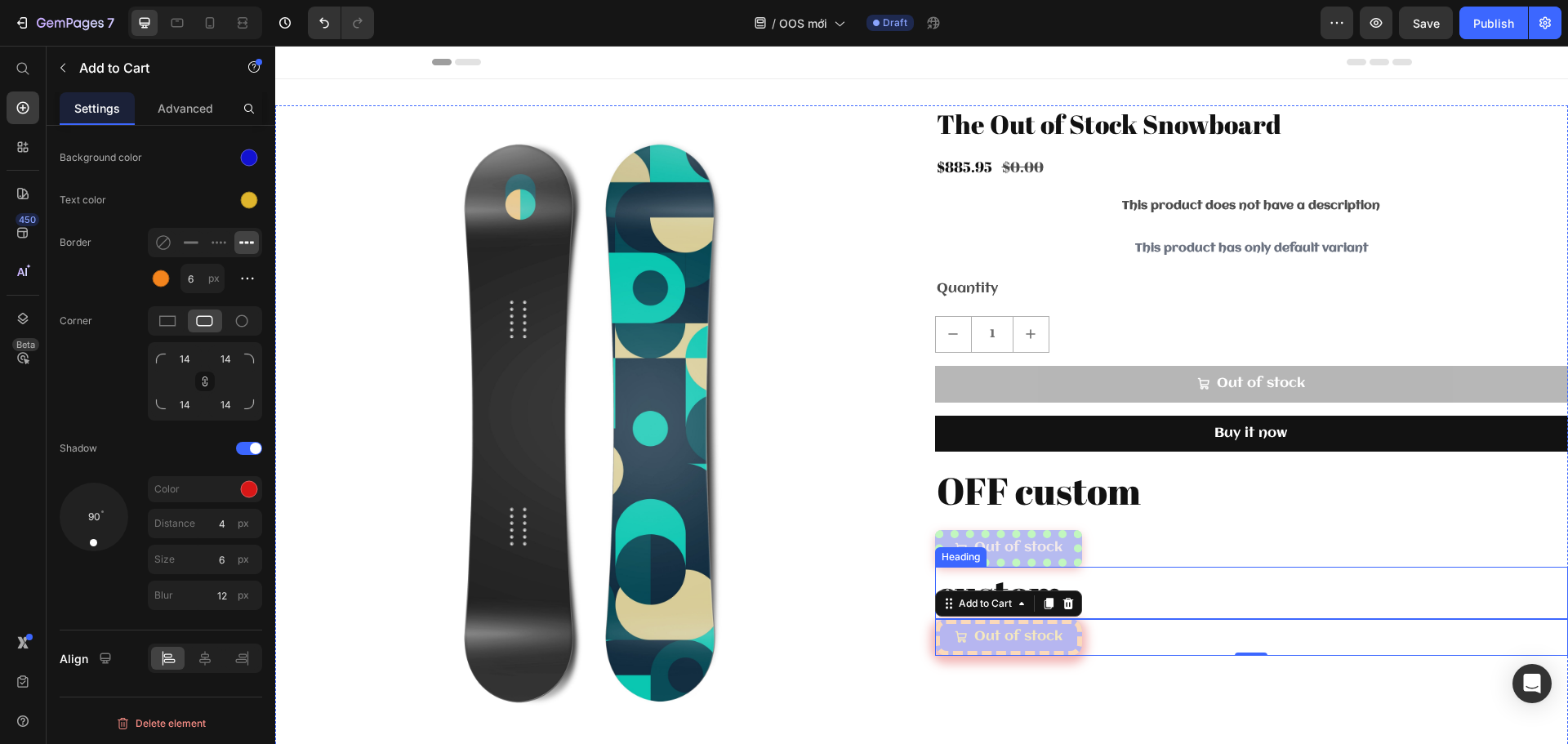 click on "custom" at bounding box center (1252, 593) 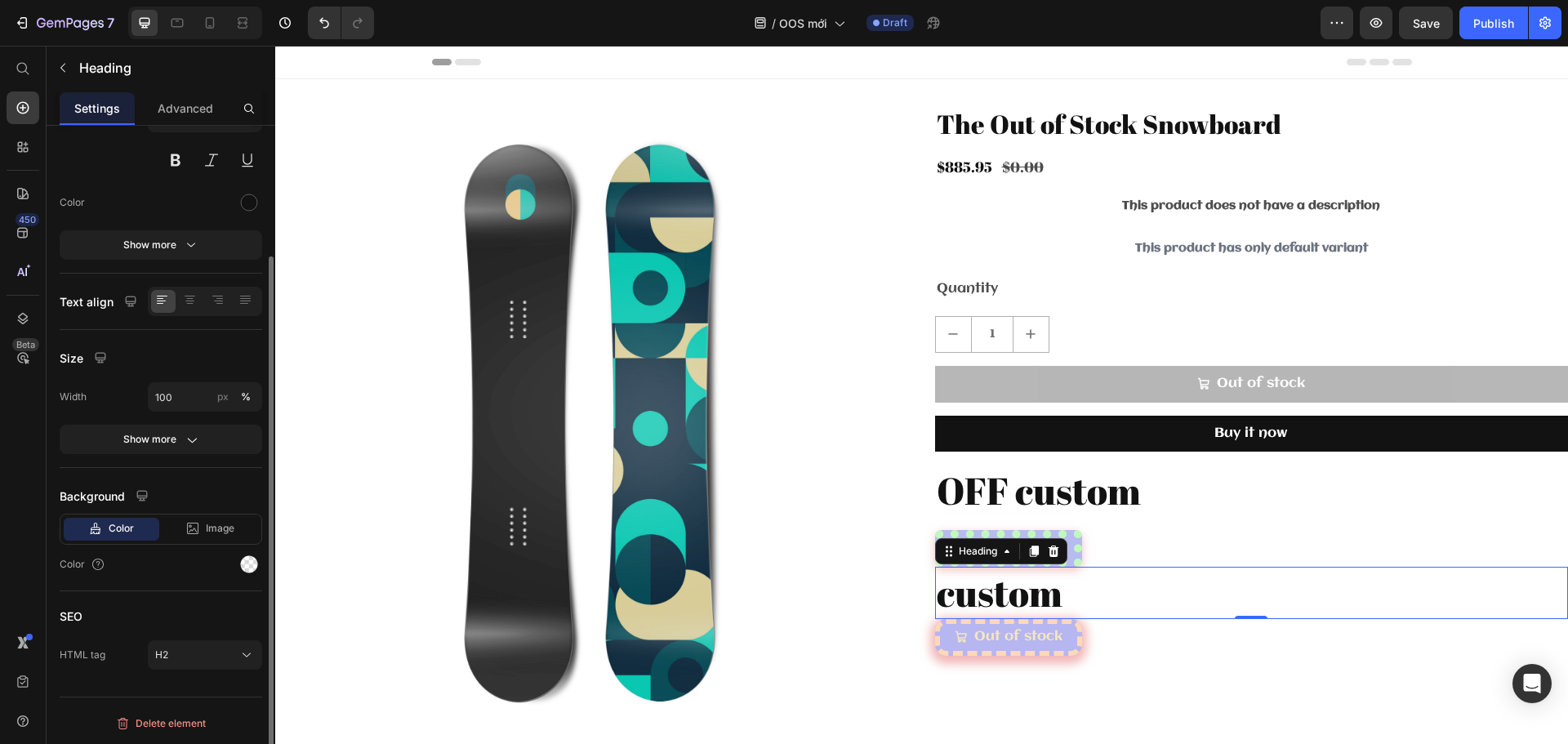 scroll, scrollTop: 0, scrollLeft: 0, axis: both 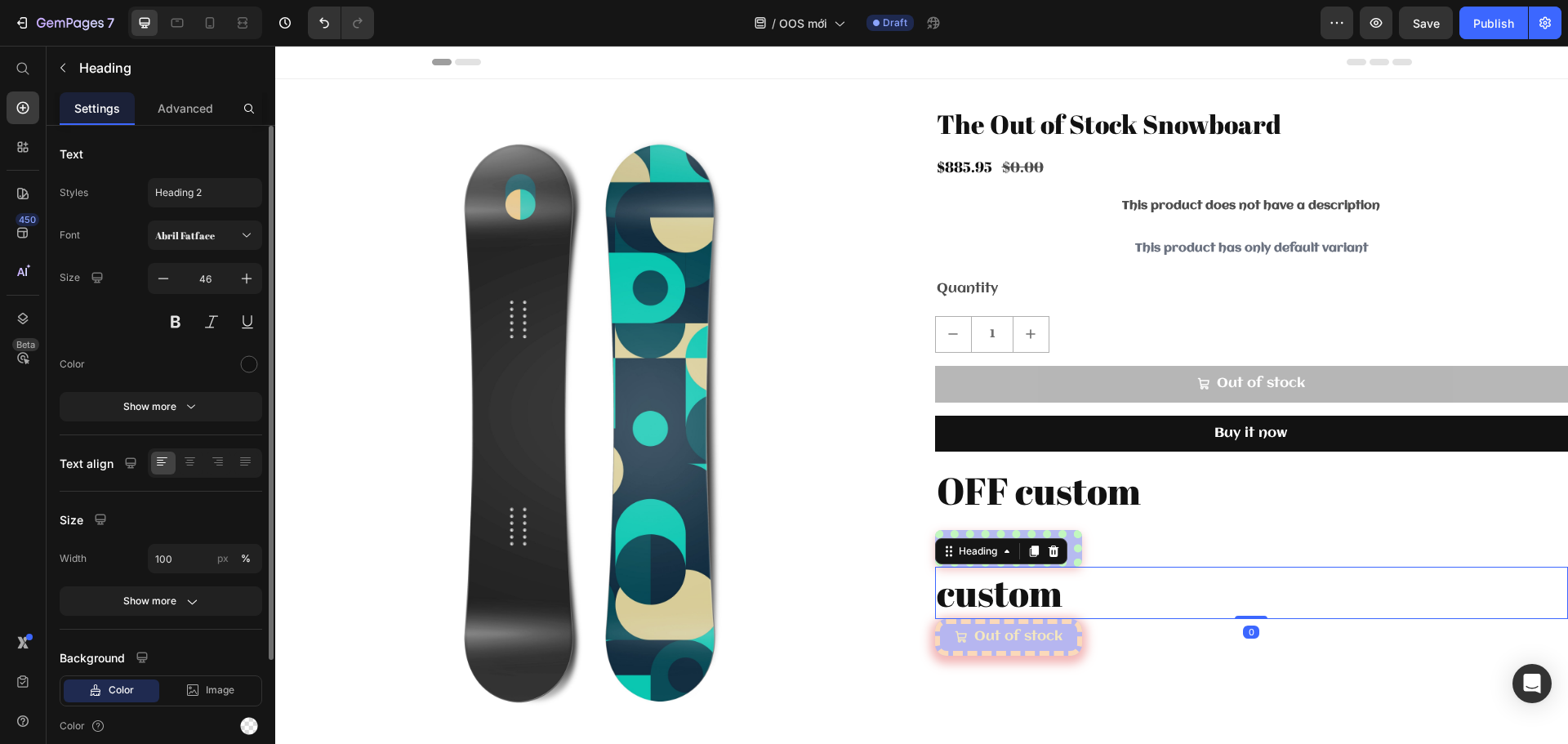 click on "custom" at bounding box center [1252, 593] 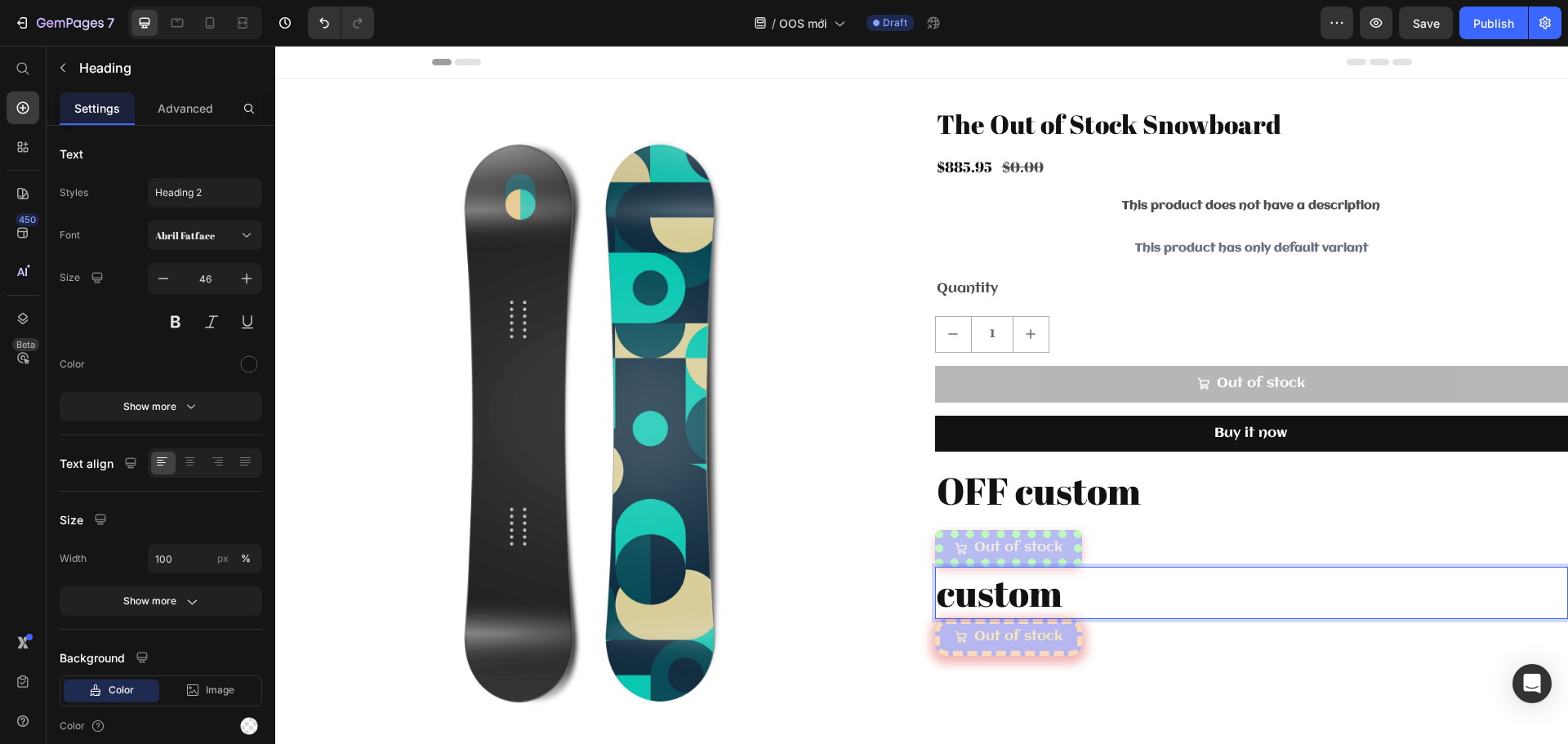 click on "custom" at bounding box center (1252, 593) 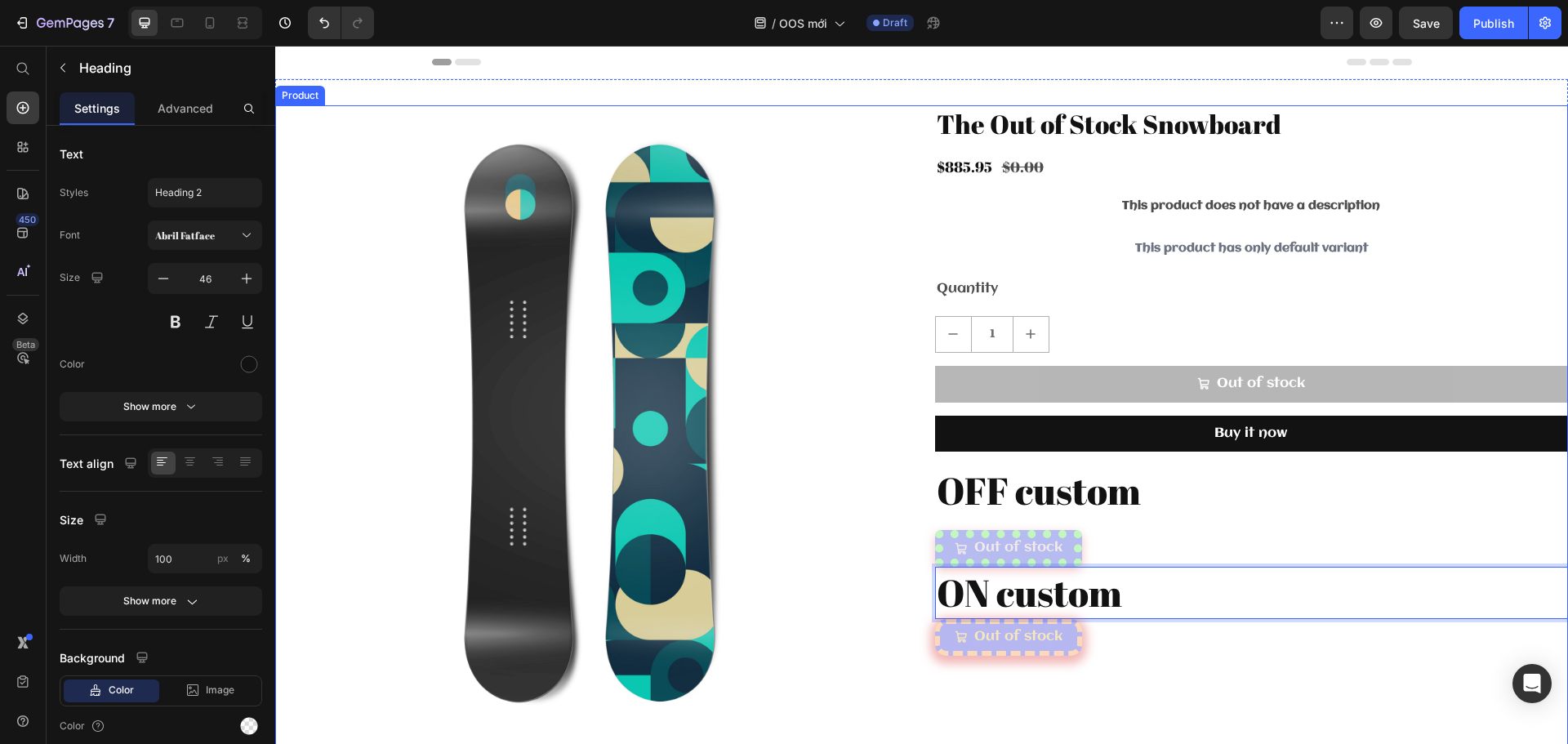 click at bounding box center [592, 422] 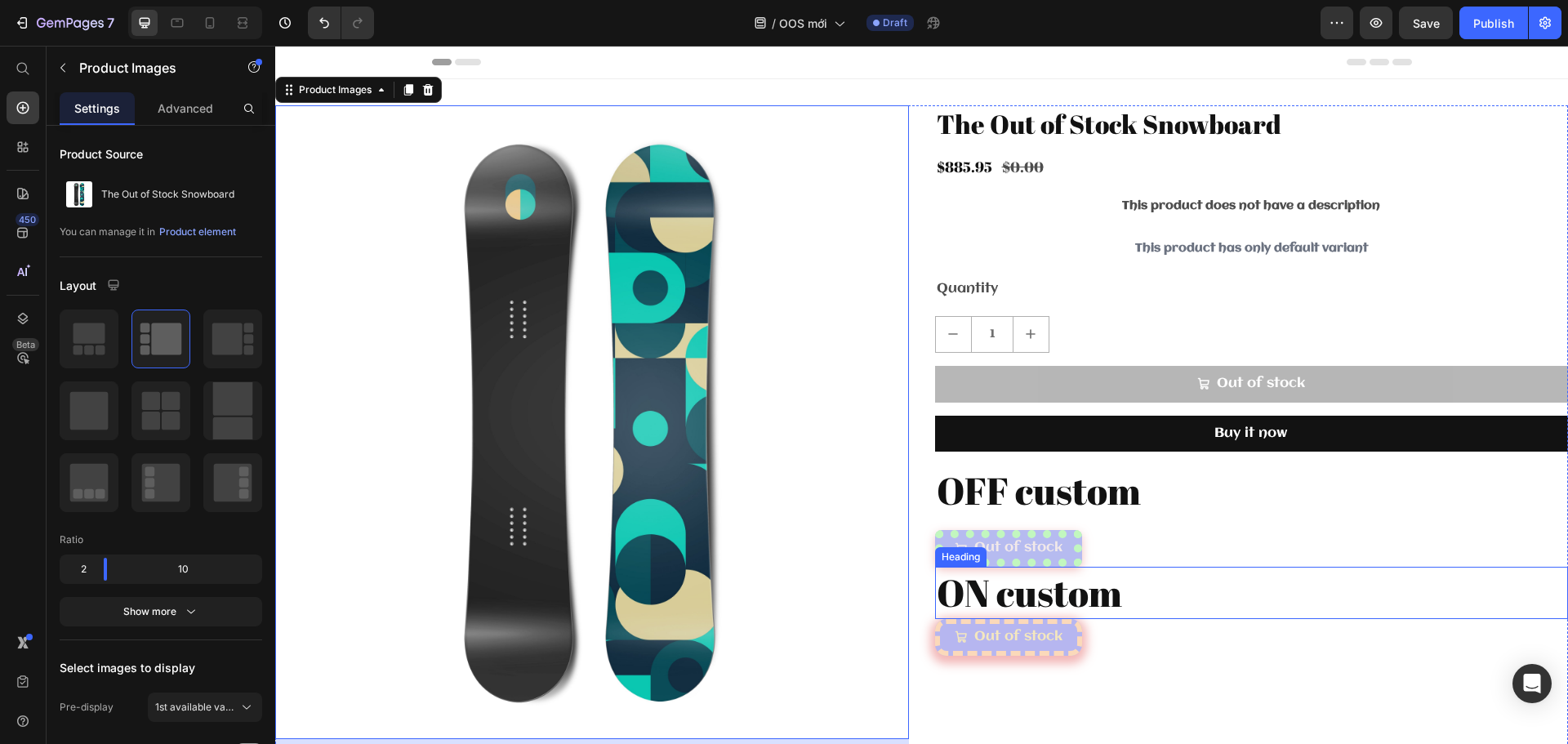 click on "ON custom" at bounding box center [1252, 593] 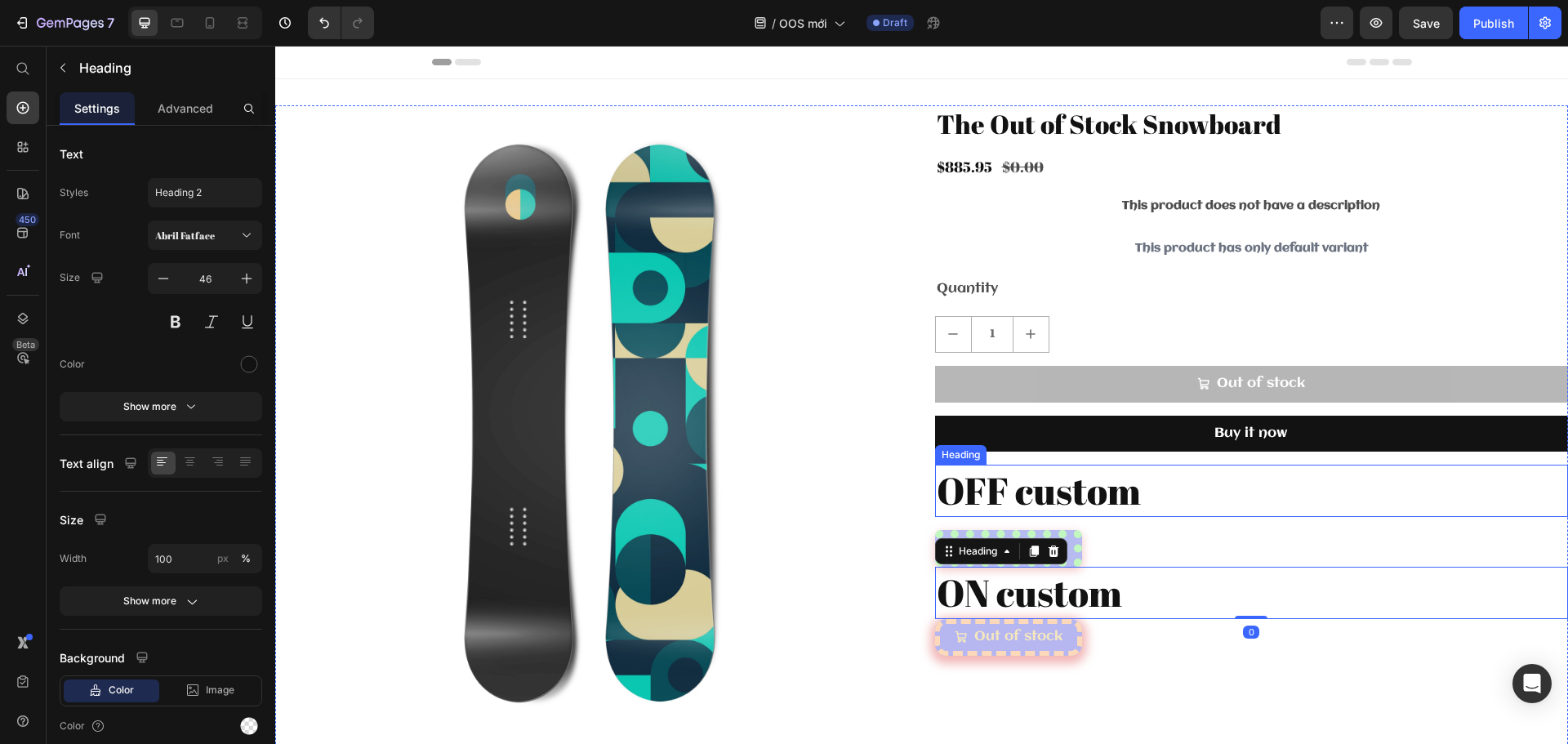 click on "OFF custom" at bounding box center [1252, 491] 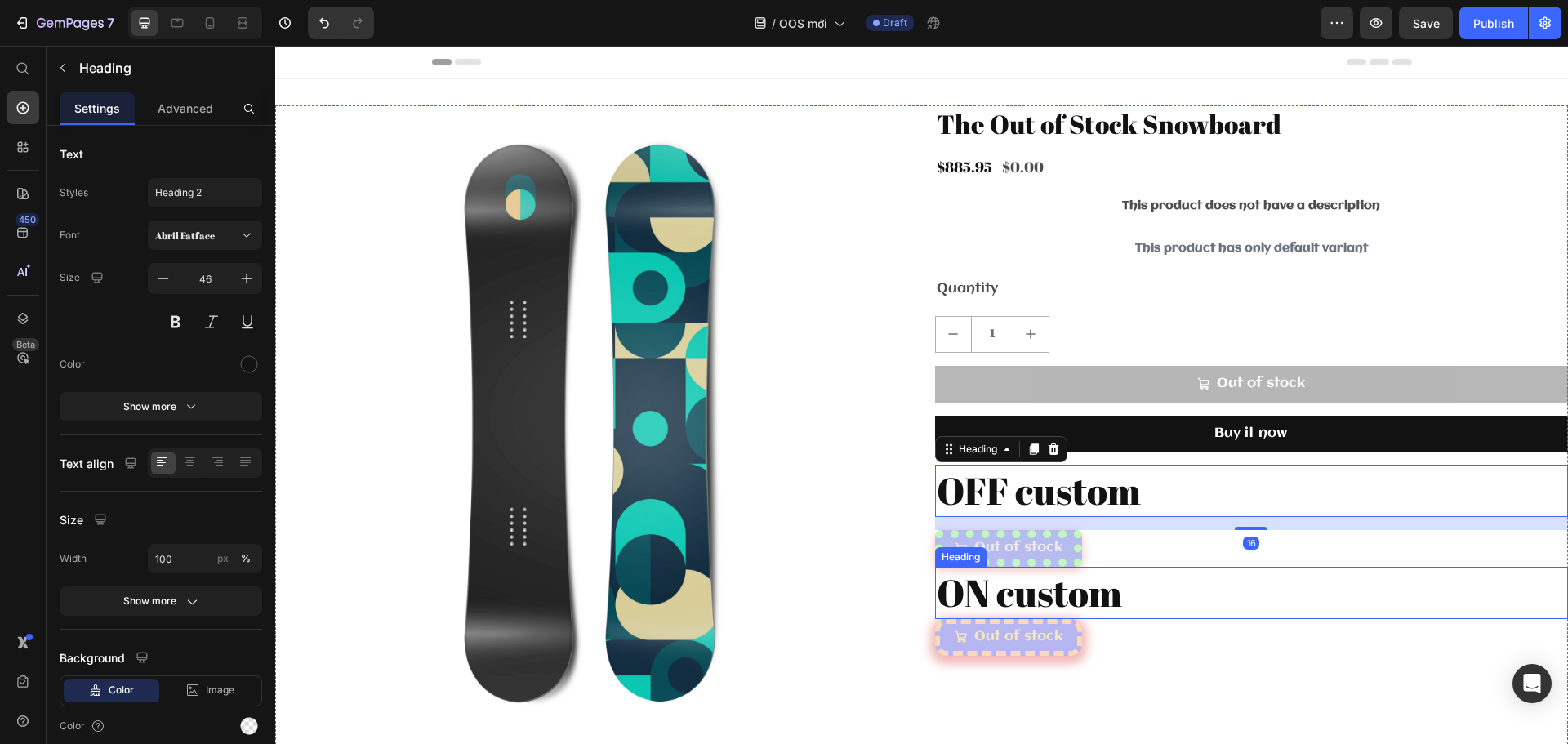 click on "ON custom" at bounding box center [1252, 593] 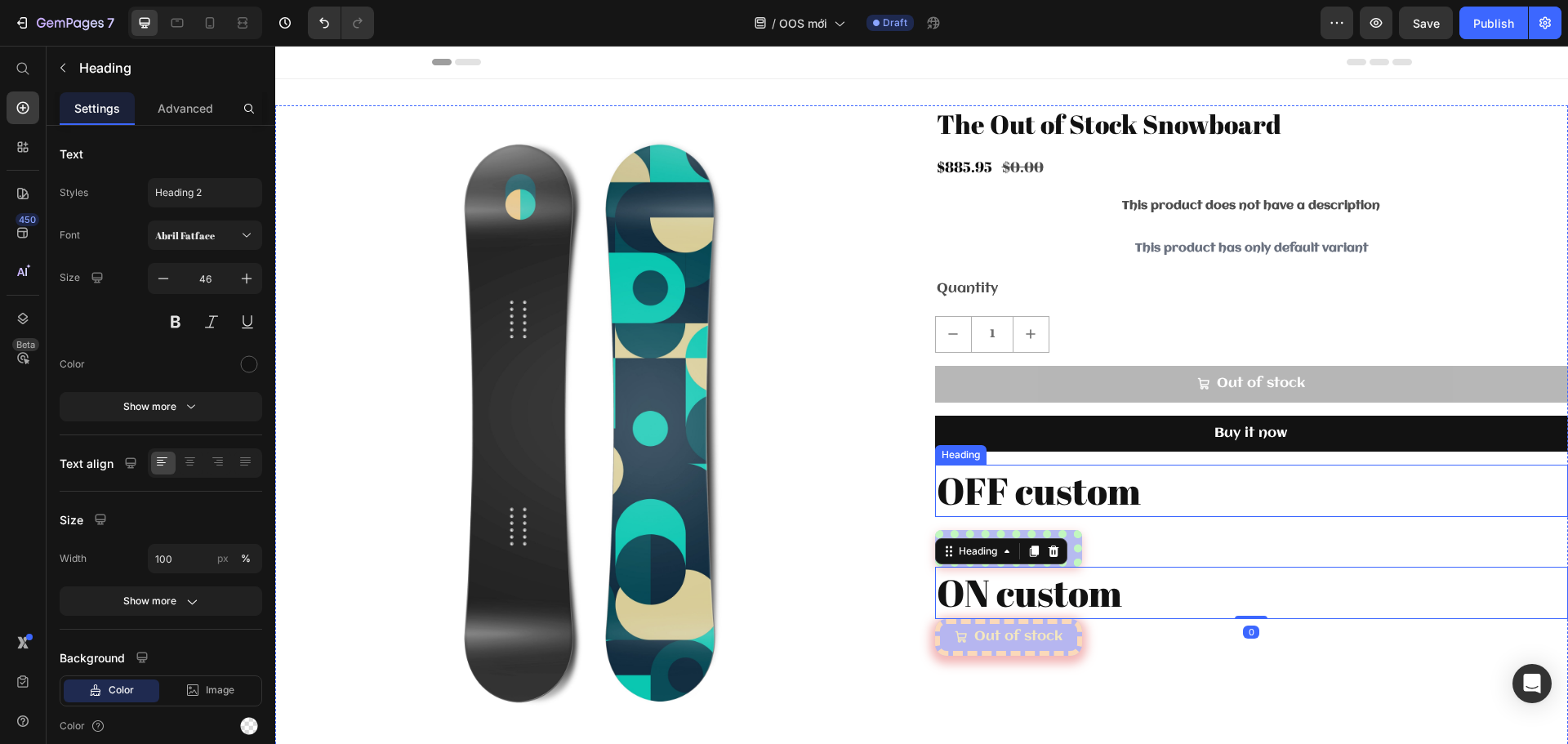 click on "OFF custom" at bounding box center (1252, 491) 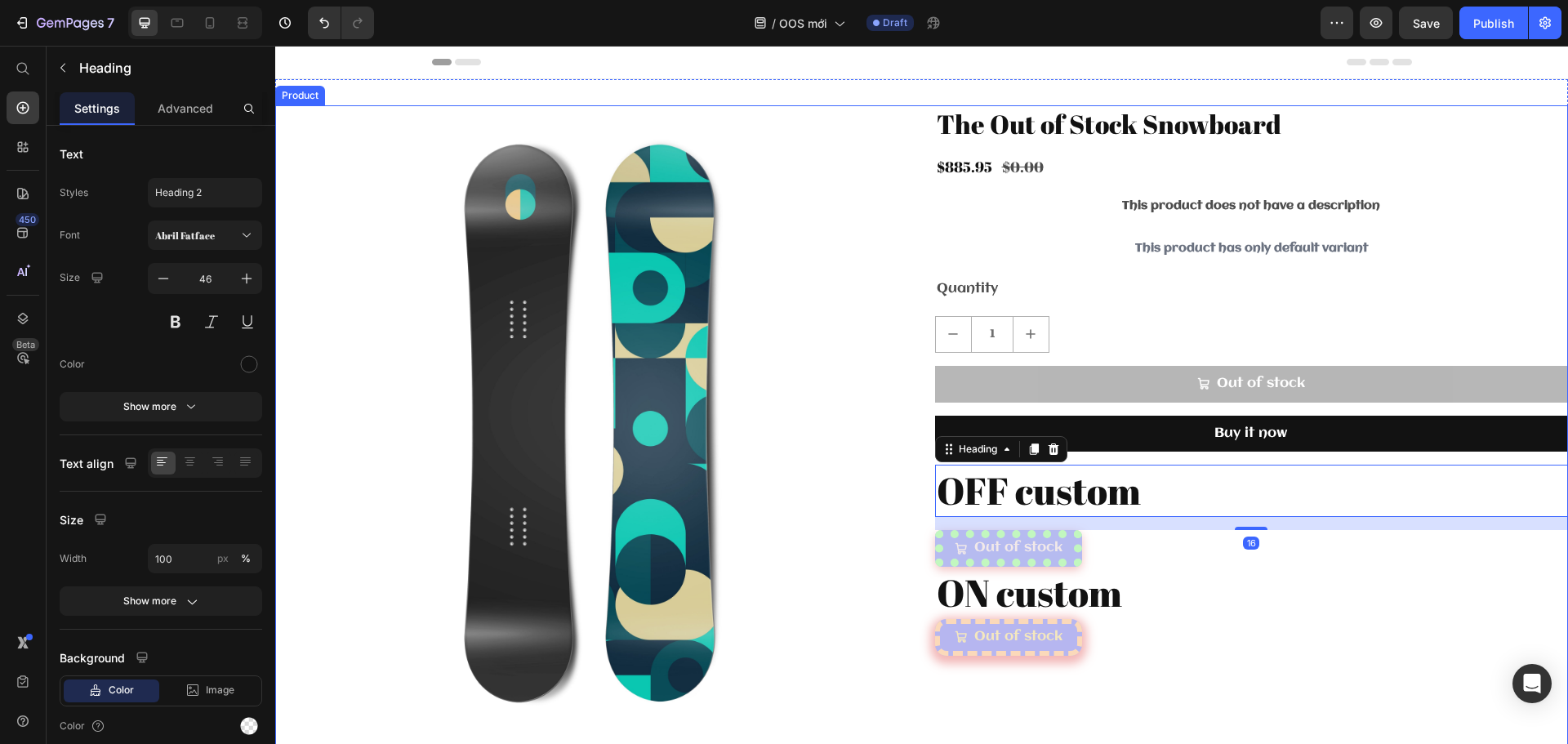click at bounding box center [592, 422] 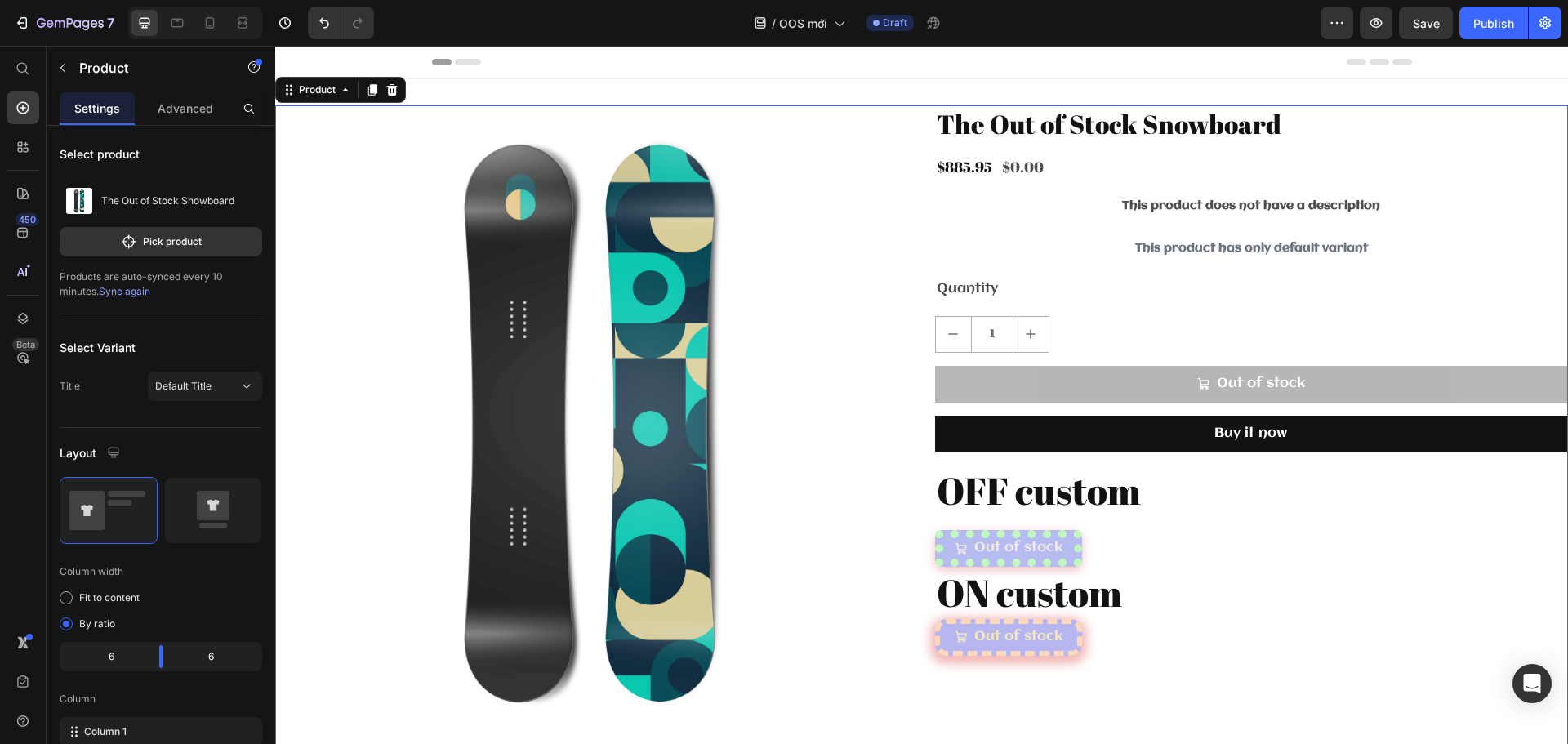 click on "The Out of Stock Snowboard Product Title $885.95 Product Price $0.00 Product Price Row This product does not have a description Product Description This product has only default variant Product Variants & Swatches Quantity Text Block 1 Product Quantity
Out of stock Add to cart Buy it now Dynamic Checkout OFF custom Heading
Out of stock Add to cart ON custom Heading
Out of stock Add to cart" at bounding box center [1252, 429] 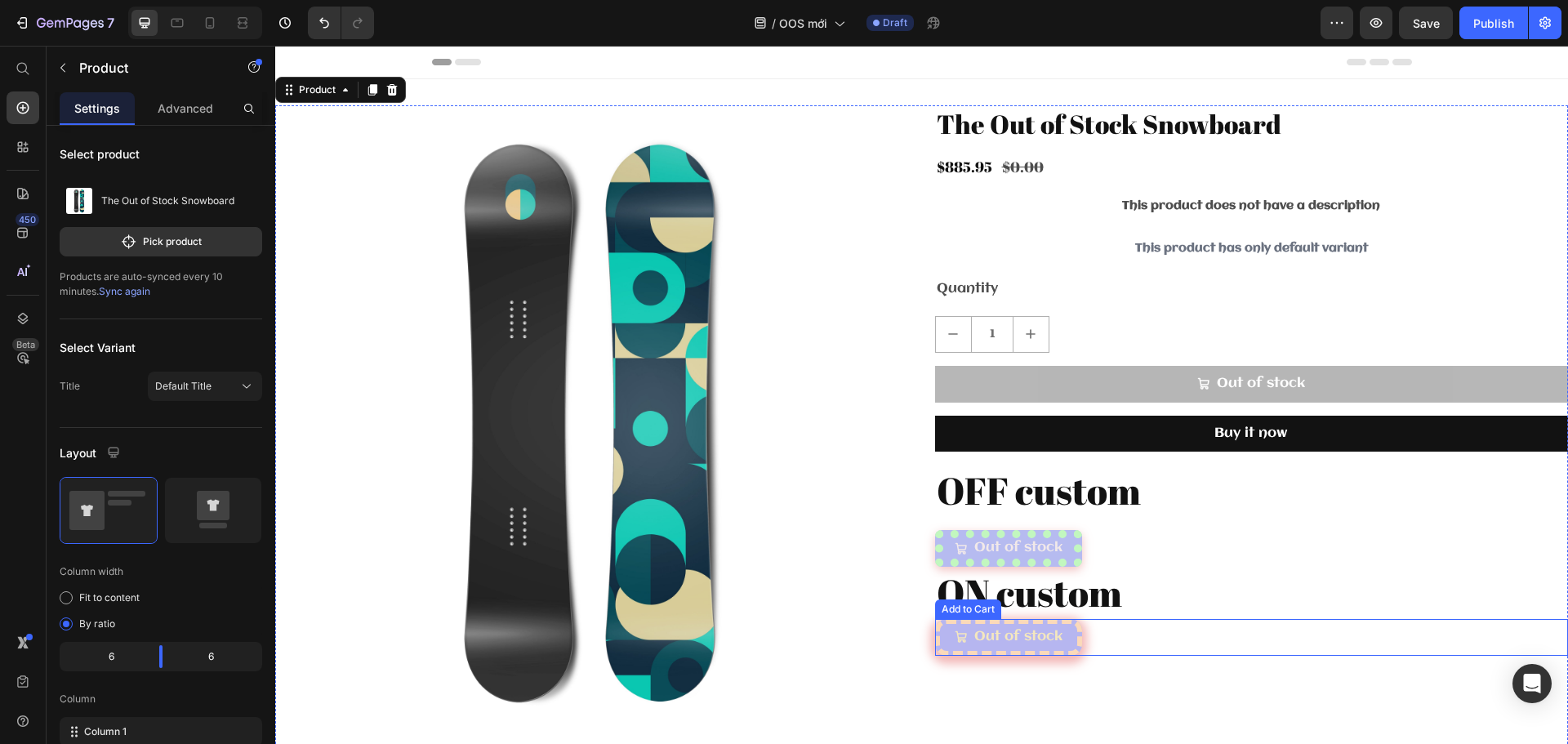 click on "Out of stock Add to Cart" at bounding box center (1252, 637) 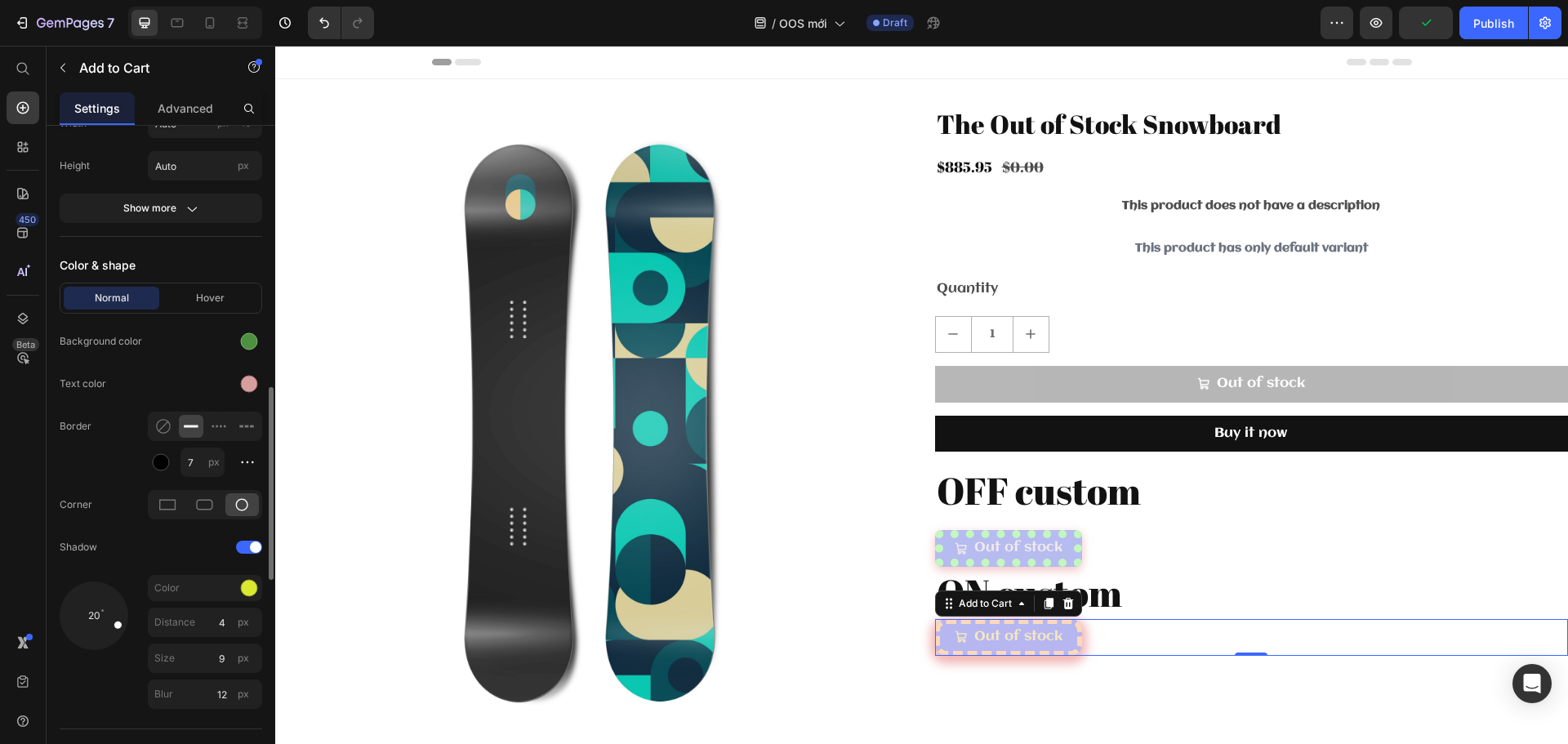 scroll, scrollTop: 980, scrollLeft: 0, axis: vertical 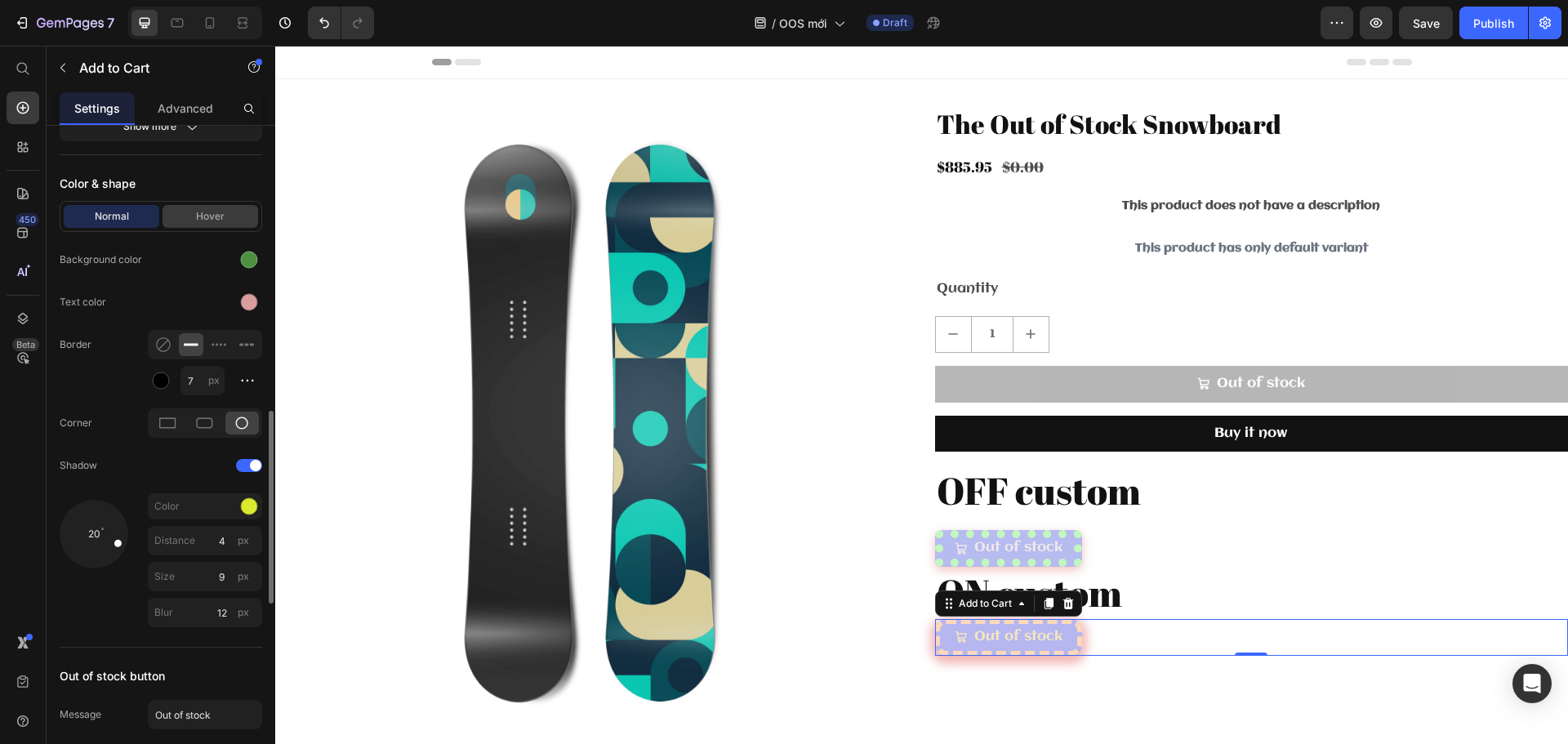 click on "Hover" at bounding box center [210, 216] 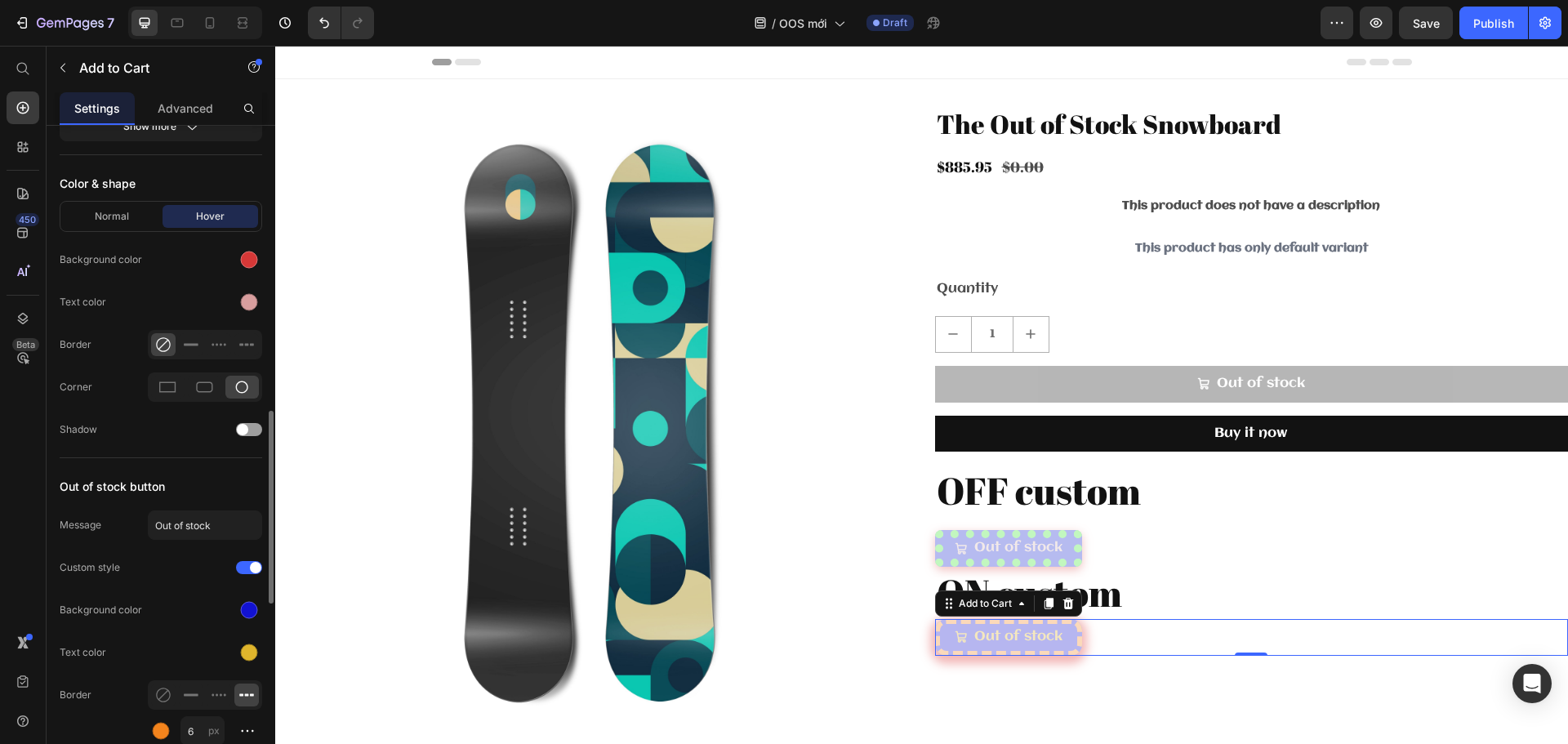 click on "Normal Hover Background color Text color Border Corner Shadow" 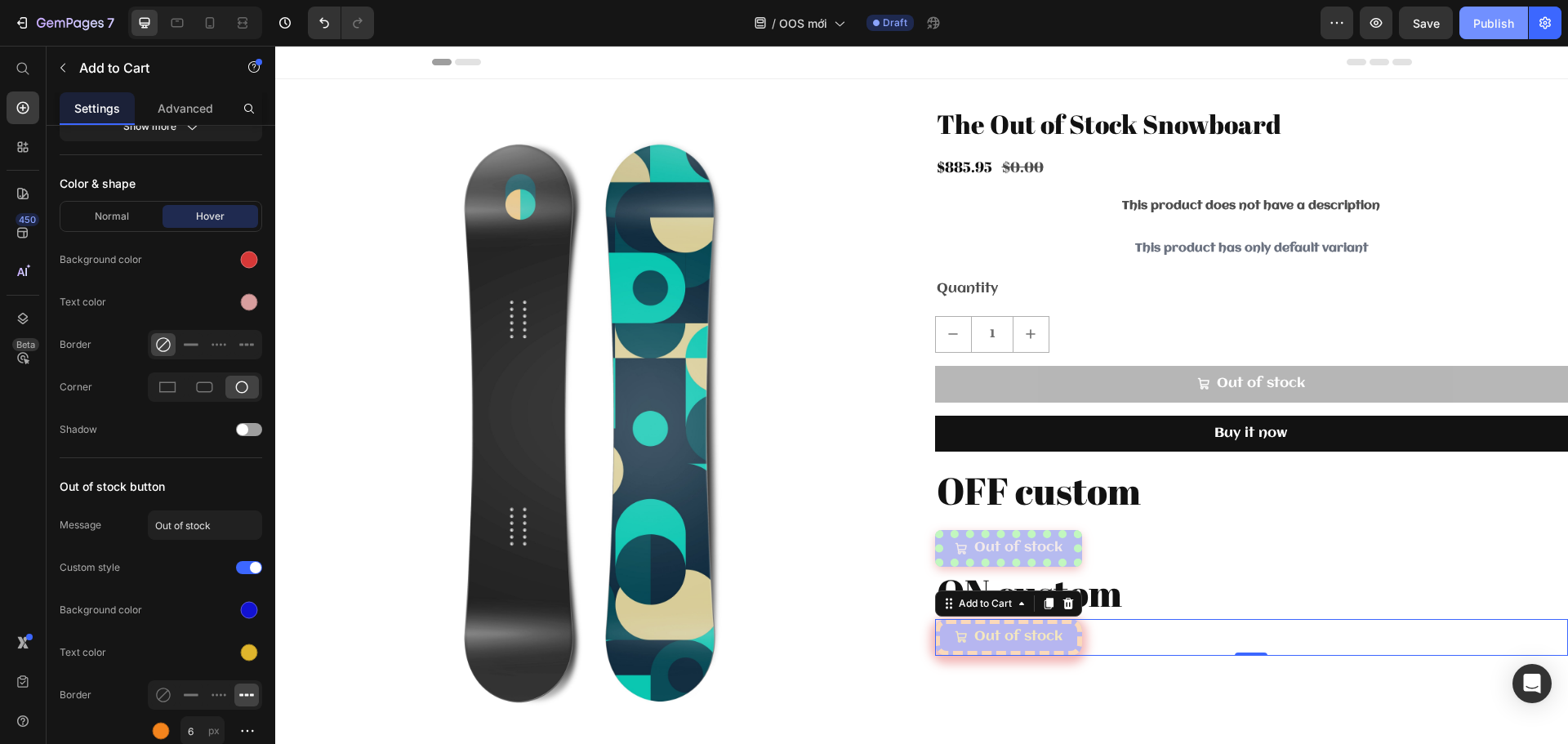 click on "Publish" at bounding box center [1494, 23] 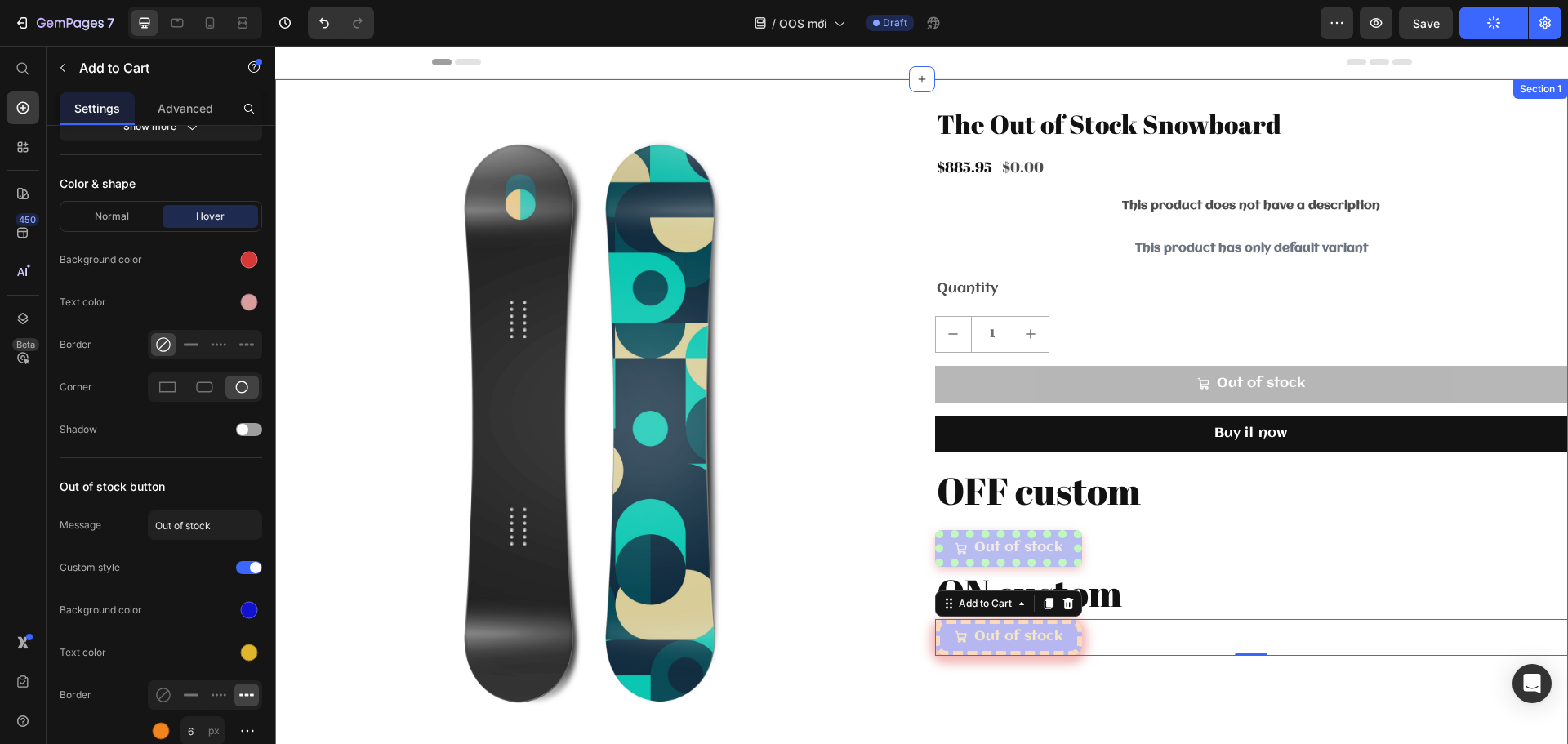 click on "Product Images The Out of Stock Snowboard Product Title $885.95 Product Price $0.00 Product Price Row This product does not have a description Product Description This product has only default variant Product Variants & Swatches Quantity Text Block 1 Product Quantity
Out of stock Add to cart Buy it now Dynamic Checkout OFF custom Heading
Out of stock Add to cart ON custom Heading
Out of stock Add to cart   0 Product Section 1" at bounding box center [921, 429] 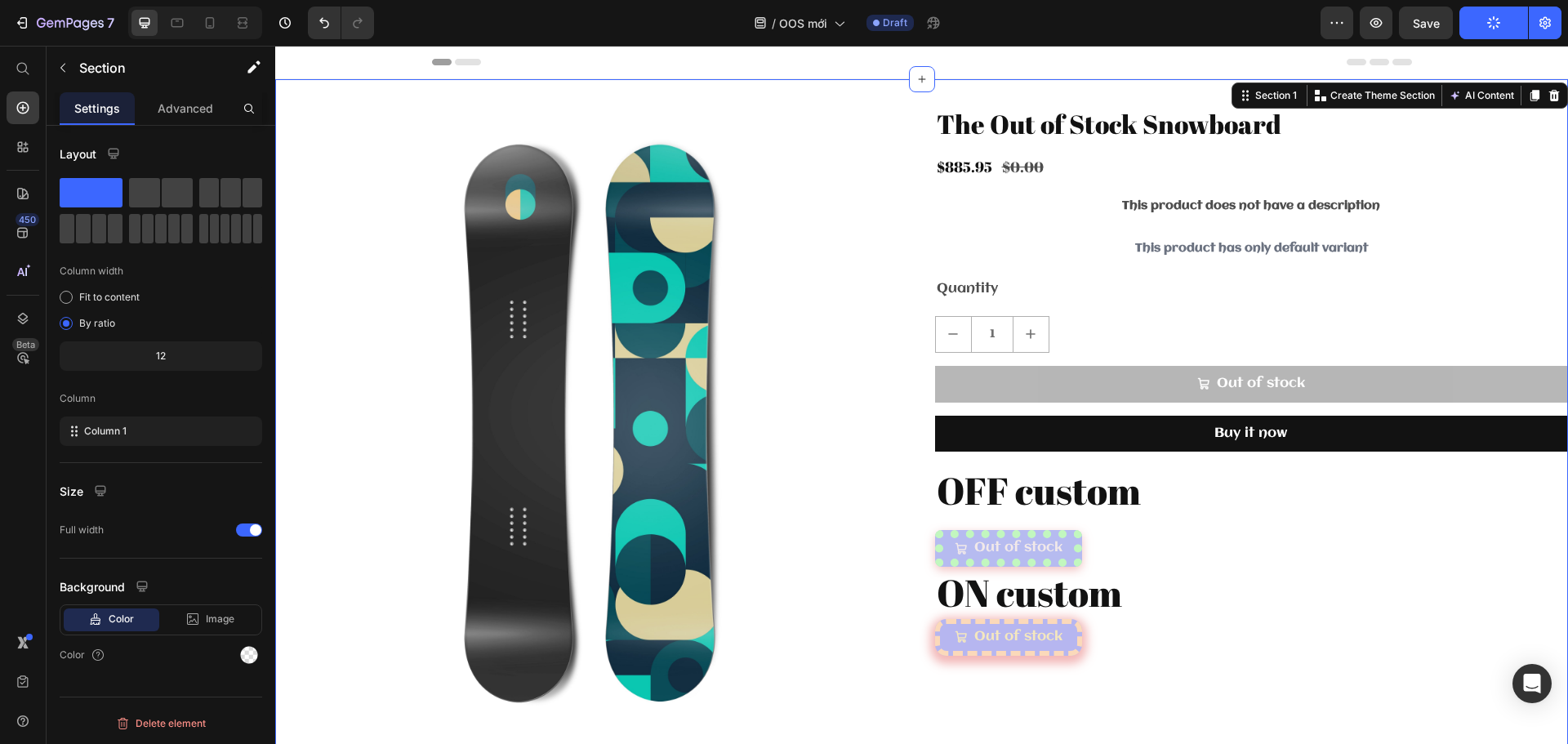 scroll, scrollTop: 0, scrollLeft: 0, axis: both 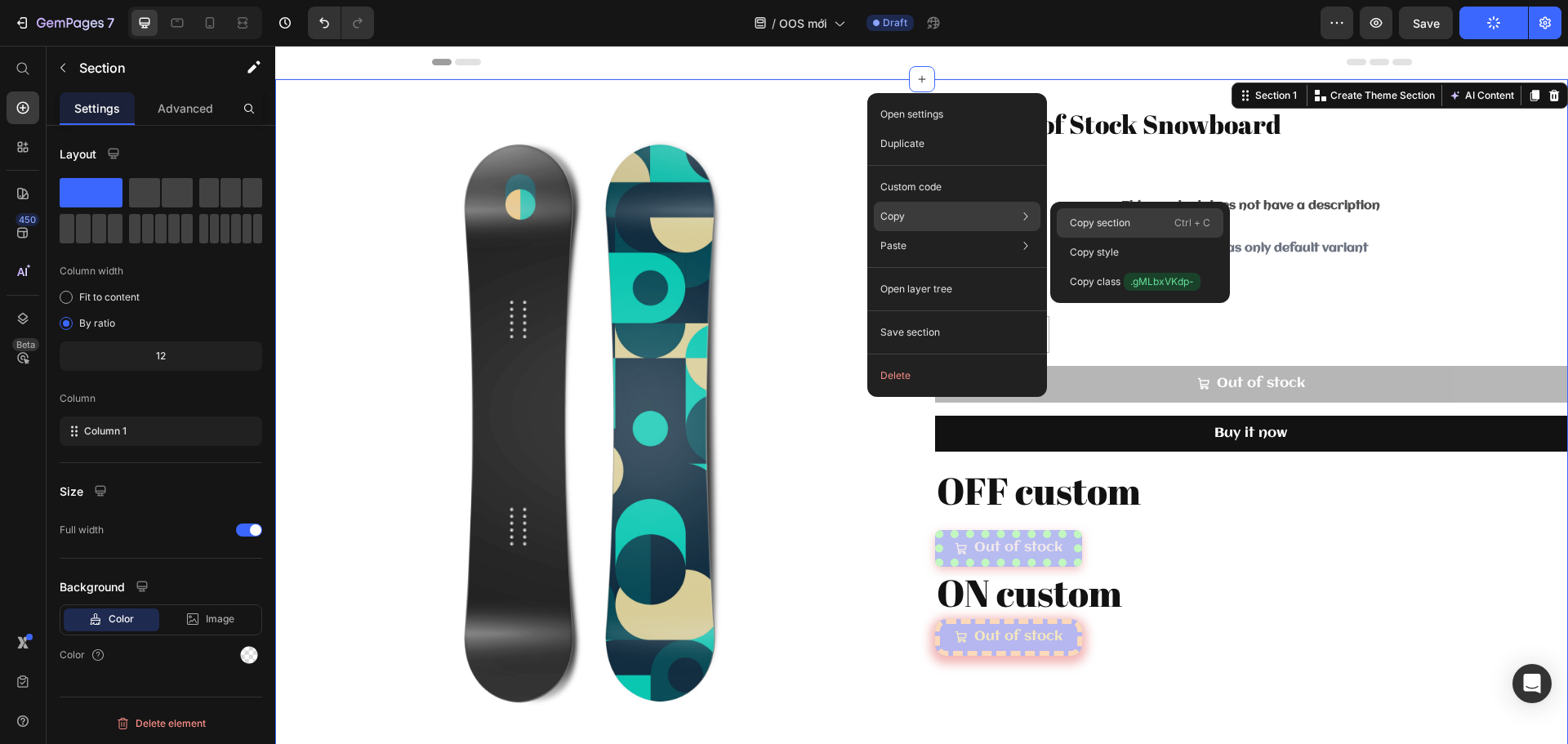 click on "Copy section  Ctrl + C" 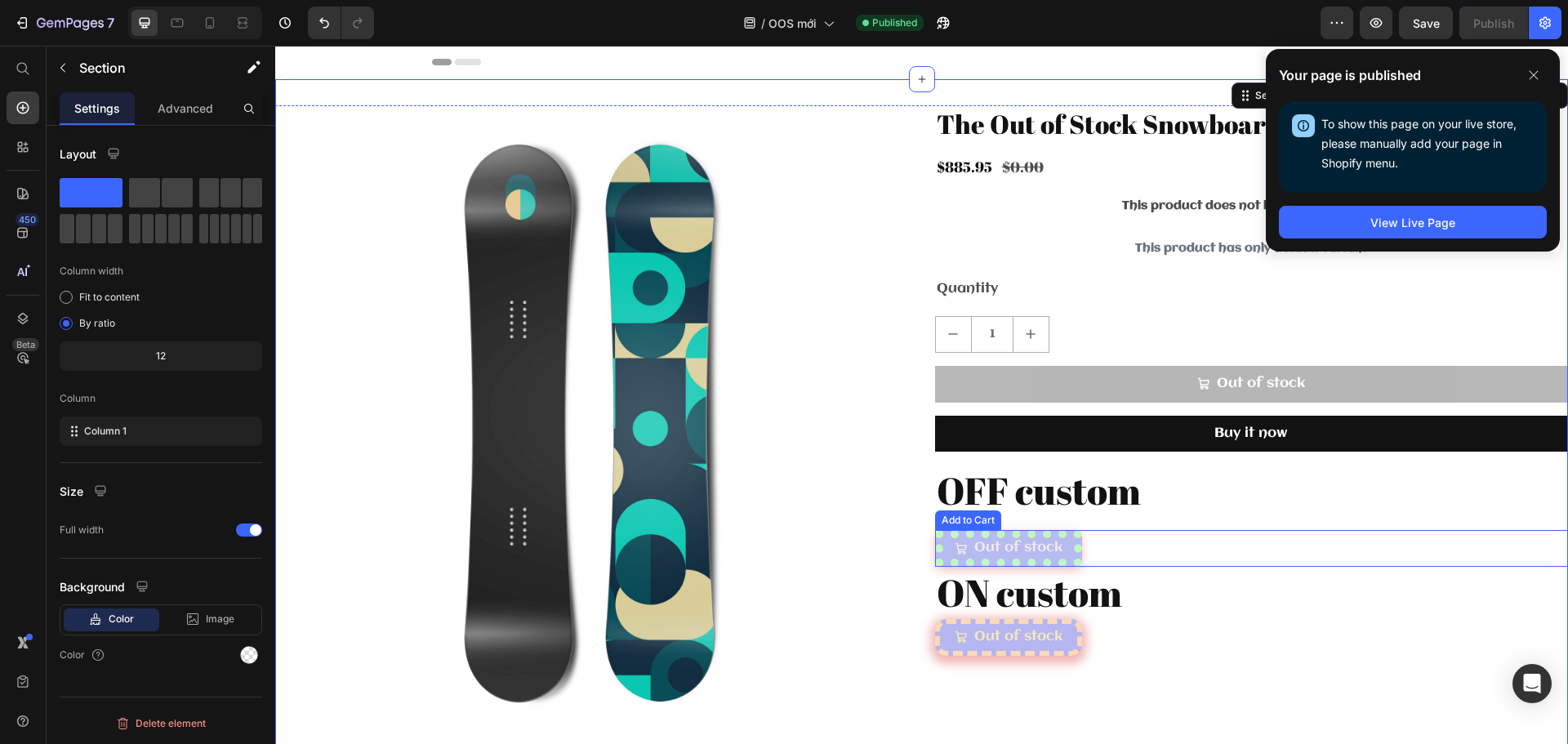 click on "Out of stock Add to Cart" at bounding box center [1252, 548] 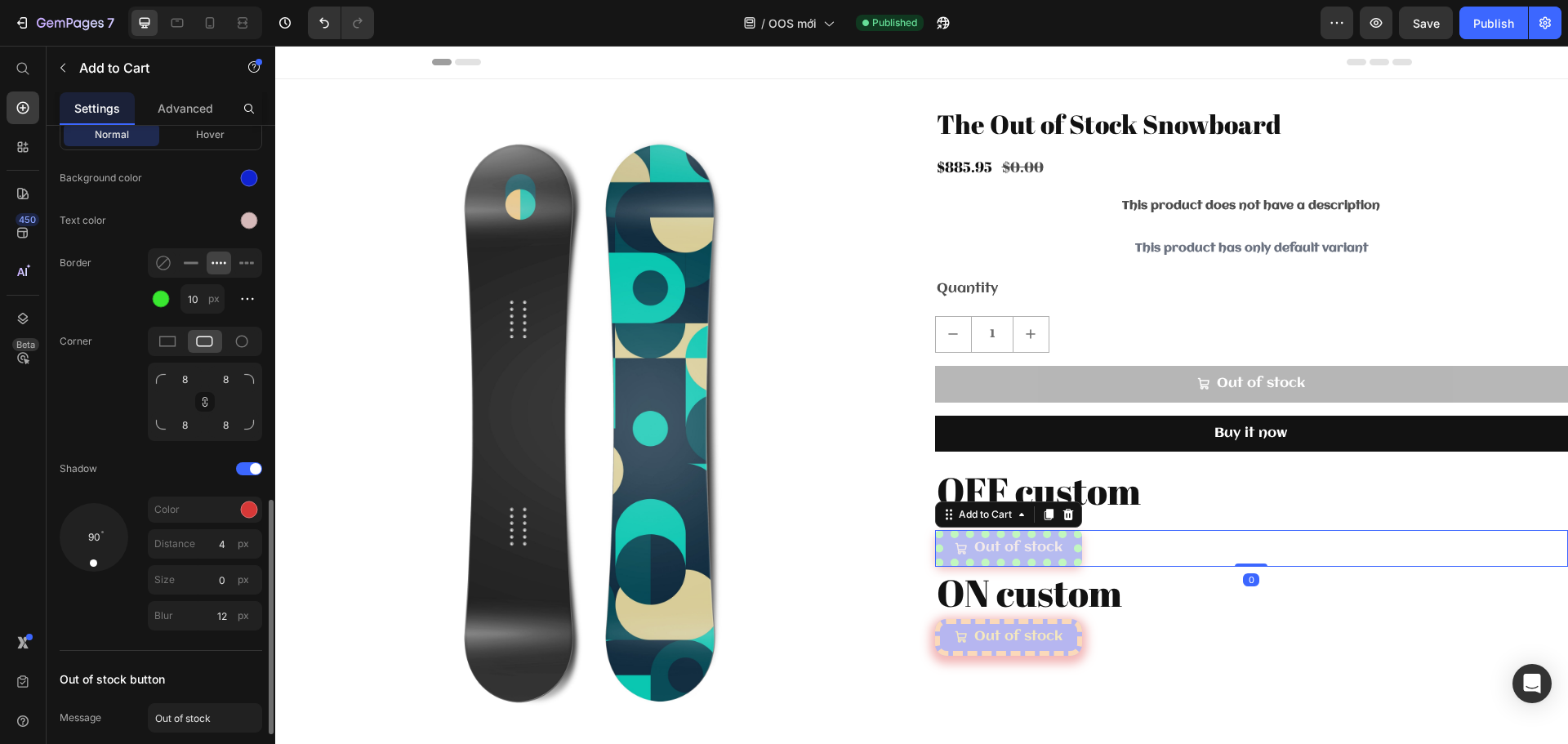 scroll, scrollTop: 898, scrollLeft: 0, axis: vertical 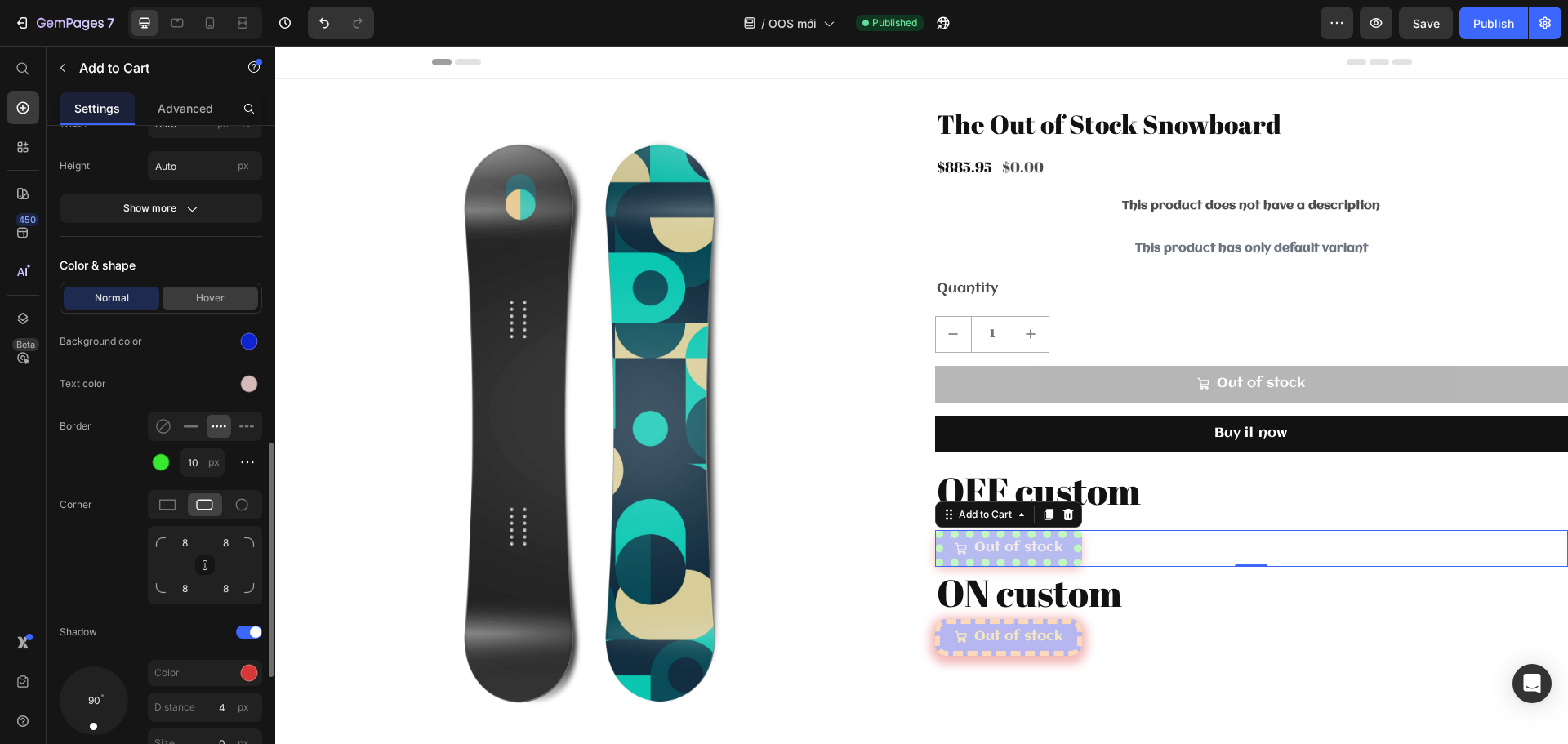 click on "Hover" at bounding box center [210, 298] 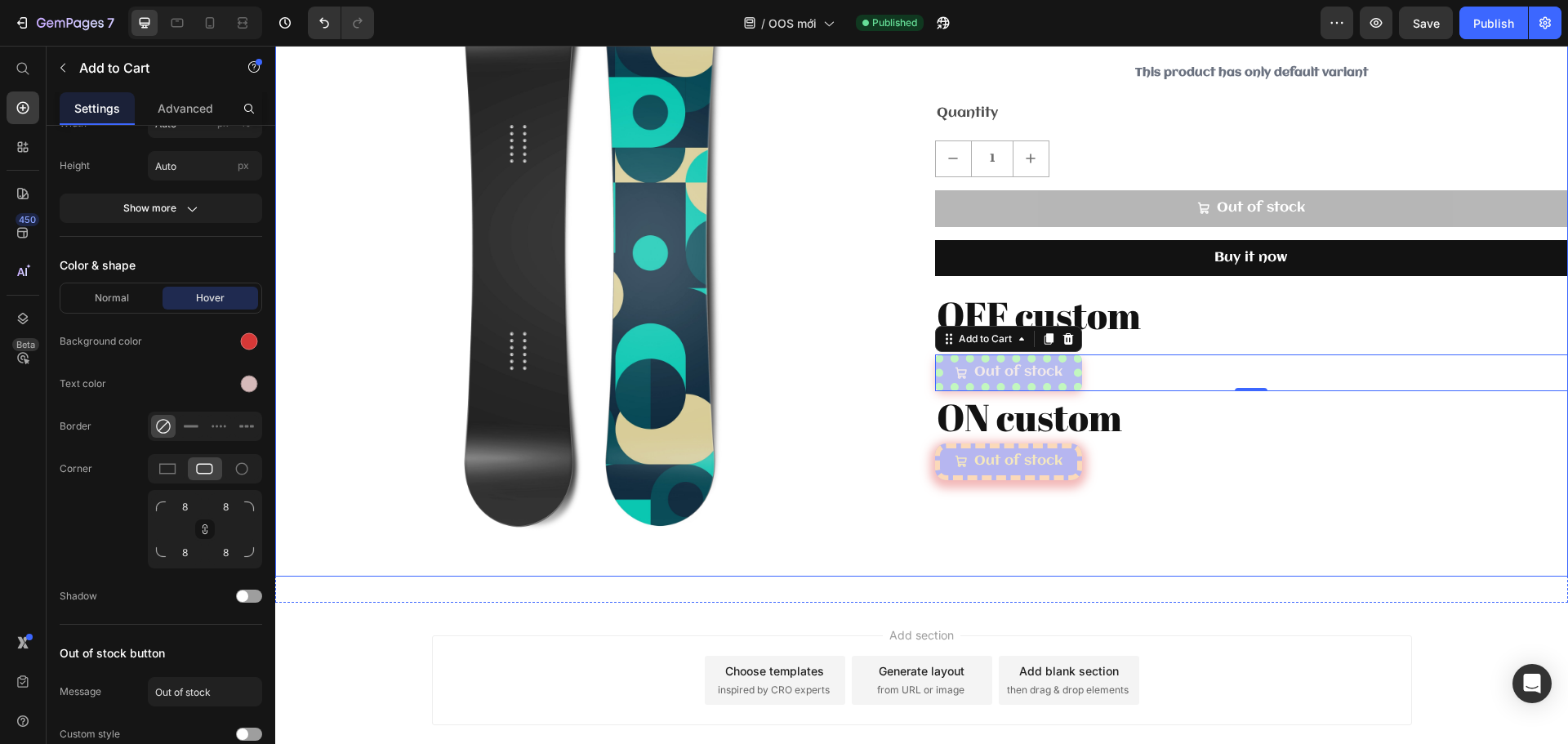 scroll, scrollTop: 263, scrollLeft: 0, axis: vertical 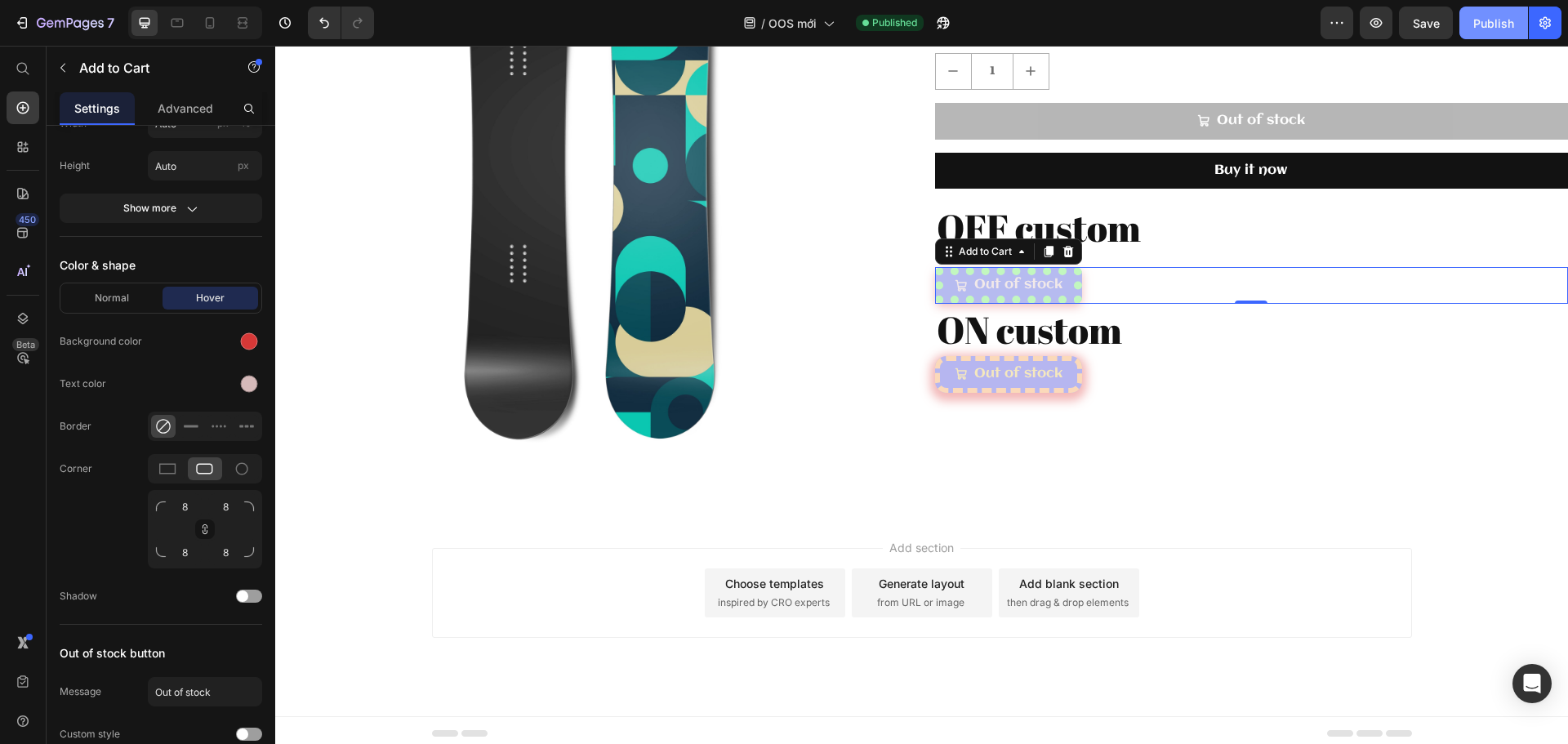 click on "Publish" at bounding box center (1494, 23) 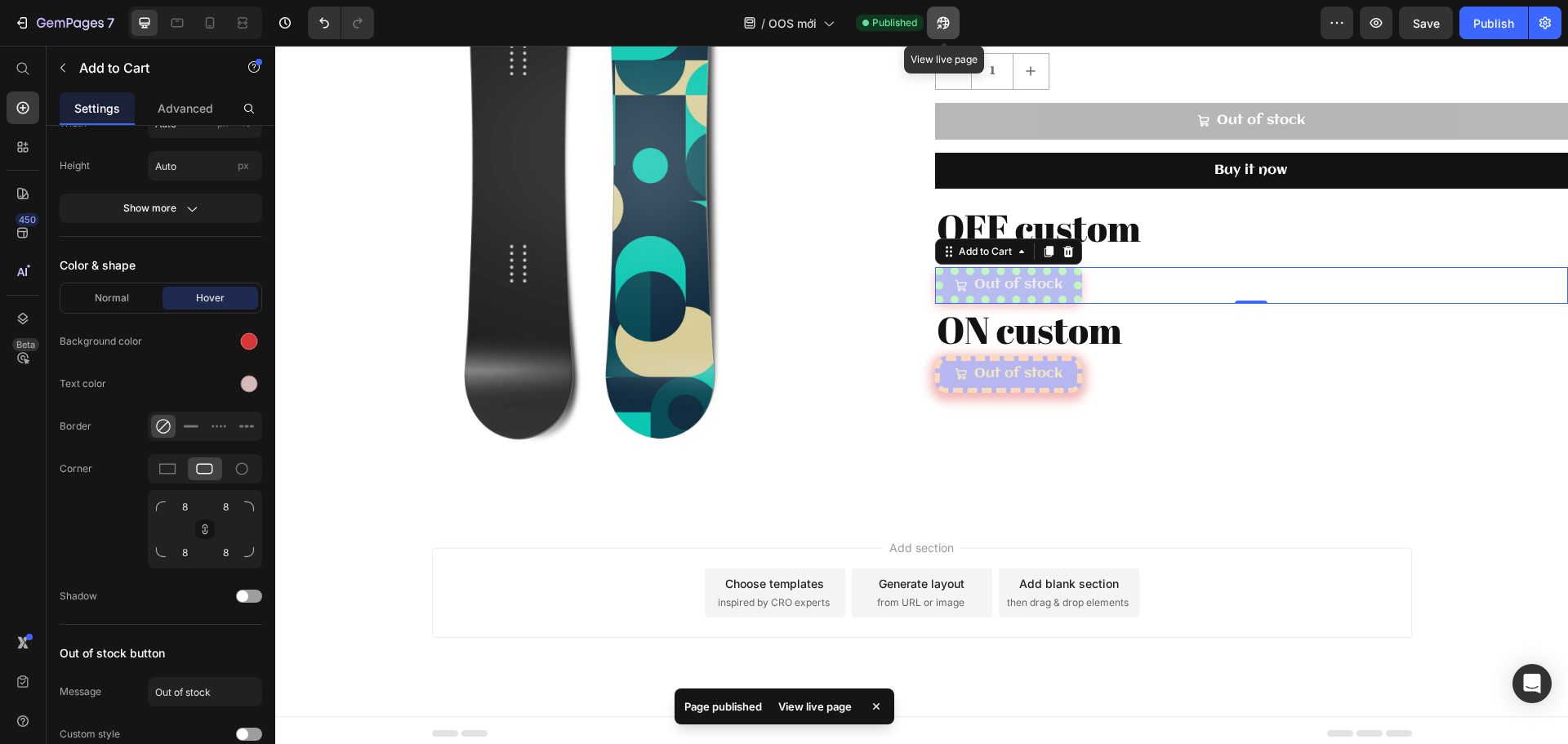 click 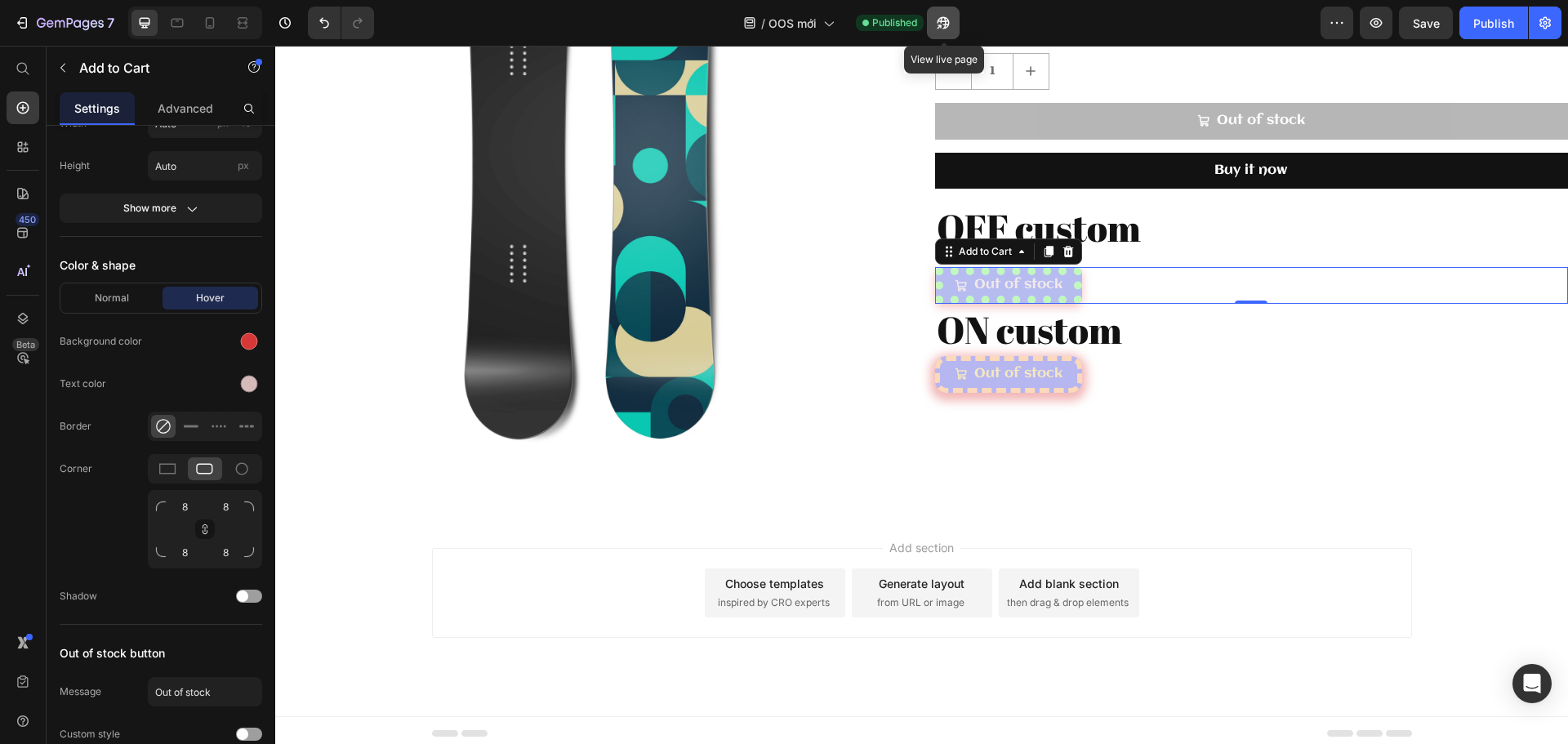 click 